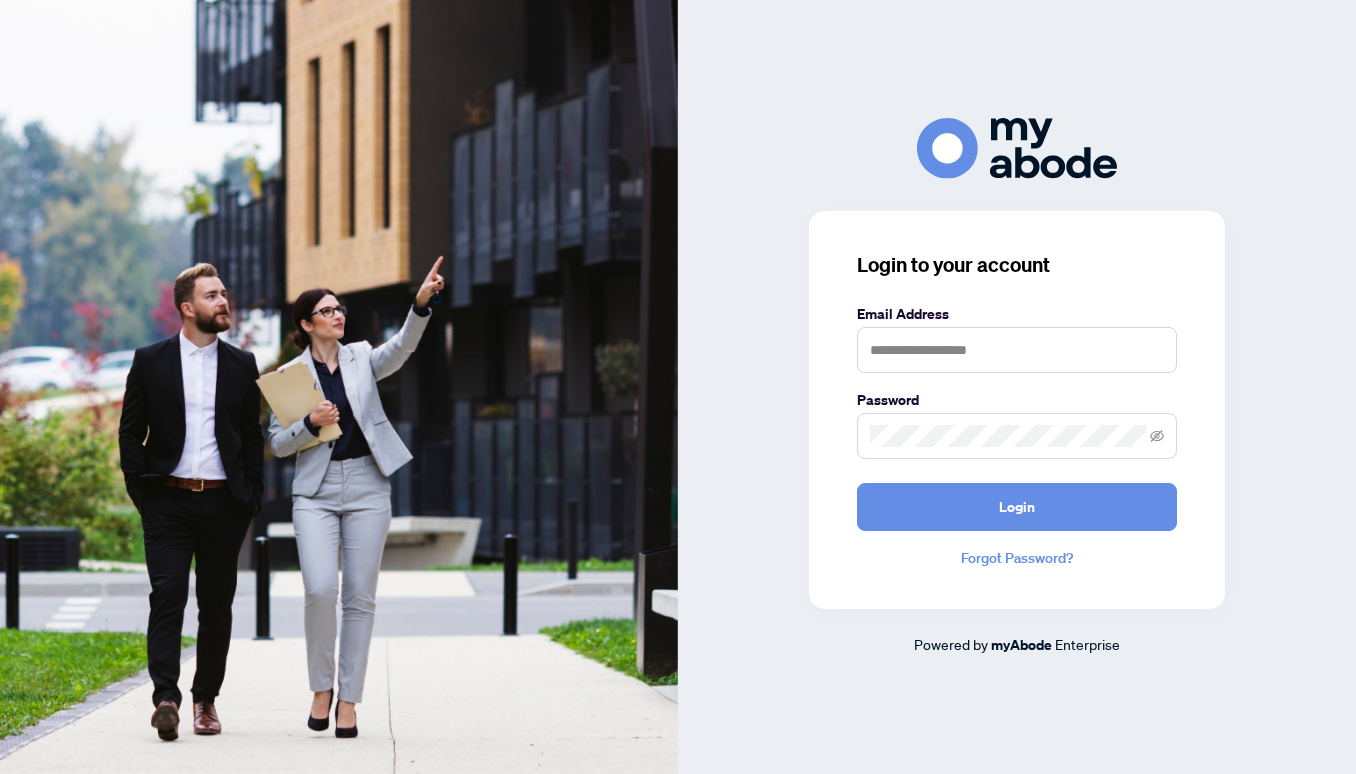 scroll, scrollTop: 0, scrollLeft: 0, axis: both 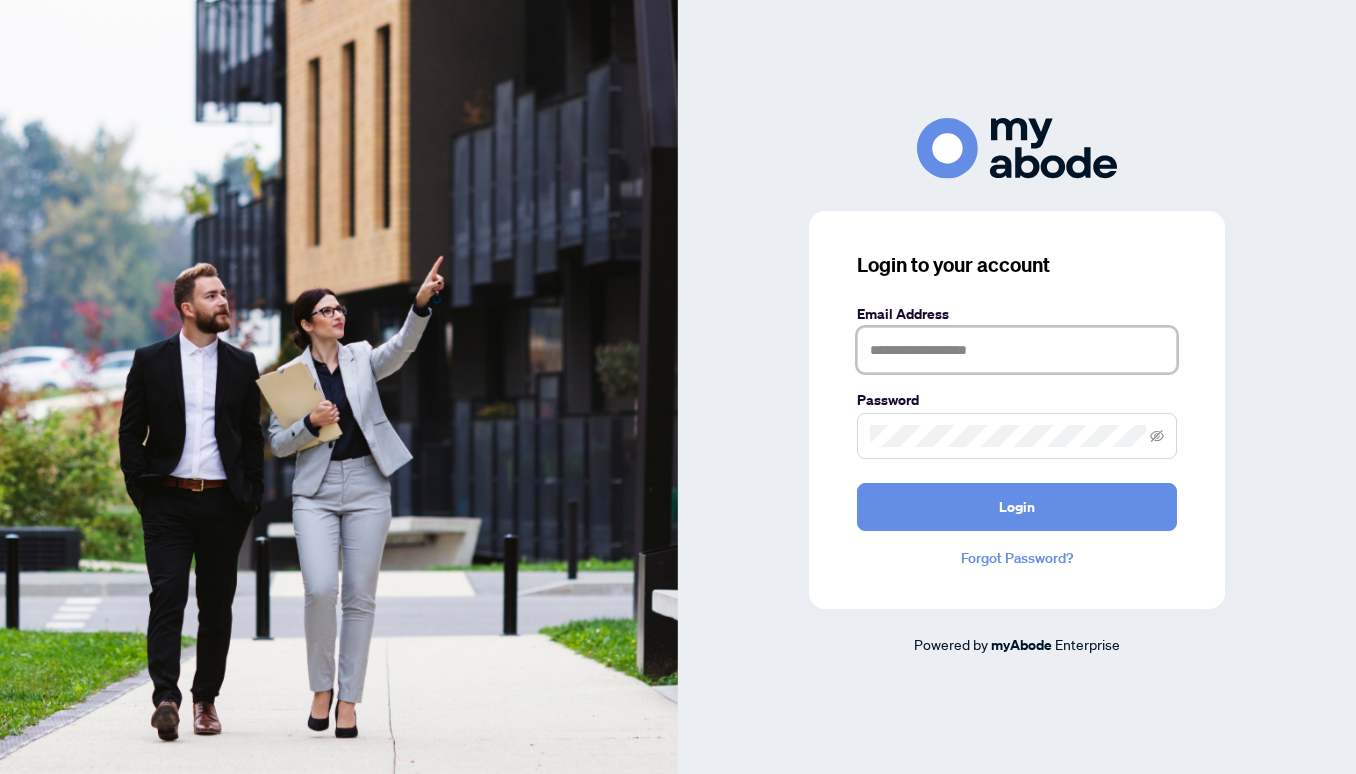 click at bounding box center [1017, 350] 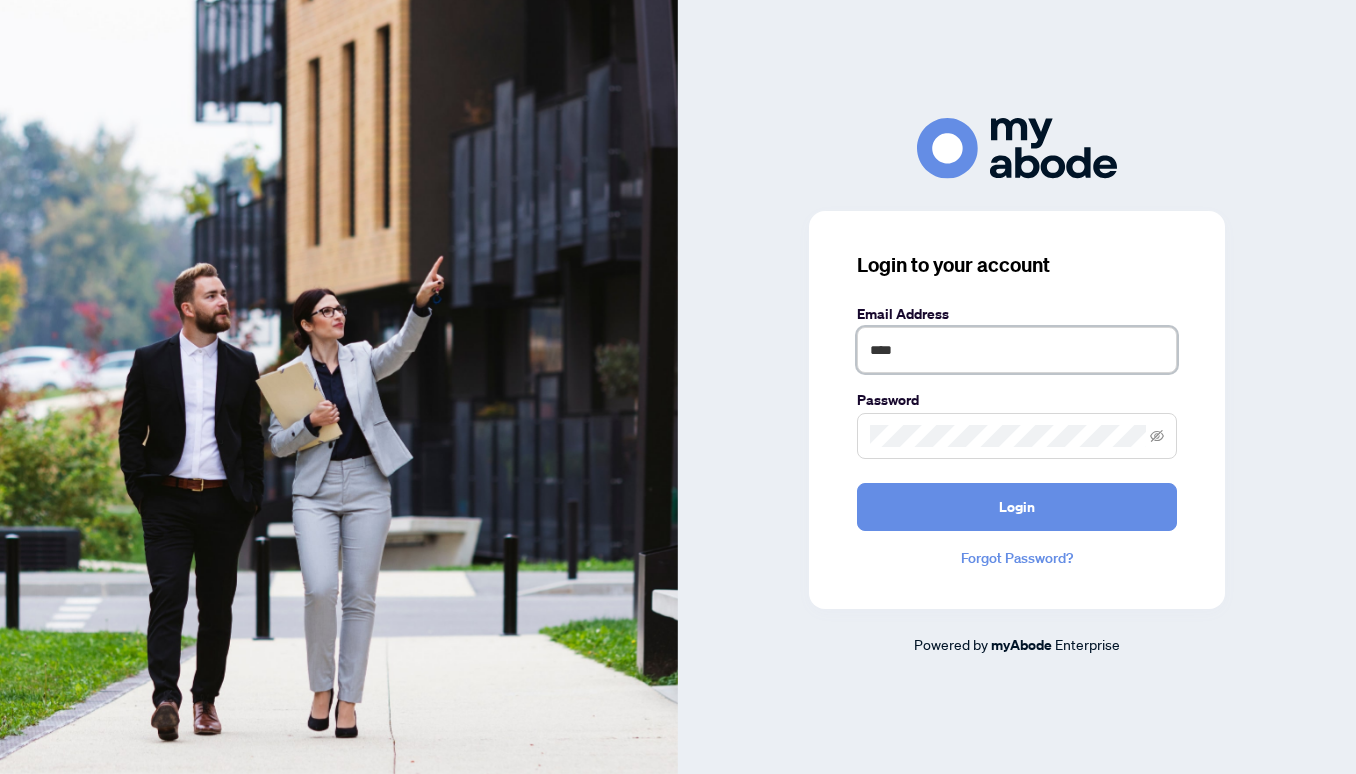 type on "**********" 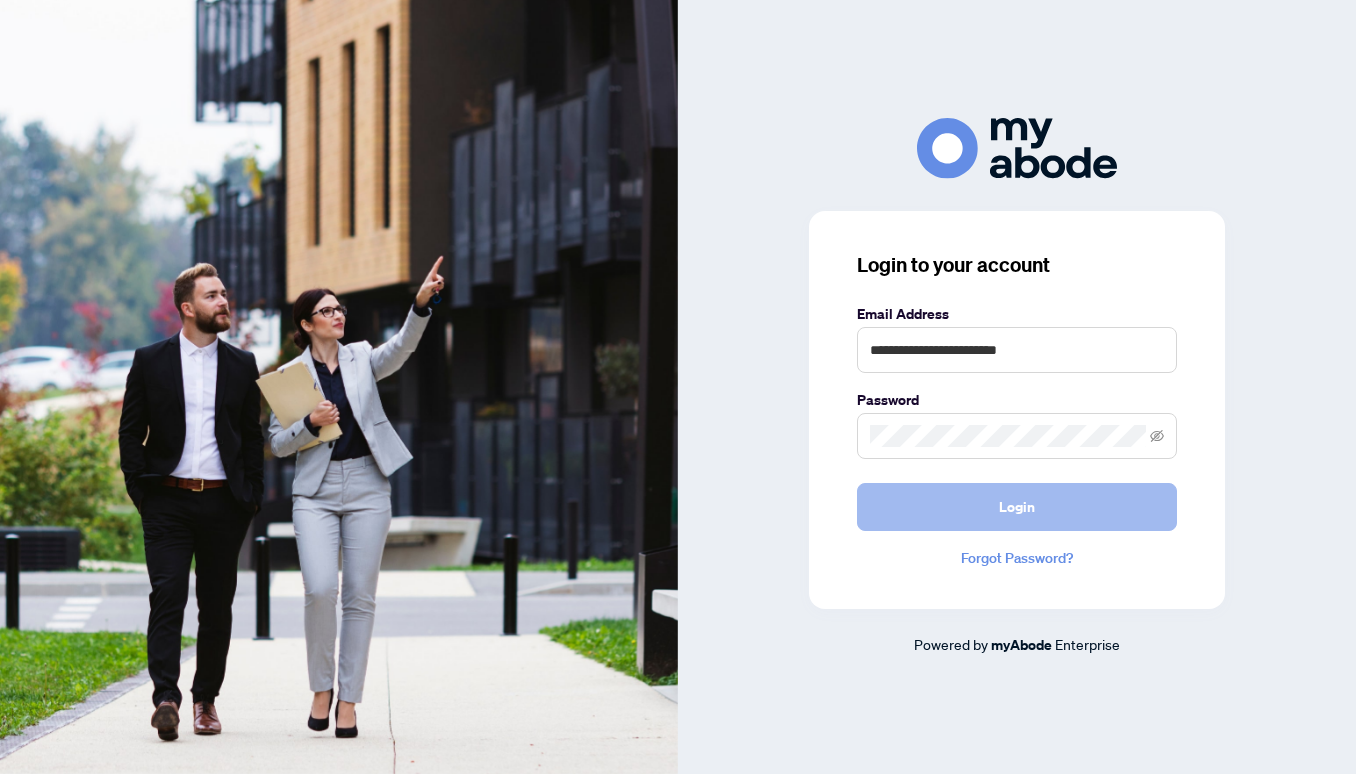 click on "Login" at bounding box center [1017, 507] 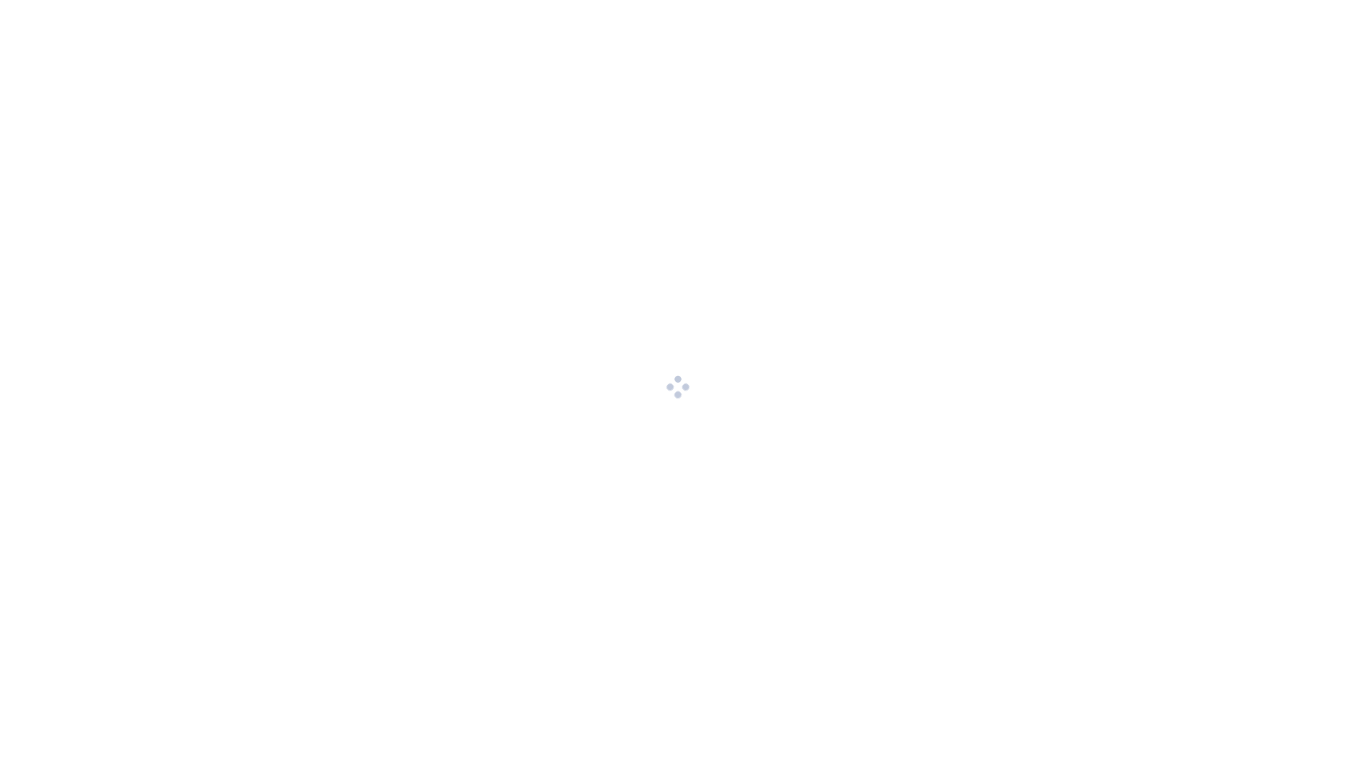scroll, scrollTop: 0, scrollLeft: 0, axis: both 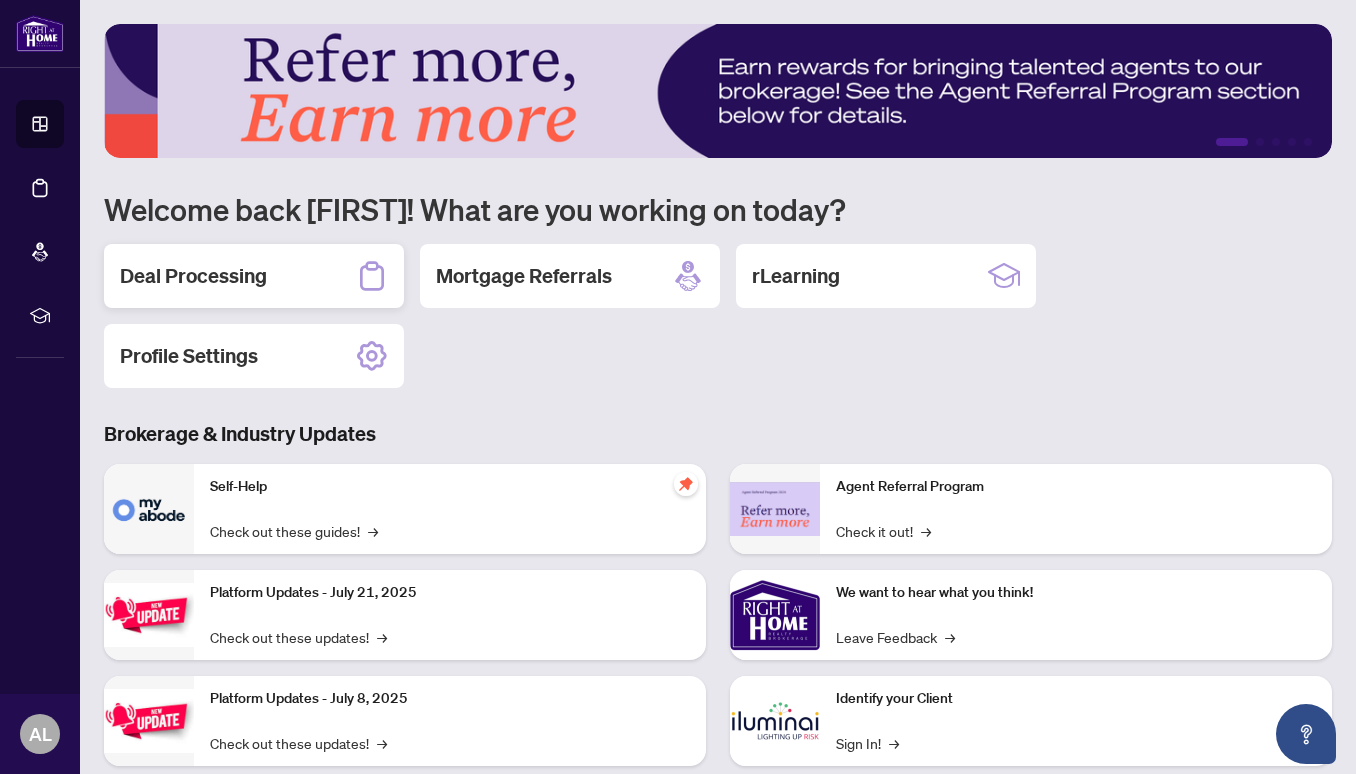 click on "Deal Processing" at bounding box center [254, 276] 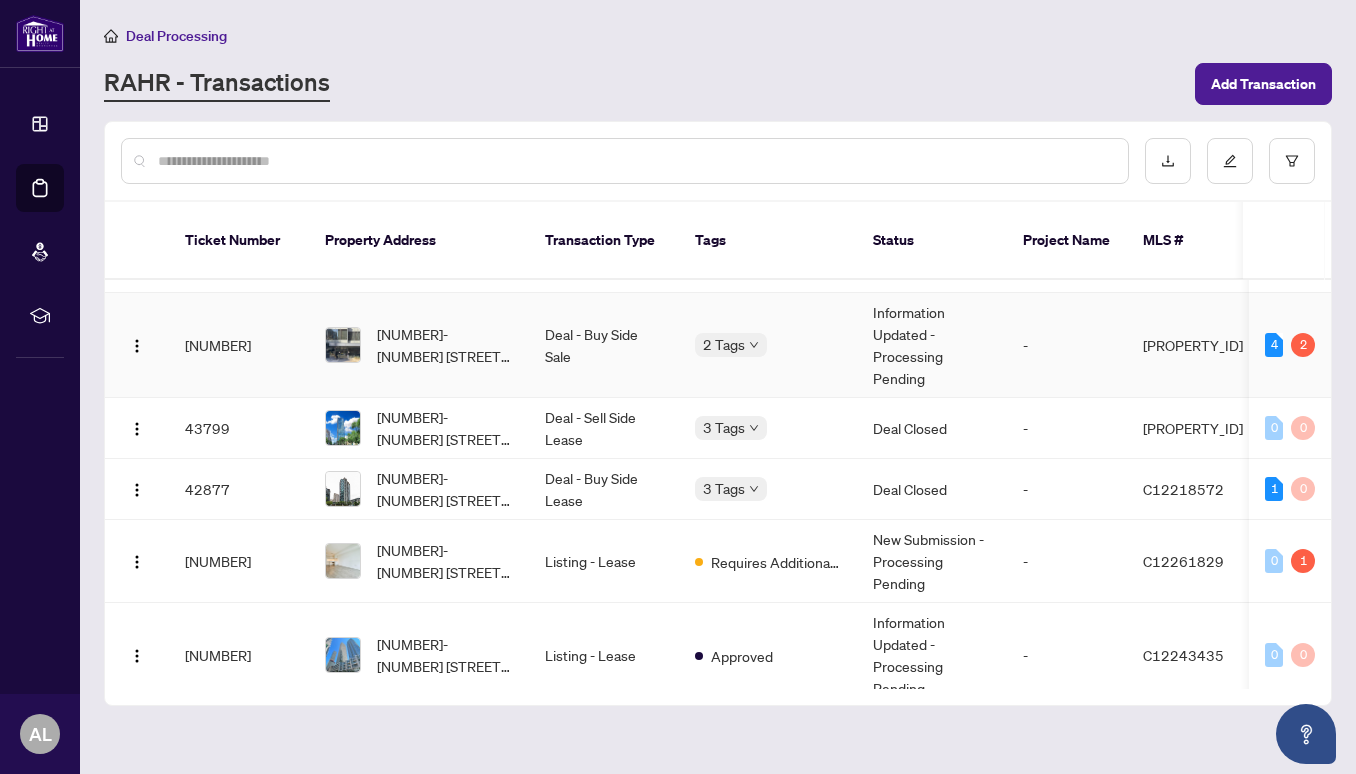 scroll, scrollTop: 803, scrollLeft: 0, axis: vertical 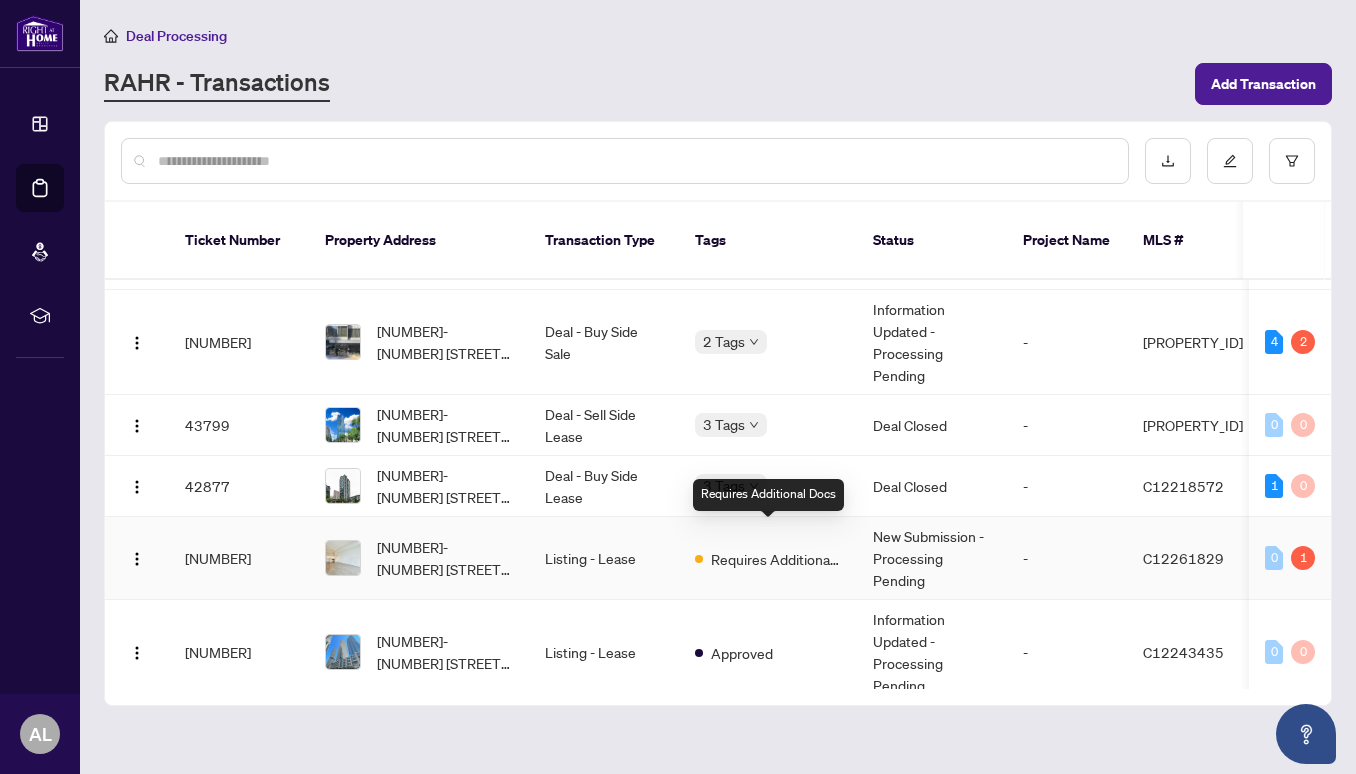 click on "Requires Additional Docs" at bounding box center [776, 559] 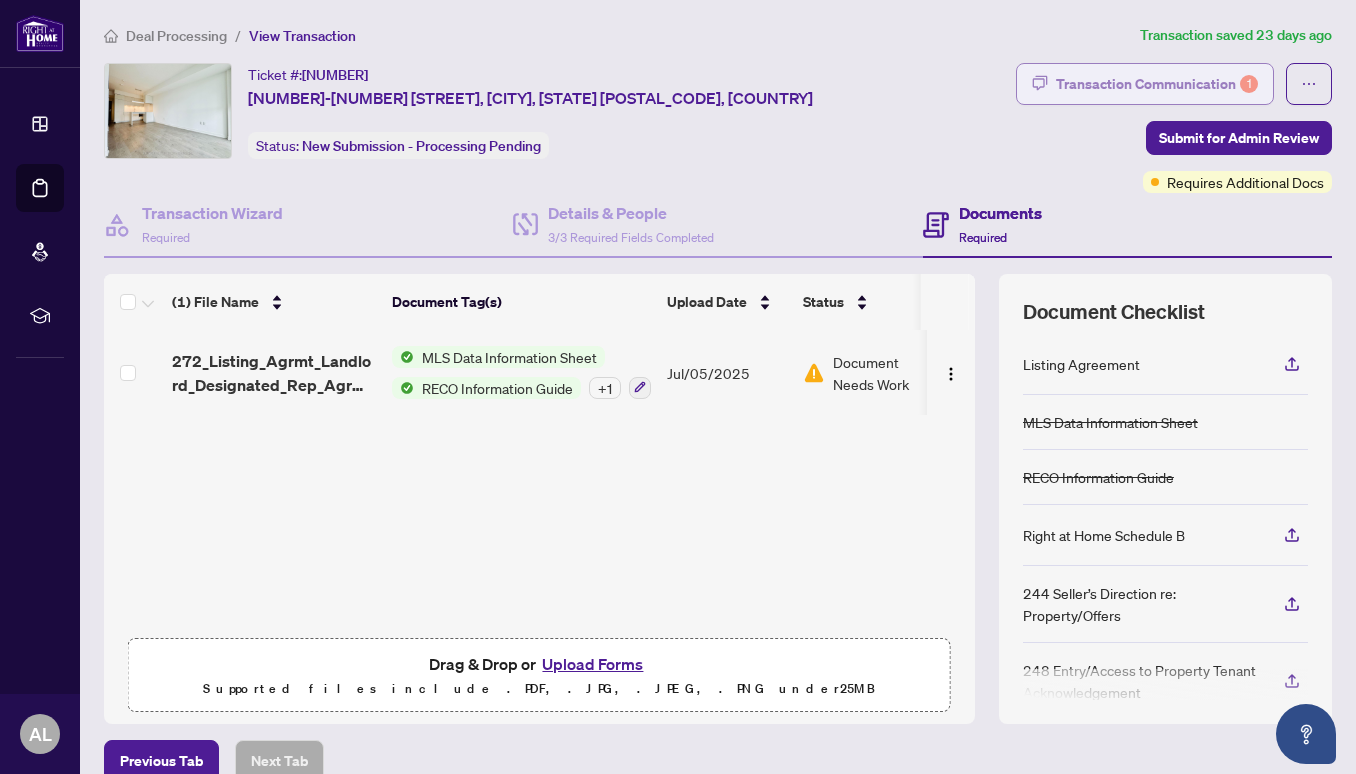 click on "Transaction Communication 1" at bounding box center (1157, 84) 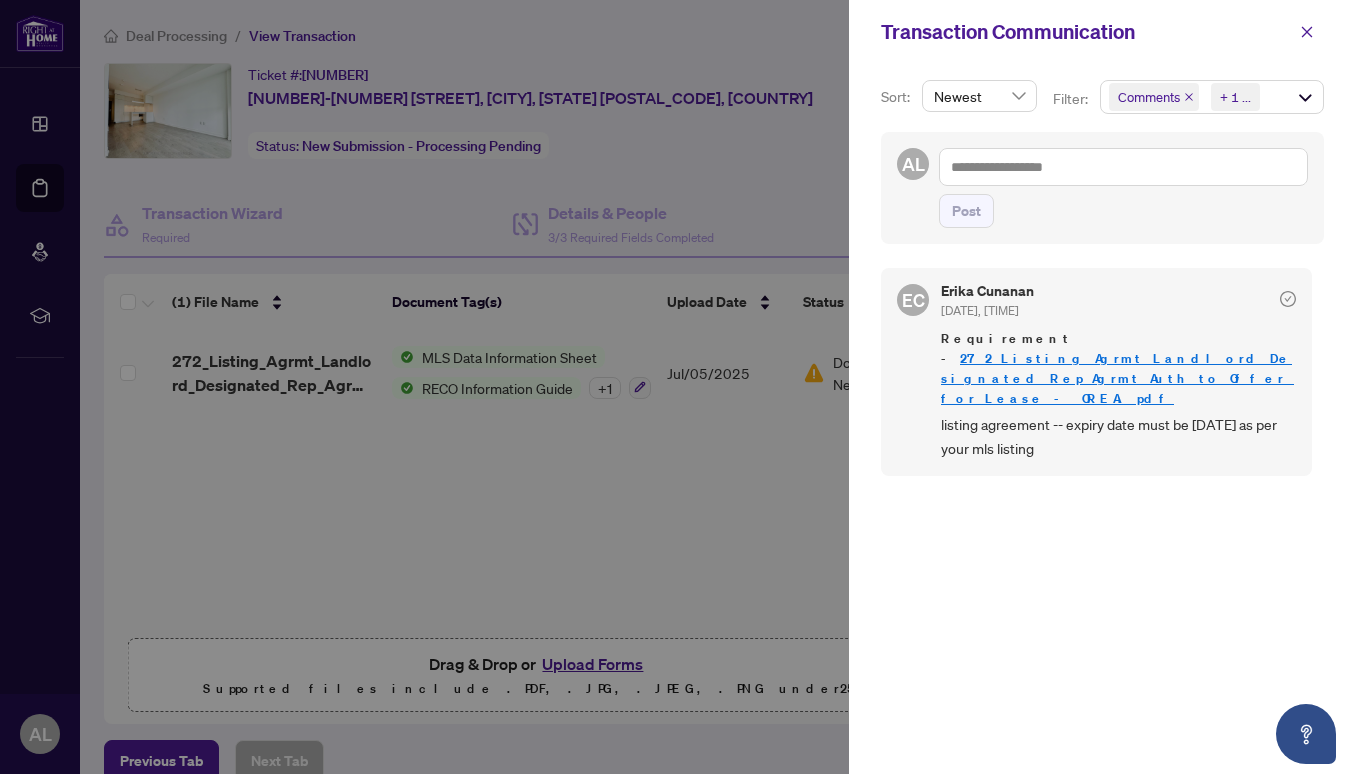 click at bounding box center (678, 387) 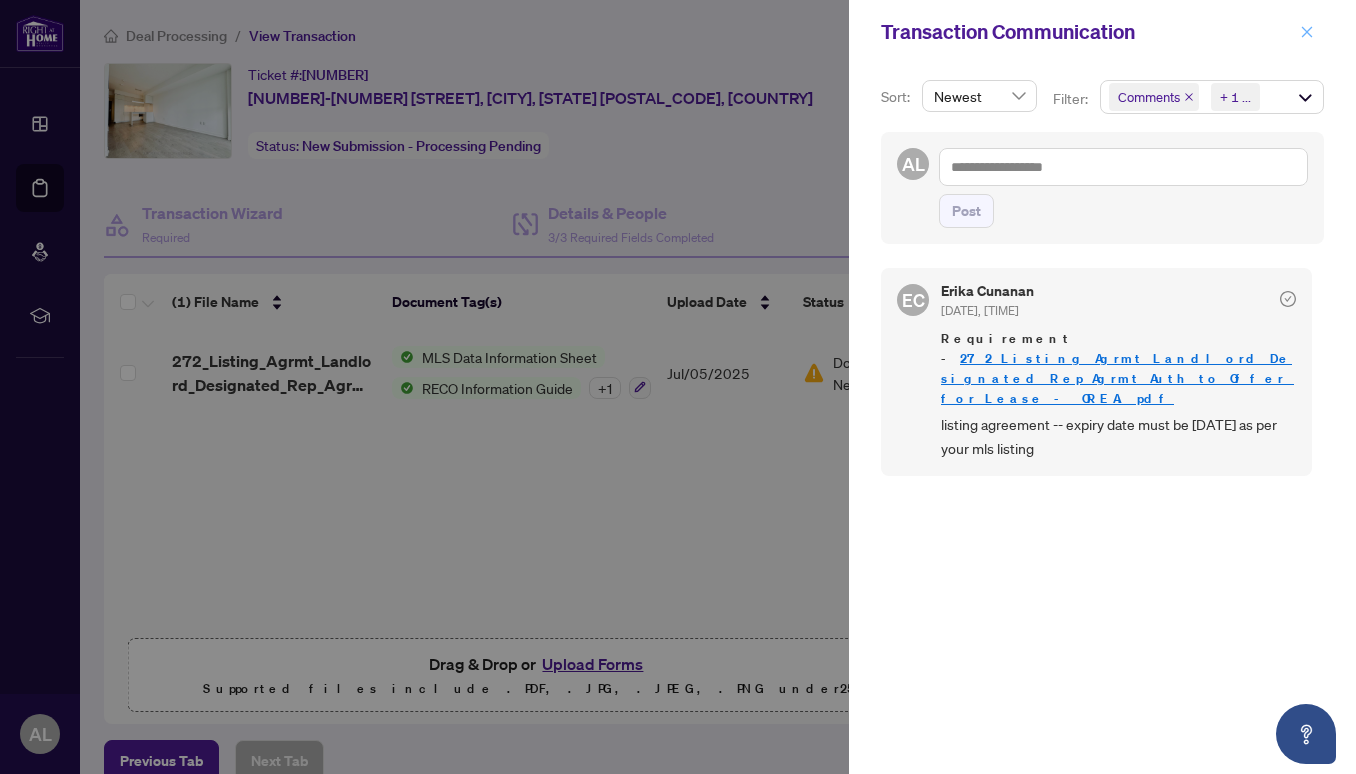 click at bounding box center (1307, 32) 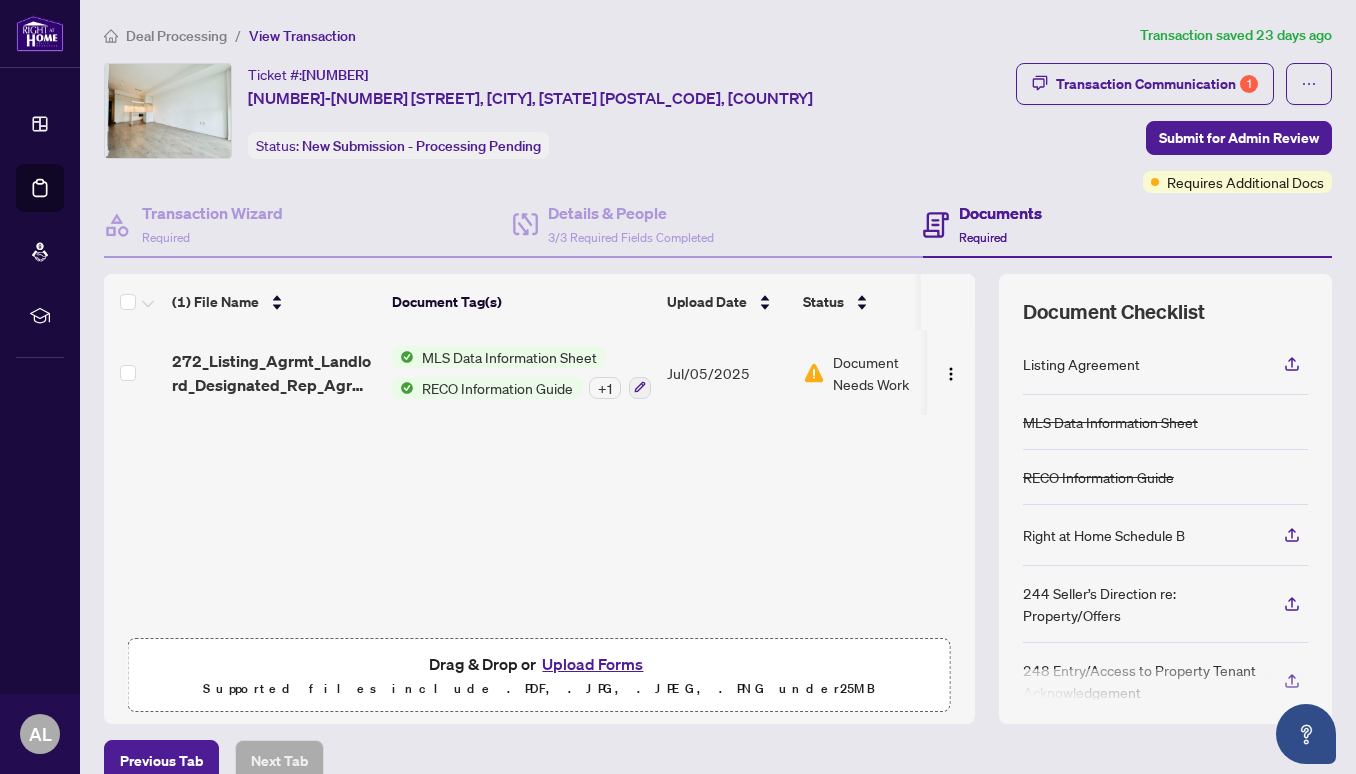 click on "Document Needs Work" at bounding box center (885, 373) 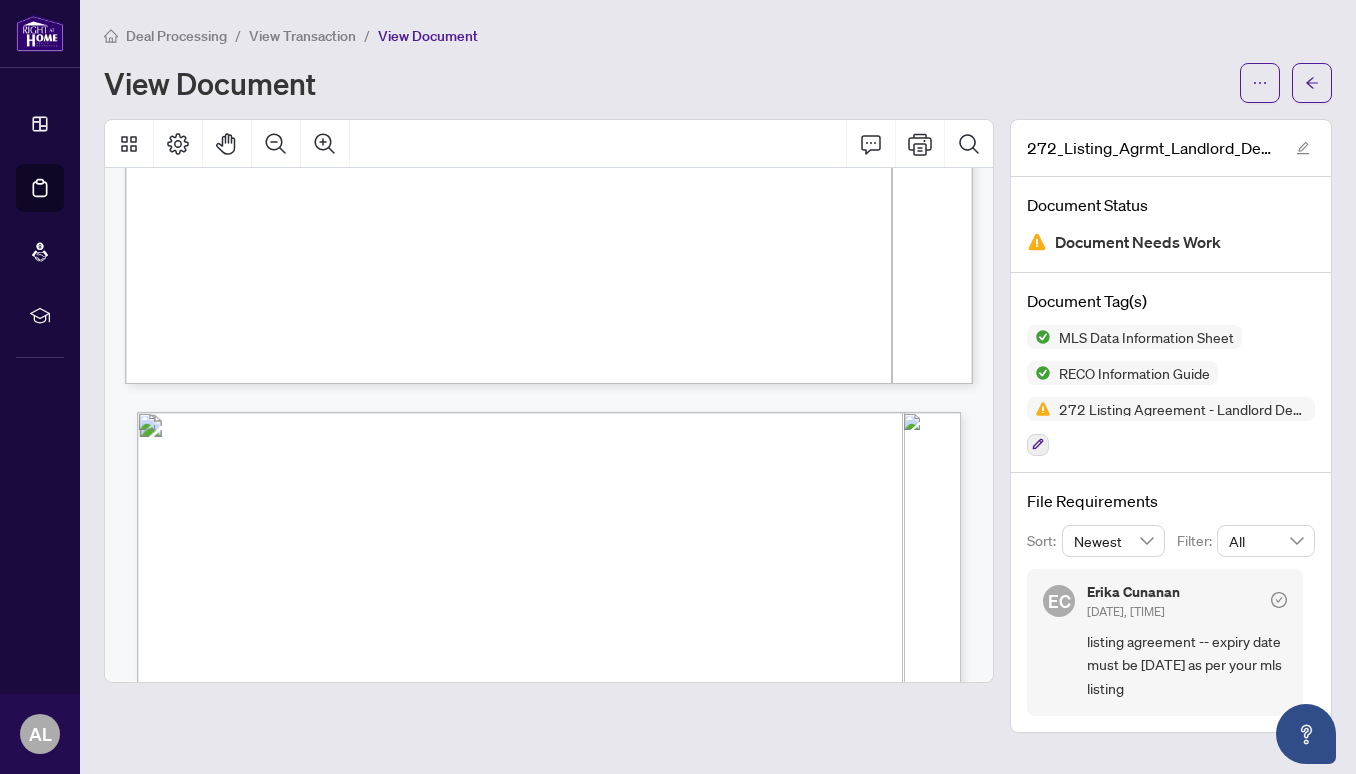 scroll, scrollTop: 5407, scrollLeft: 0, axis: vertical 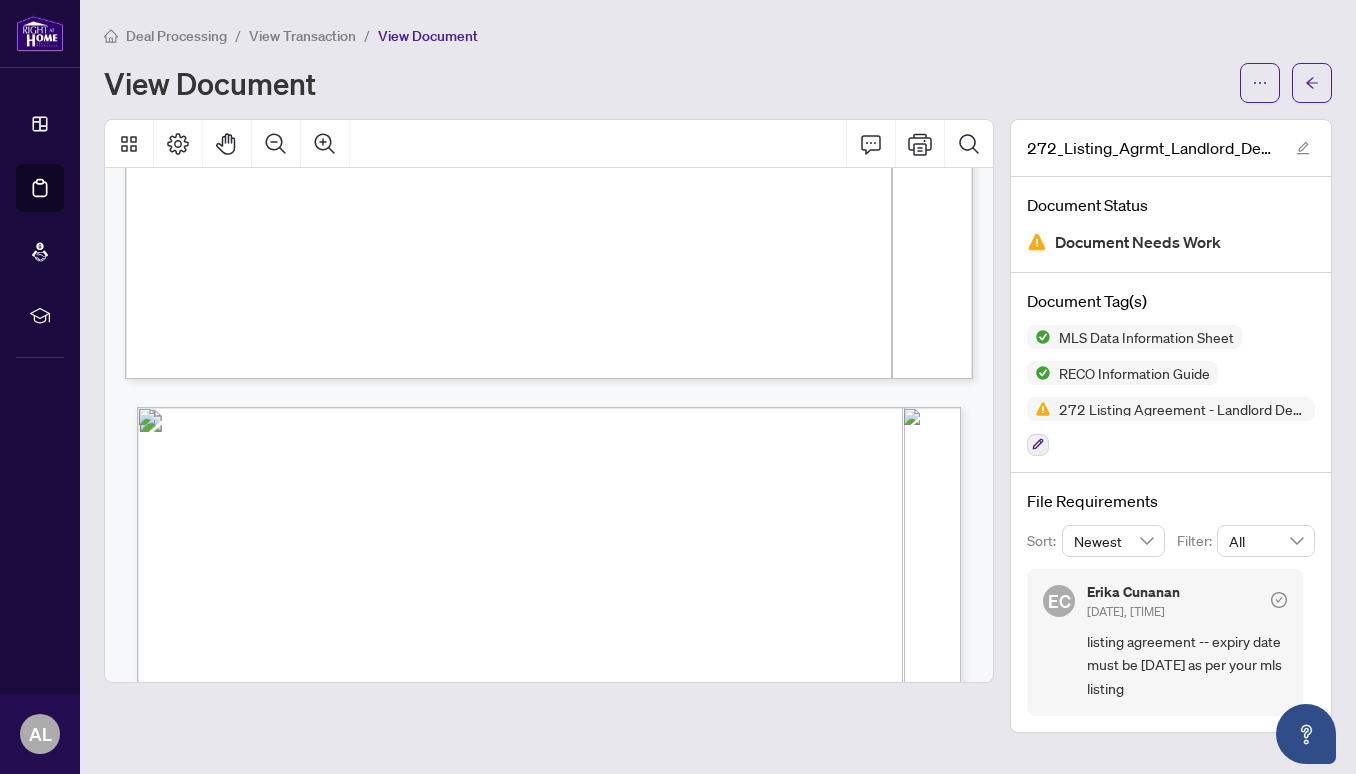 click on "listing agreement -- expiry date must be [DATE] as per your mls listing" at bounding box center [1187, 665] 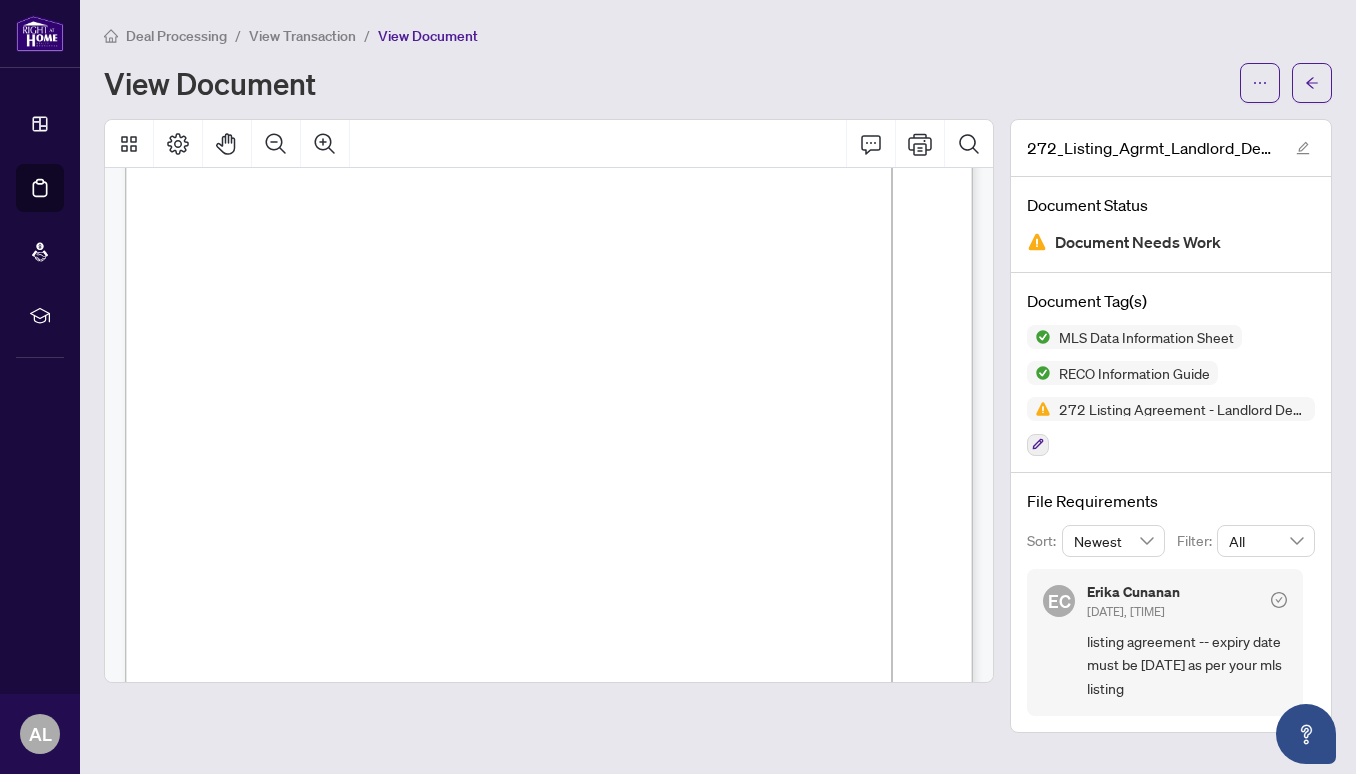 scroll, scrollTop: 173, scrollLeft: 0, axis: vertical 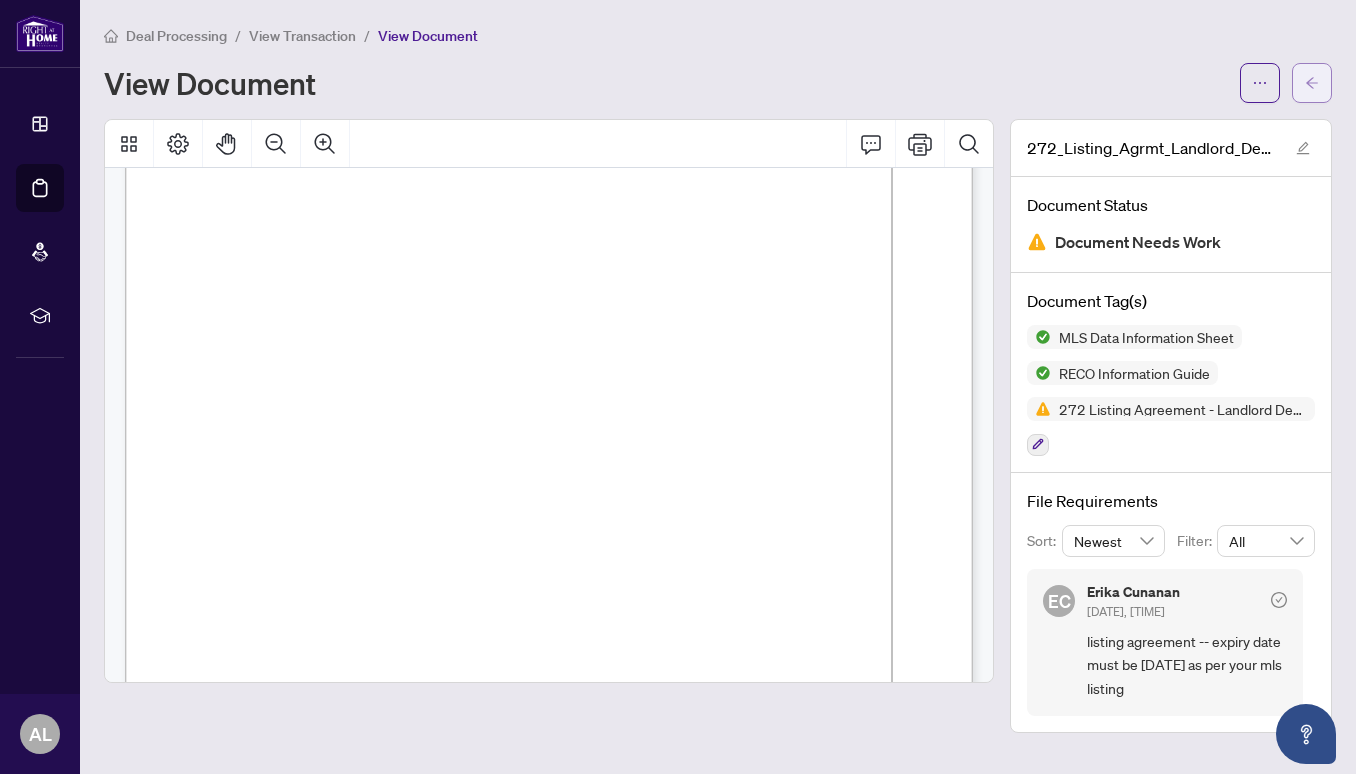 click 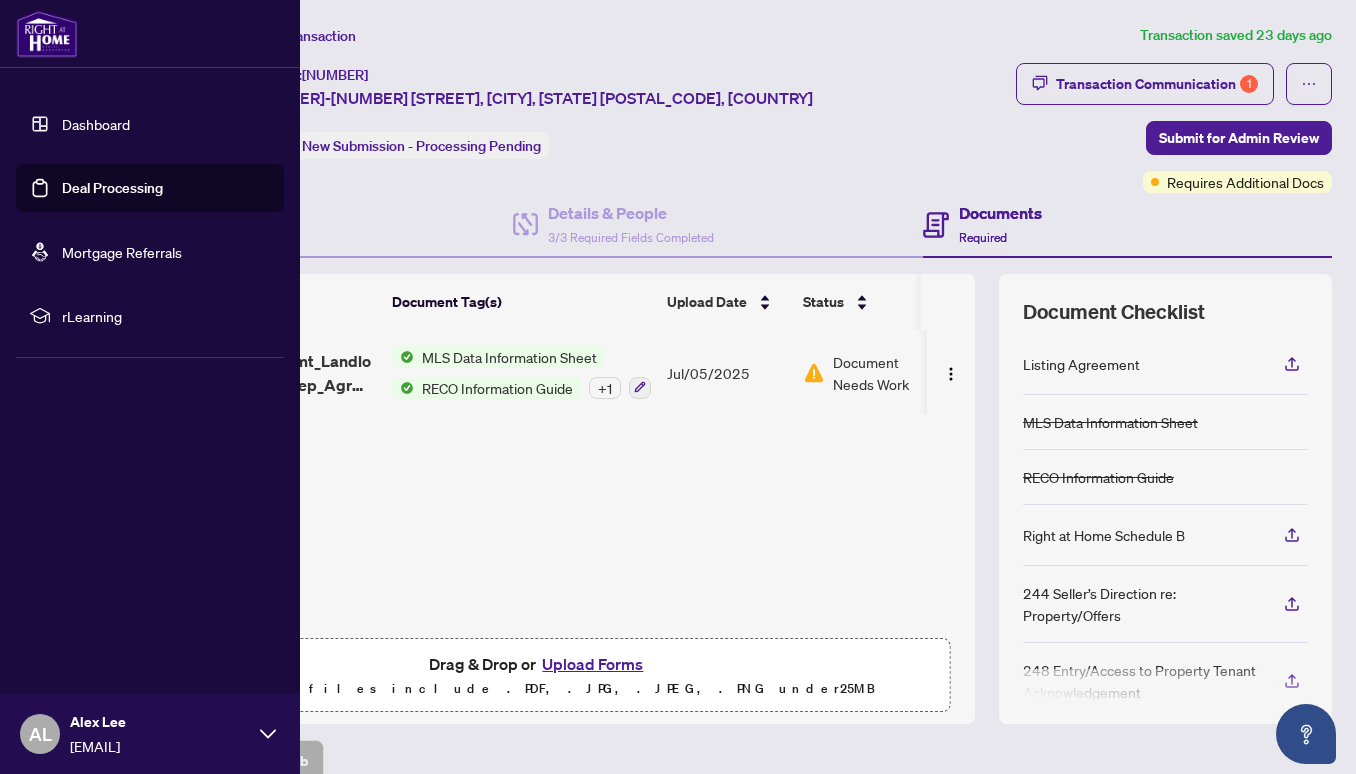 click on "Dashboard" at bounding box center [96, 124] 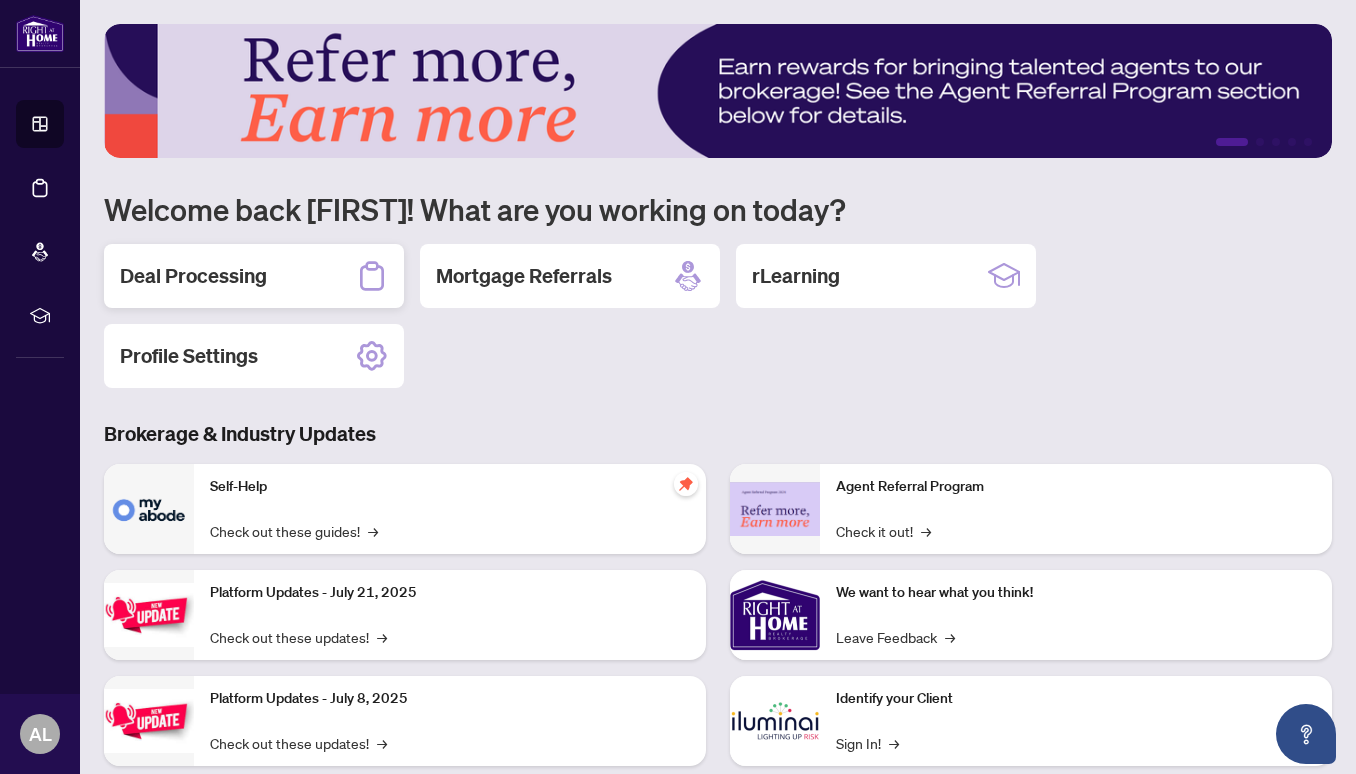click on "Deal Processing" at bounding box center [193, 276] 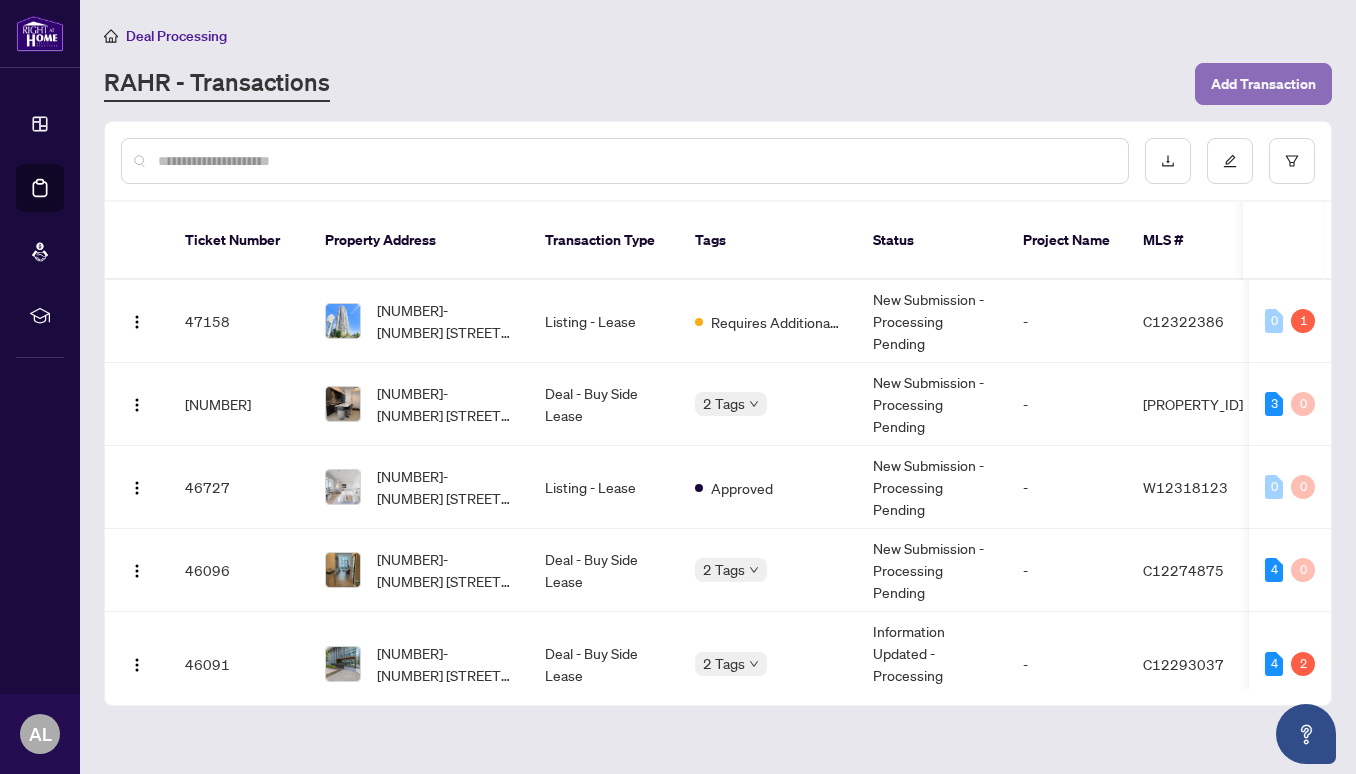 click on "Add Transaction" at bounding box center [1263, 84] 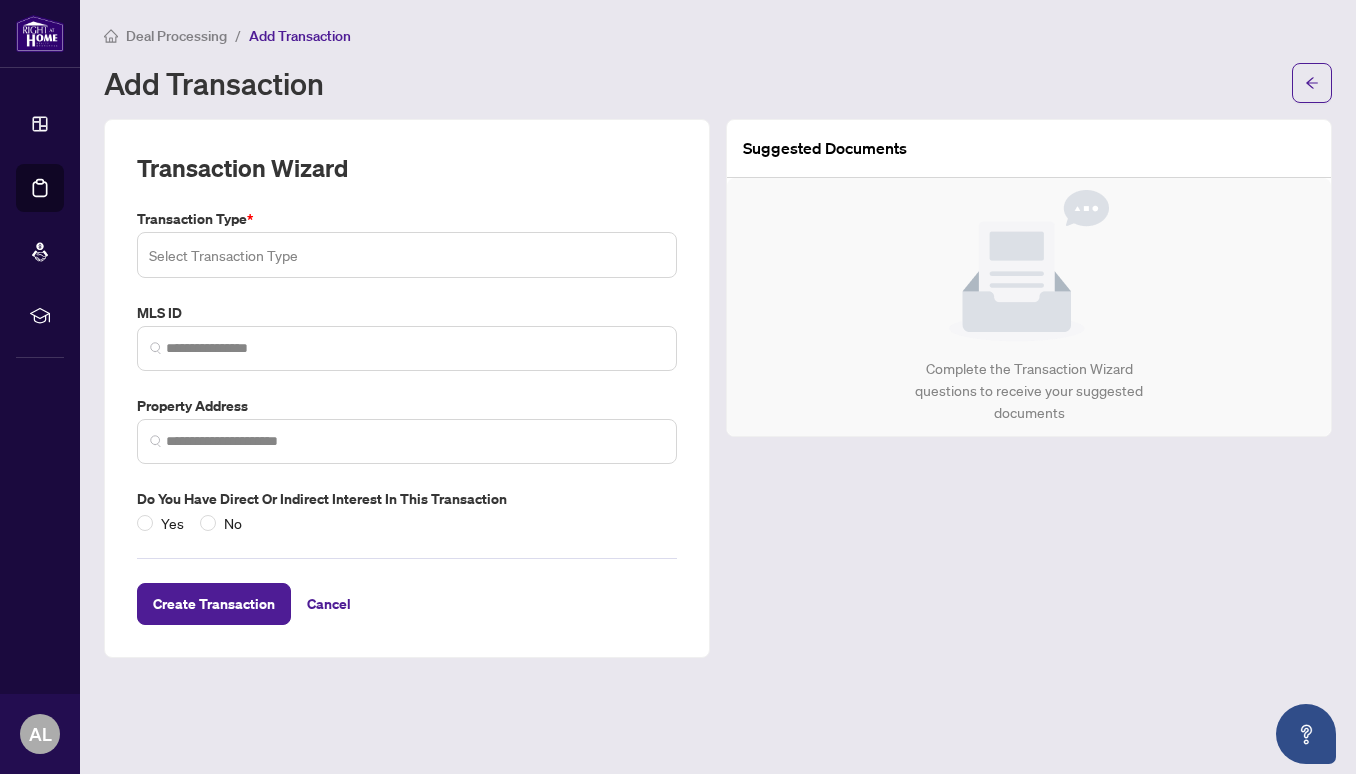 click at bounding box center [407, 255] 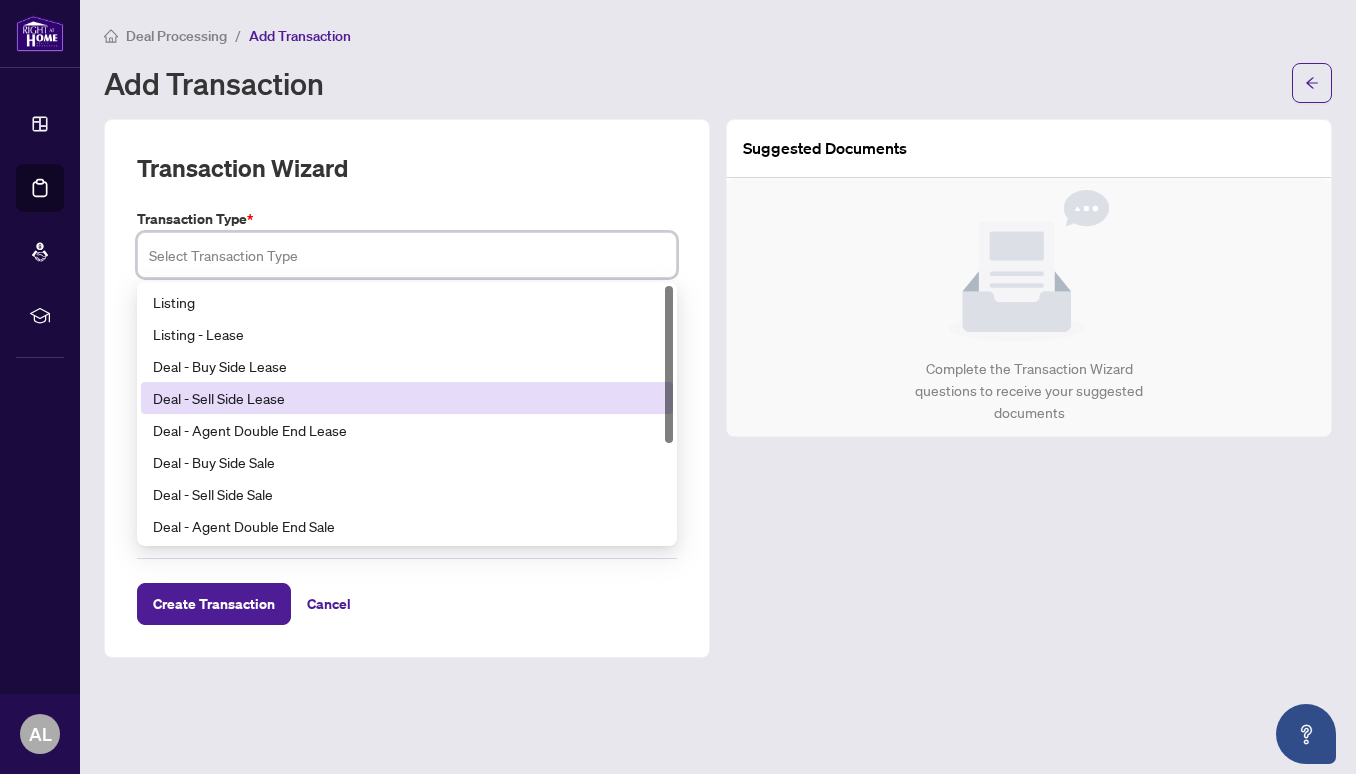 click on "Deal - Sell Side Lease" at bounding box center [407, 398] 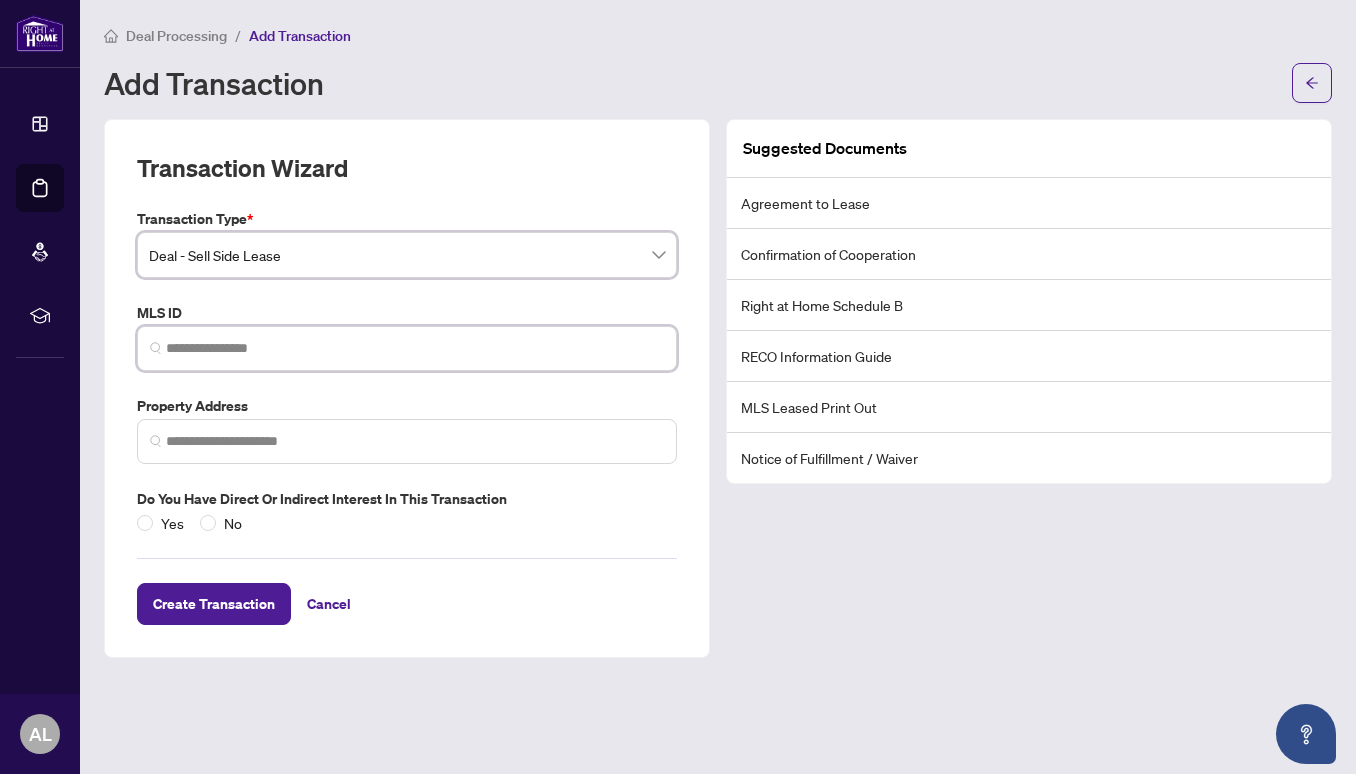 click at bounding box center [415, 348] 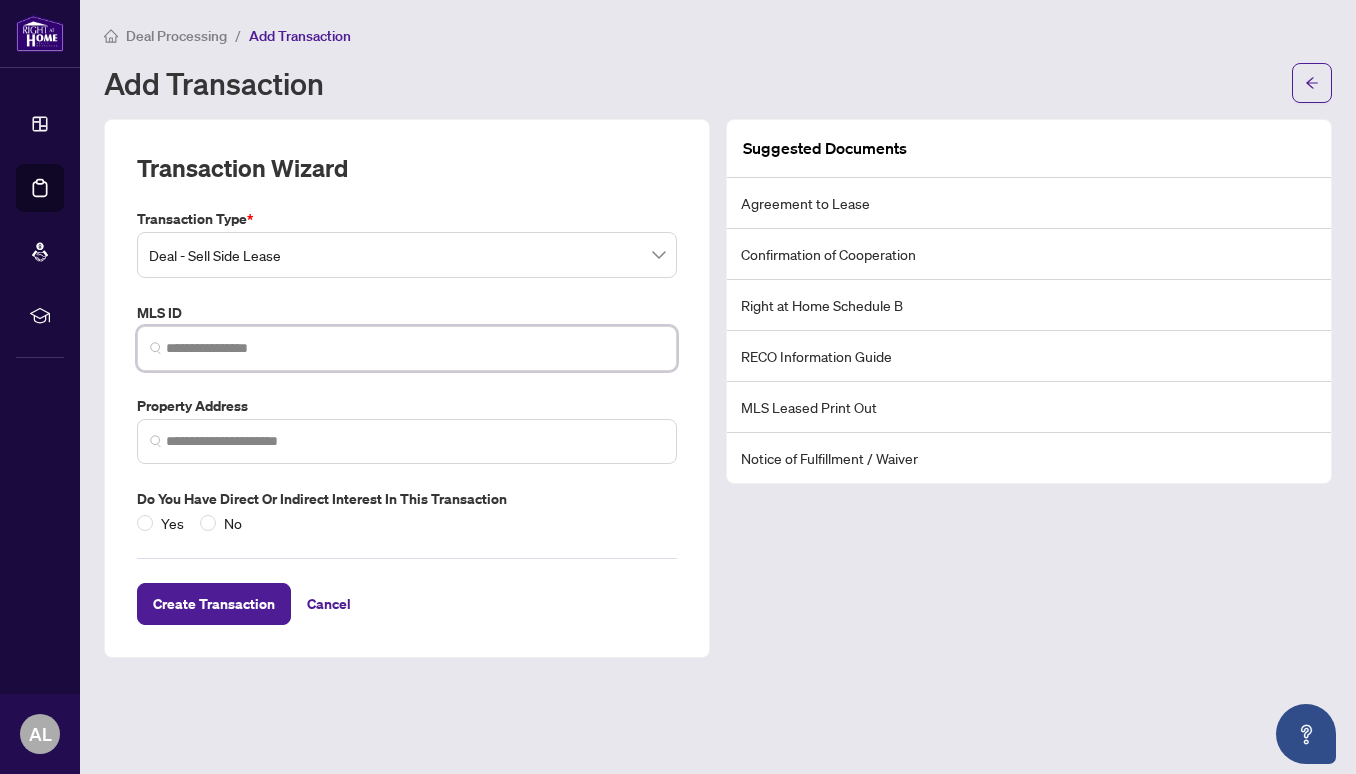 paste on "*********" 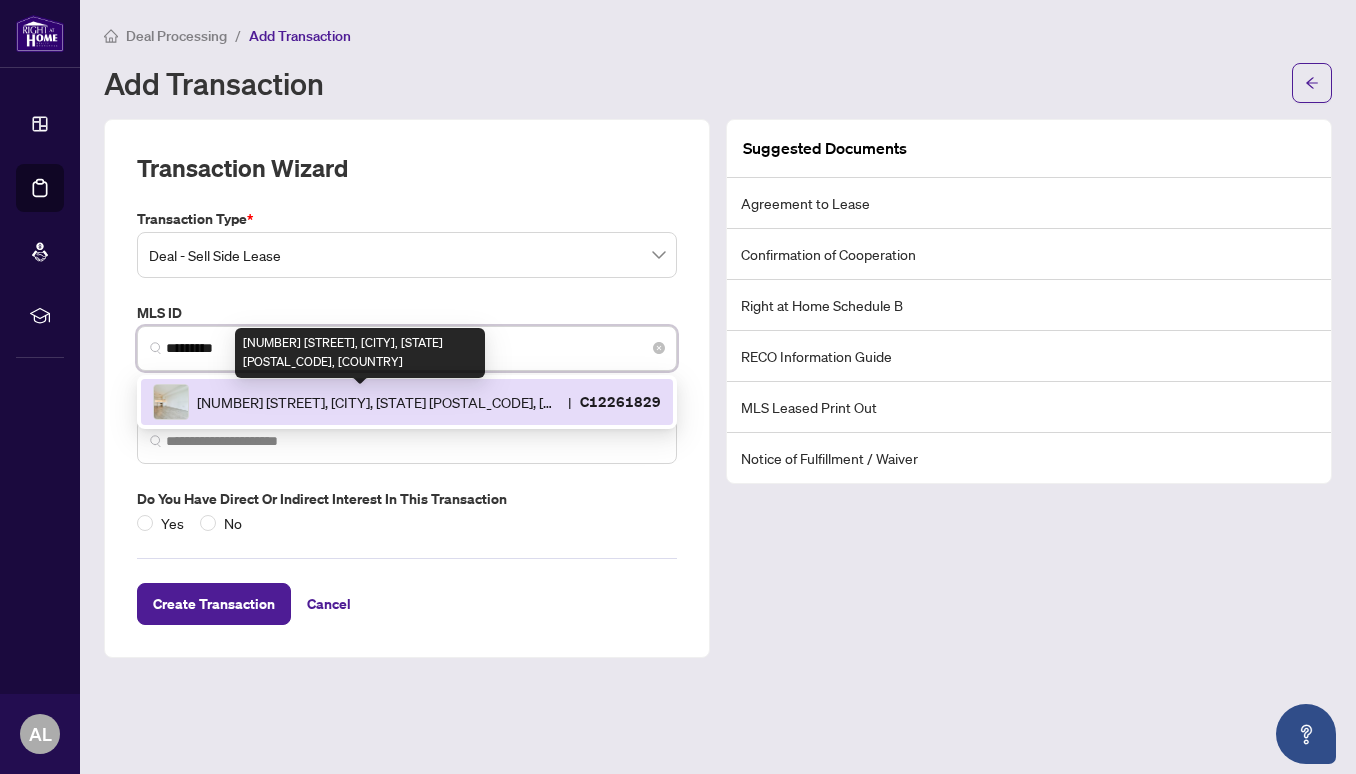 click on "[NUMBER] [STREET], [CITY], [STATE] [POSTAL_CODE], [COUNTRY]" at bounding box center (378, 402) 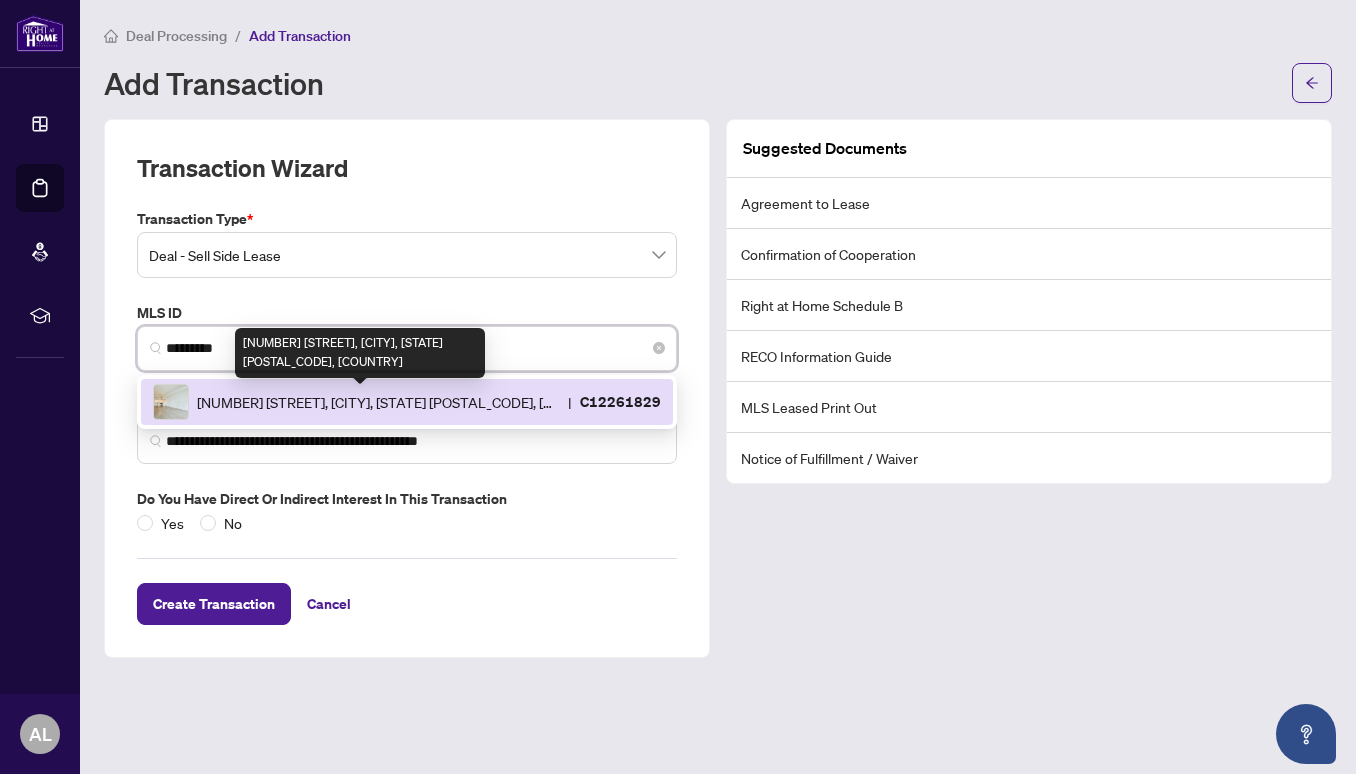 type on "**********" 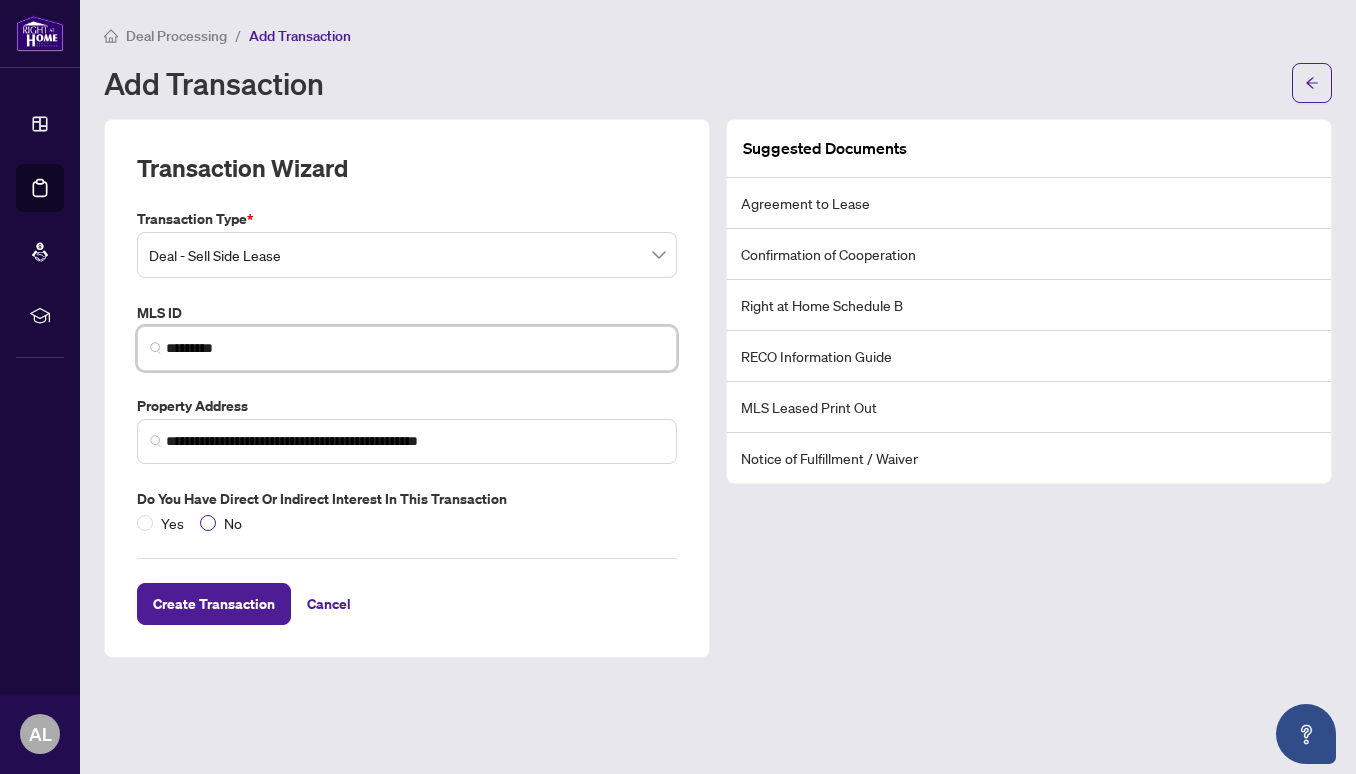 type on "*********" 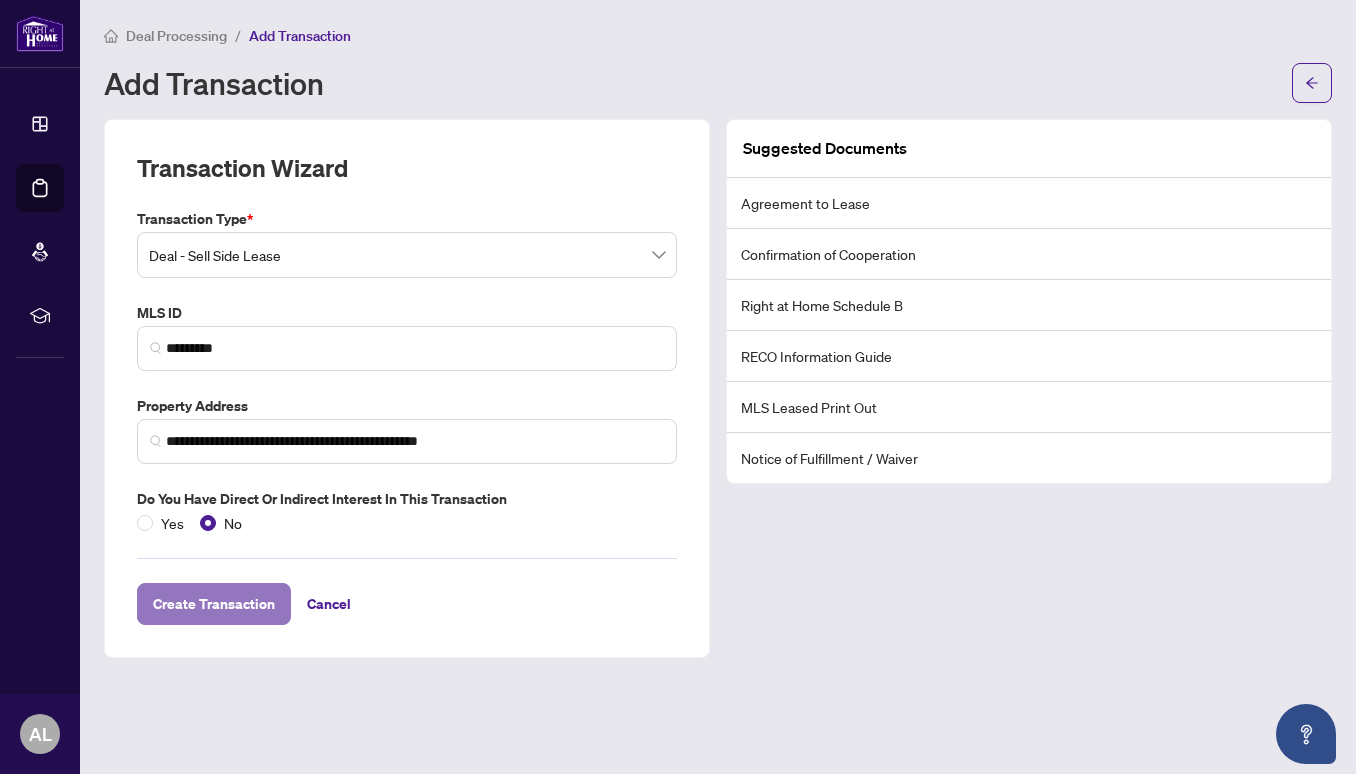 click on "Create Transaction" at bounding box center (214, 604) 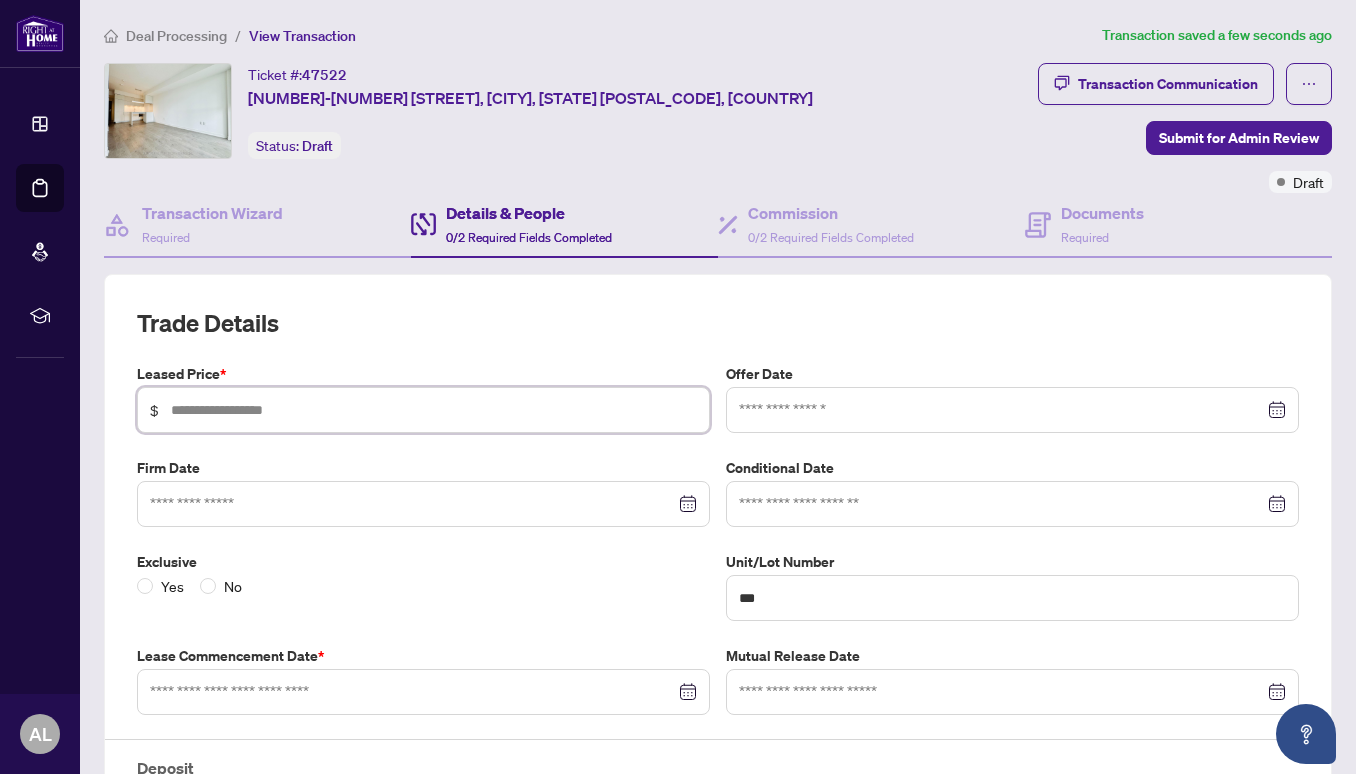 click at bounding box center [434, 410] 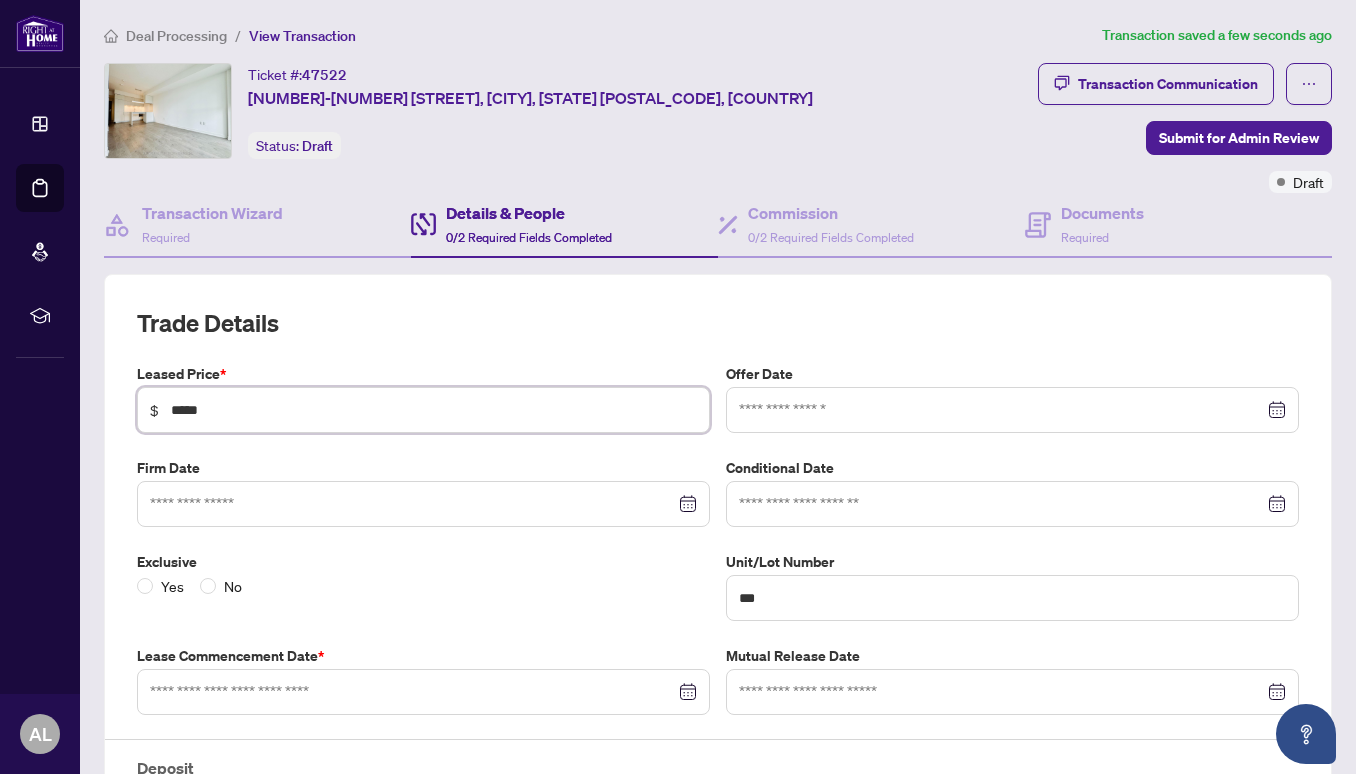 click at bounding box center (1012, 410) 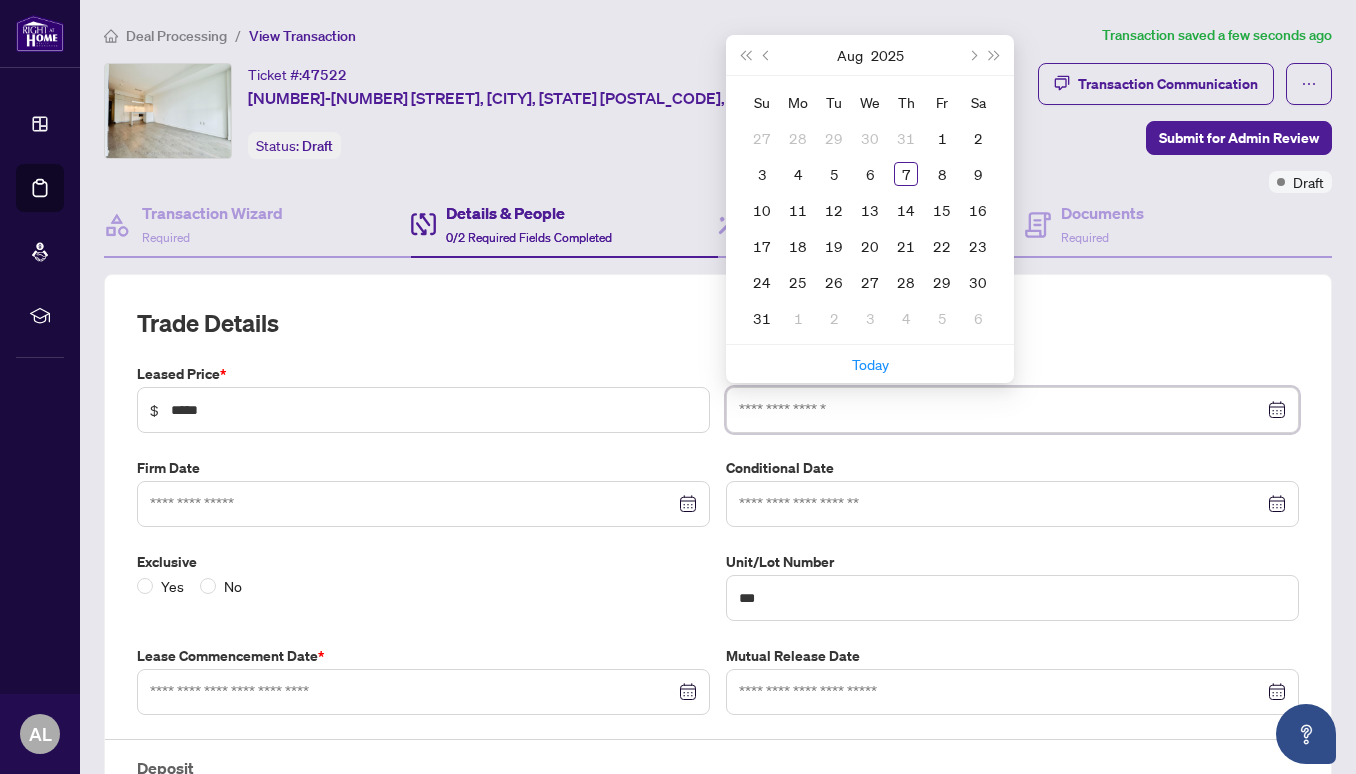 click at bounding box center [1012, 410] 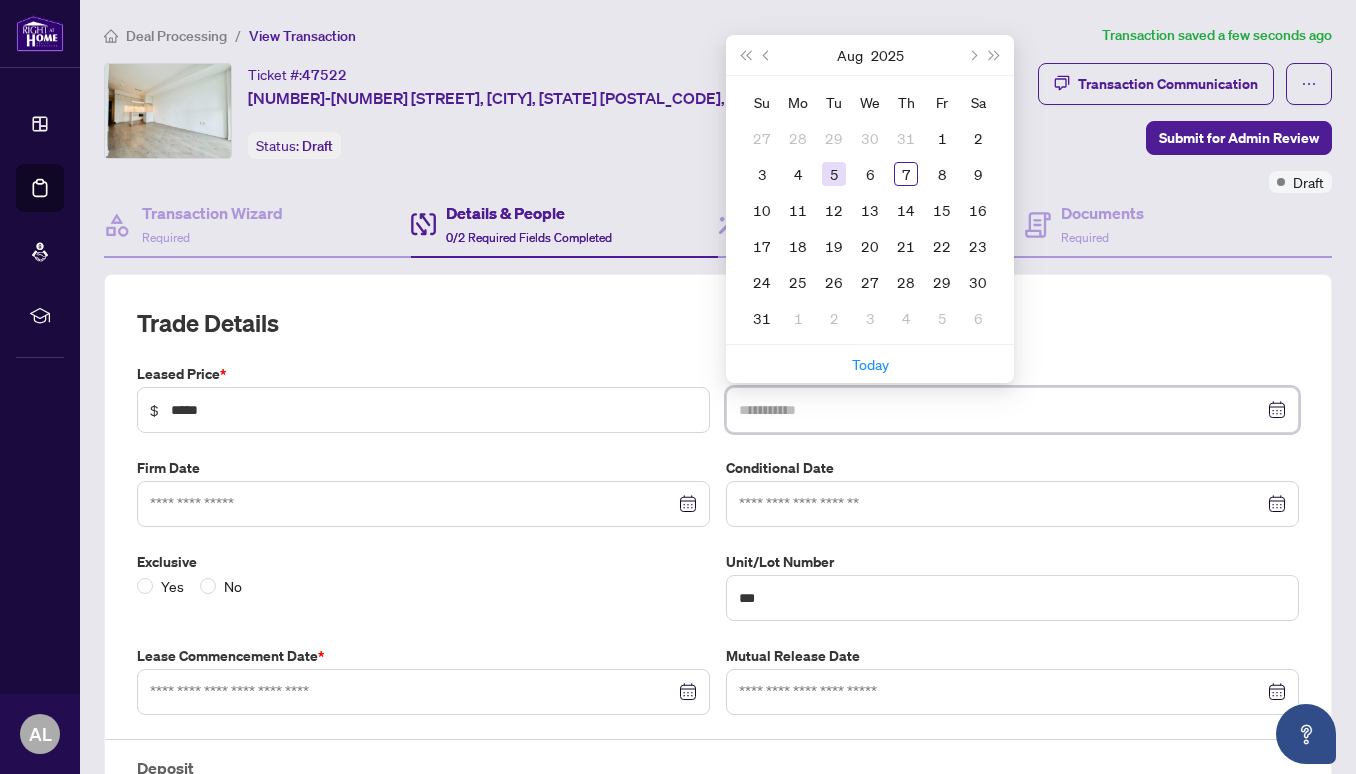 type on "**********" 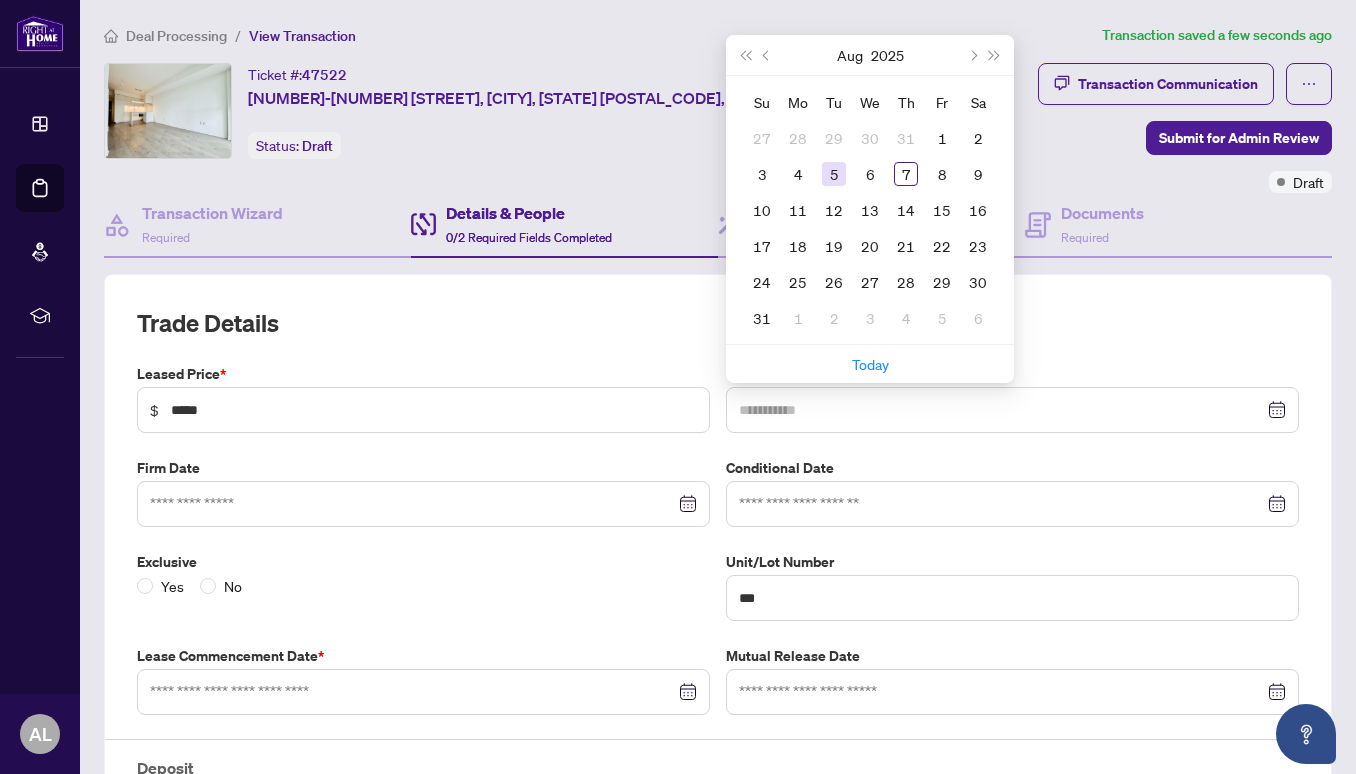 click on "5" at bounding box center [834, 174] 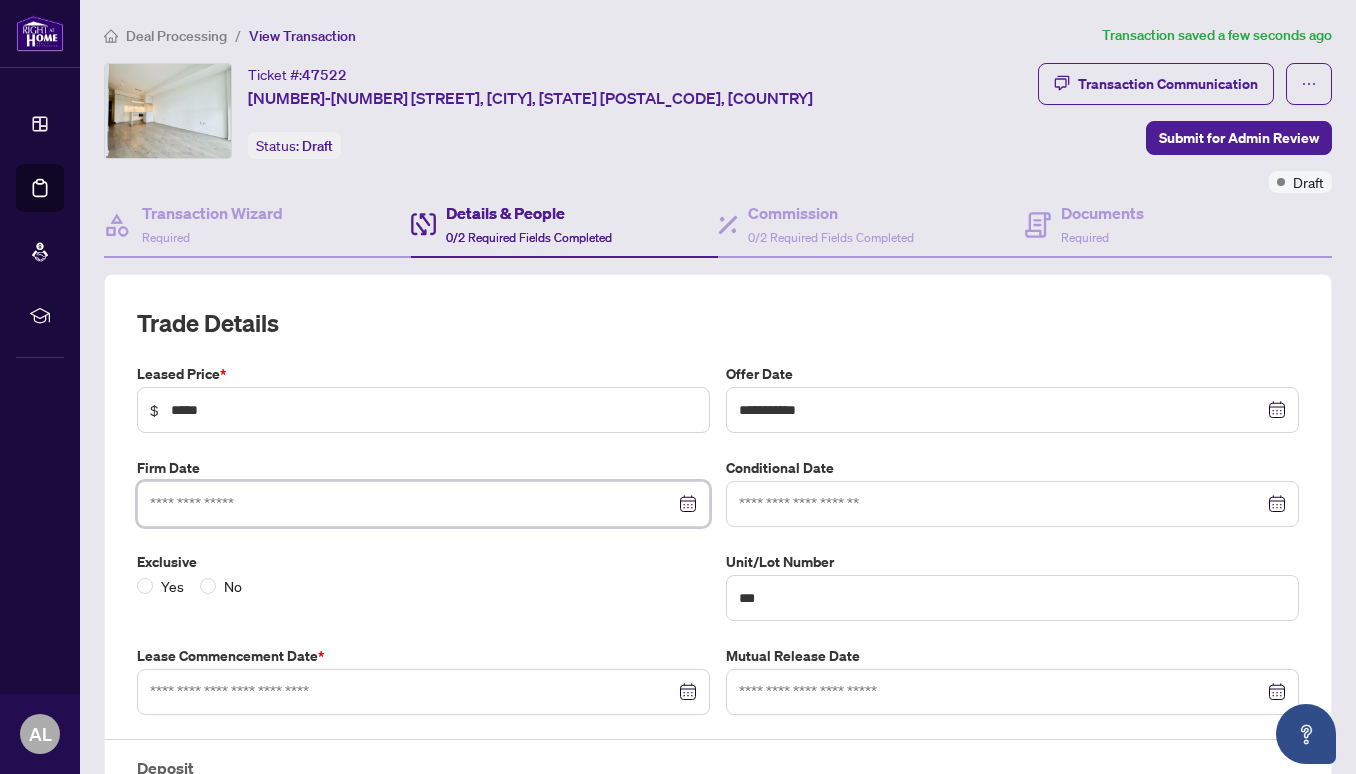 click at bounding box center [412, 504] 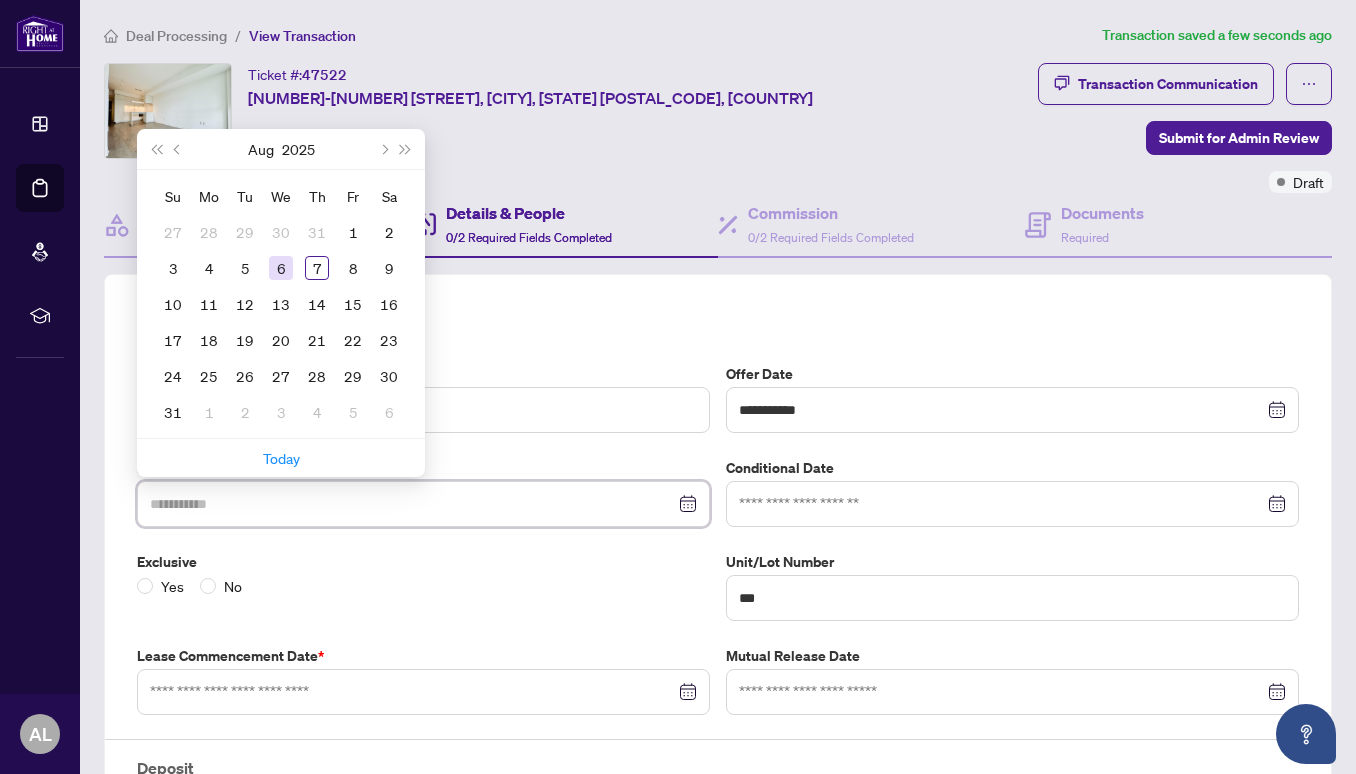 type on "**********" 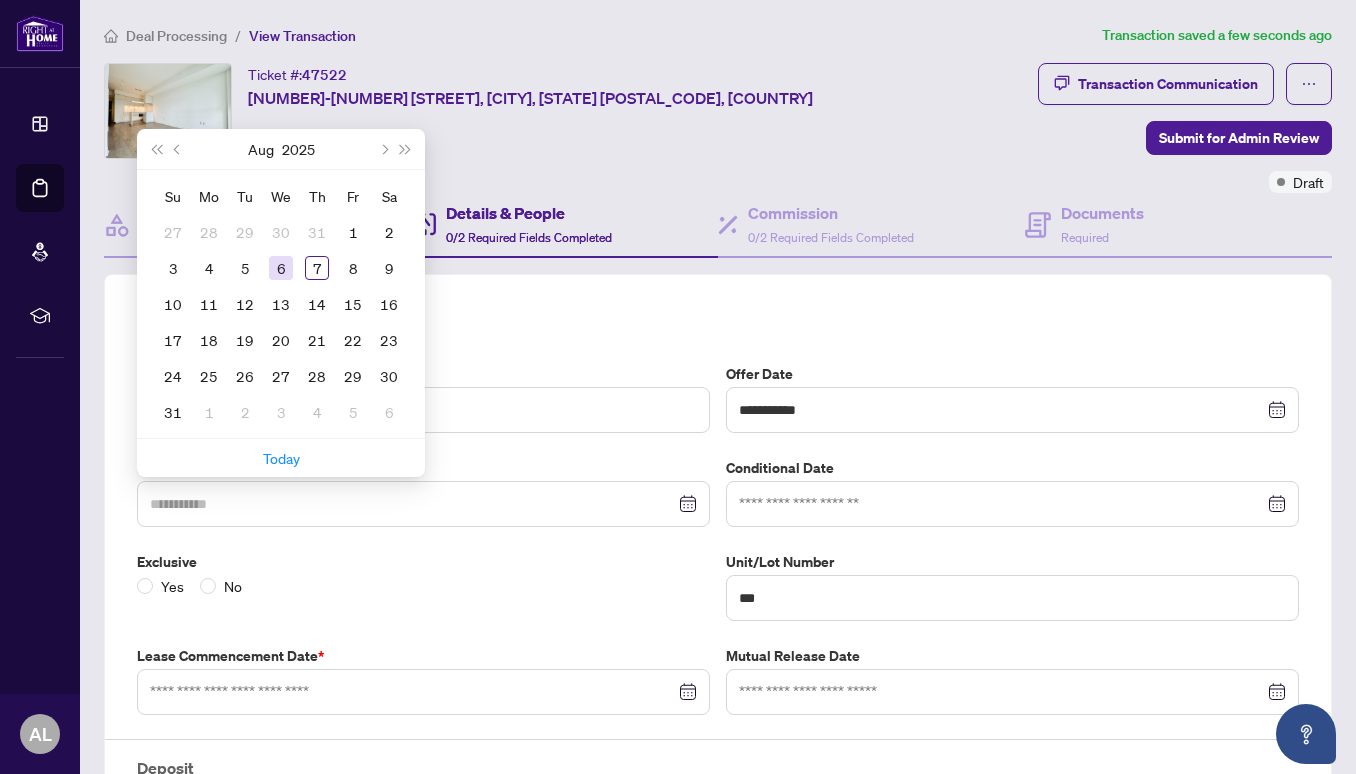 click on "6" at bounding box center (281, 268) 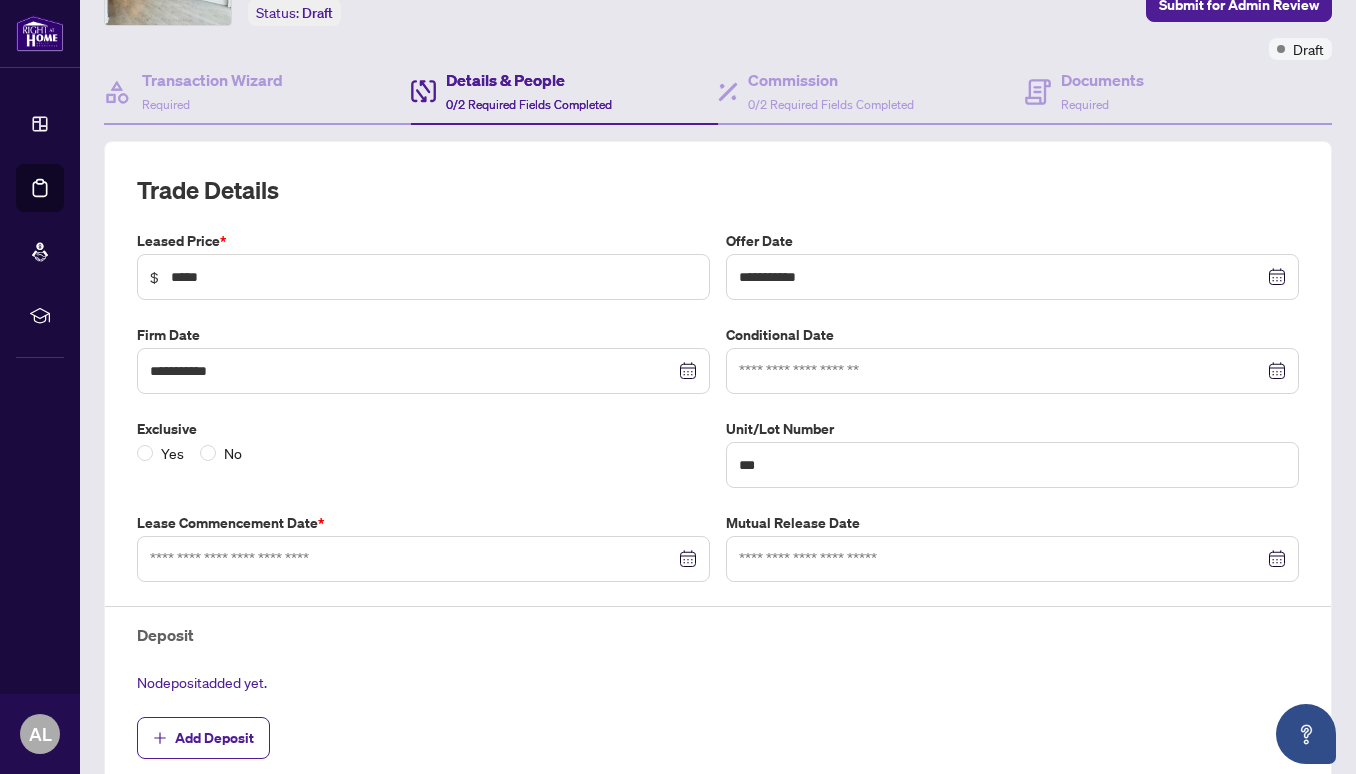 scroll, scrollTop: 139, scrollLeft: 0, axis: vertical 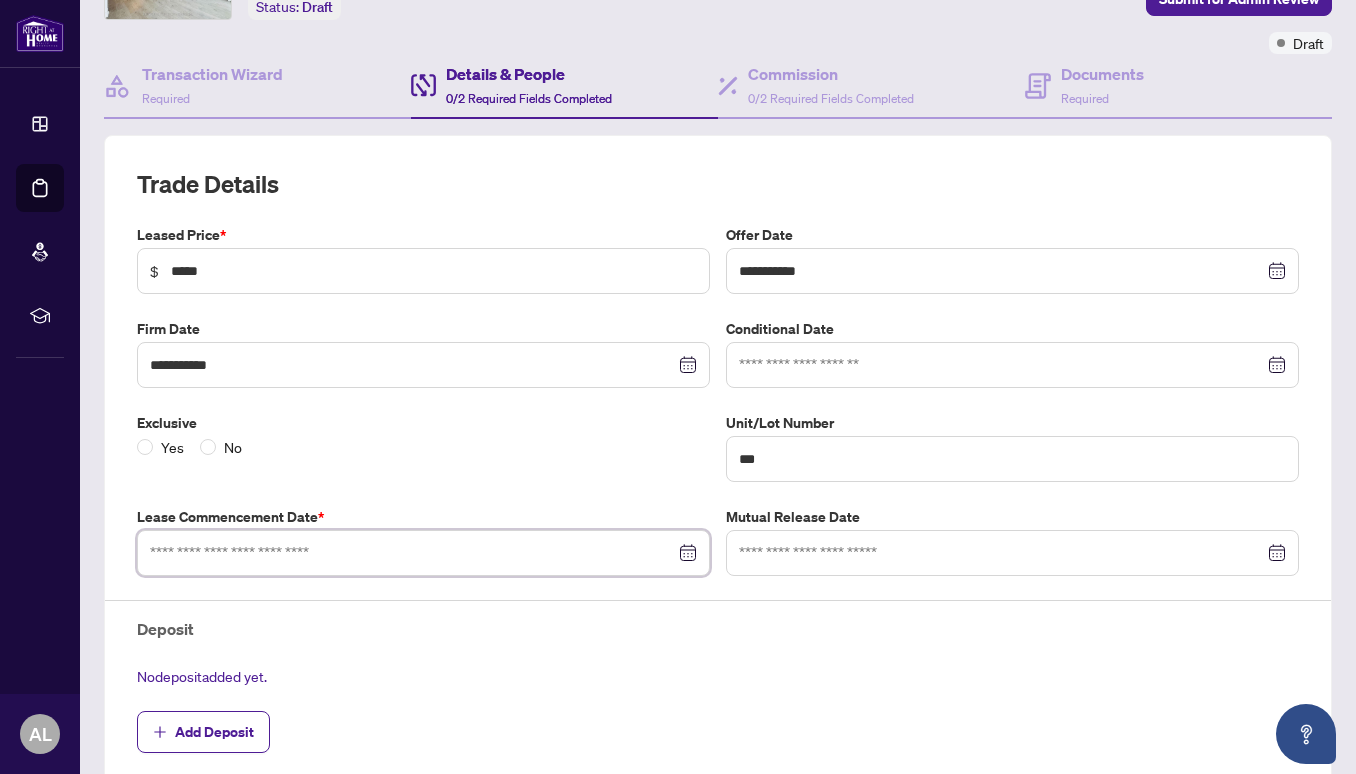 click at bounding box center (412, 553) 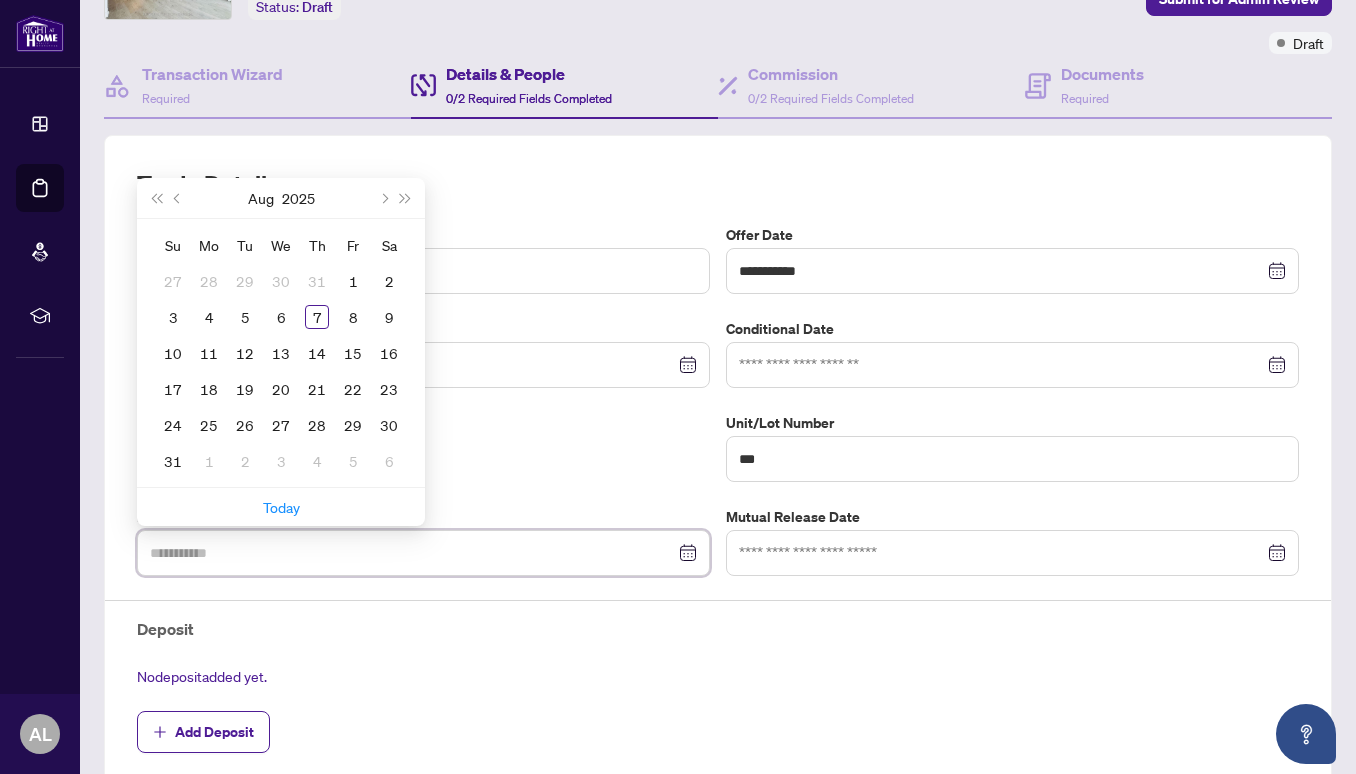 type on "**********" 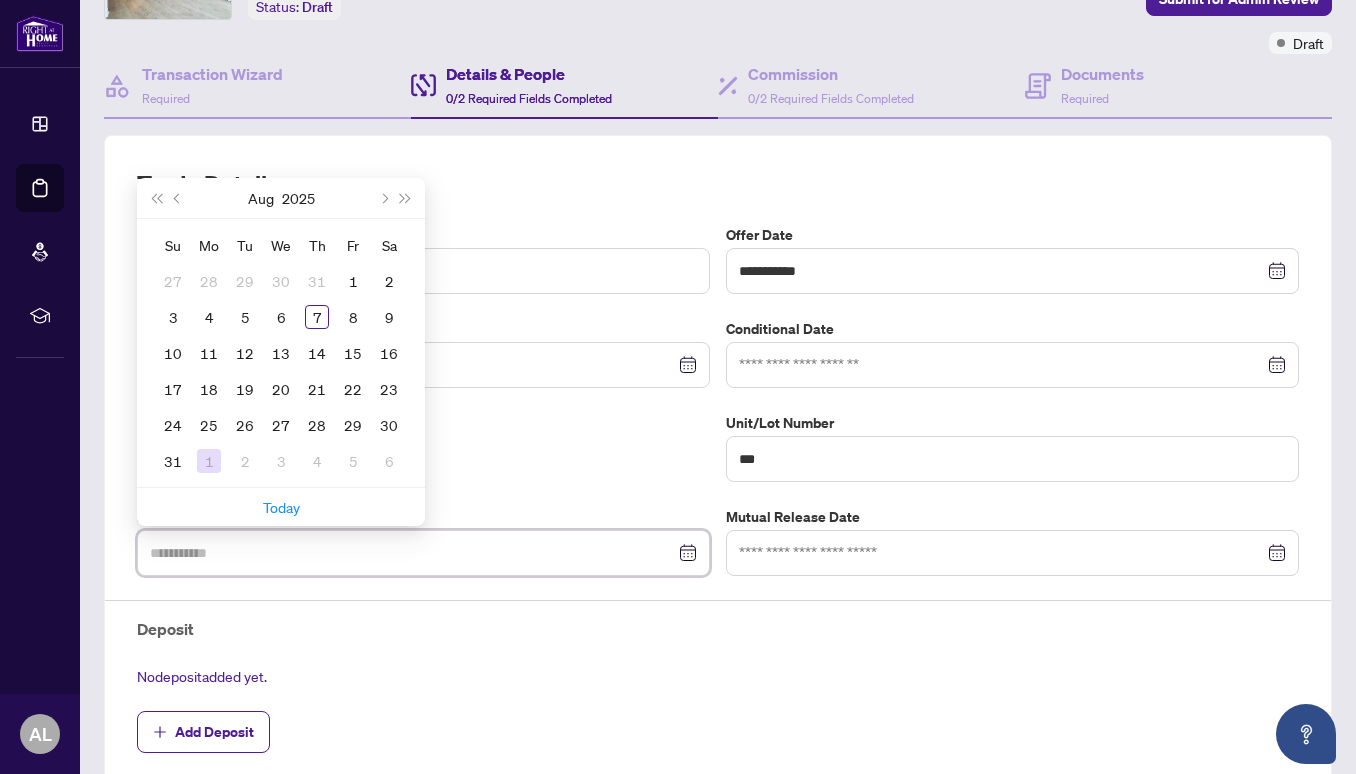 type on "**********" 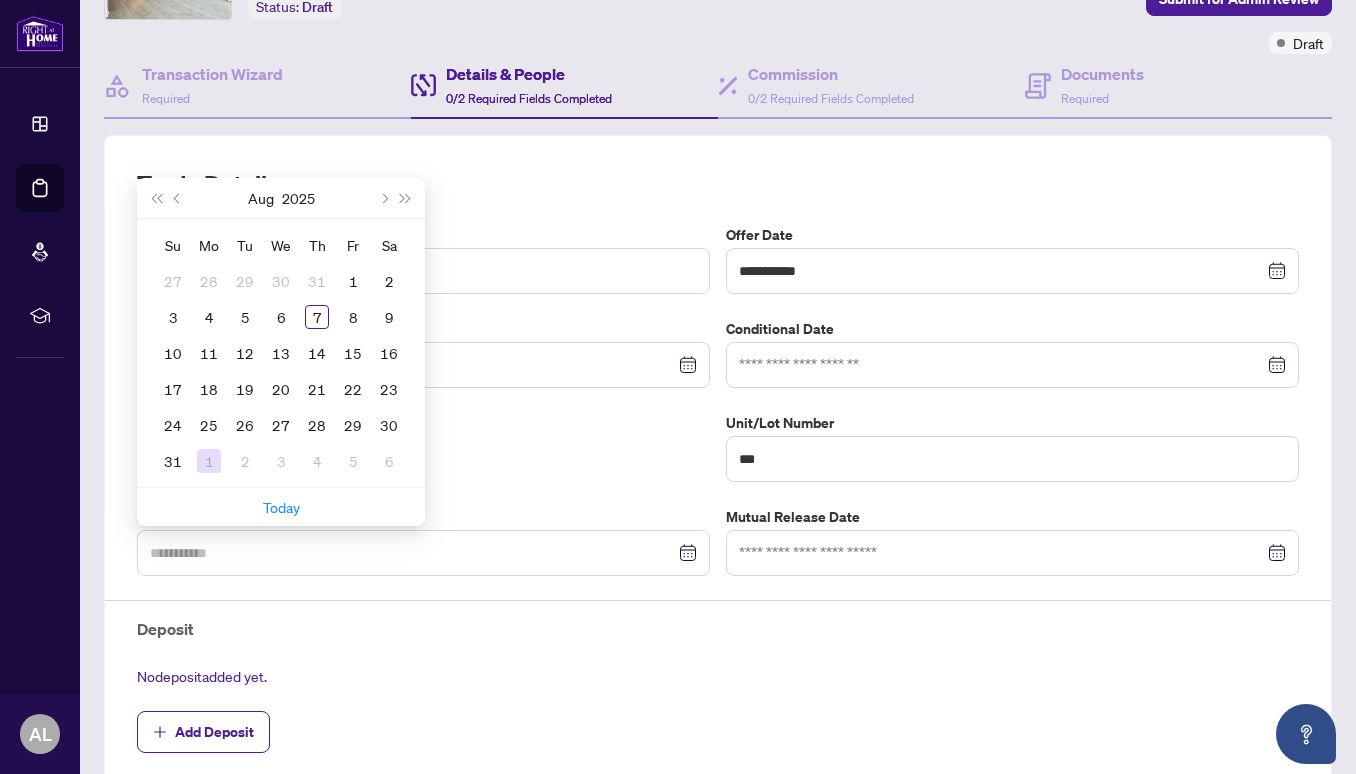 click on "1" at bounding box center (209, 461) 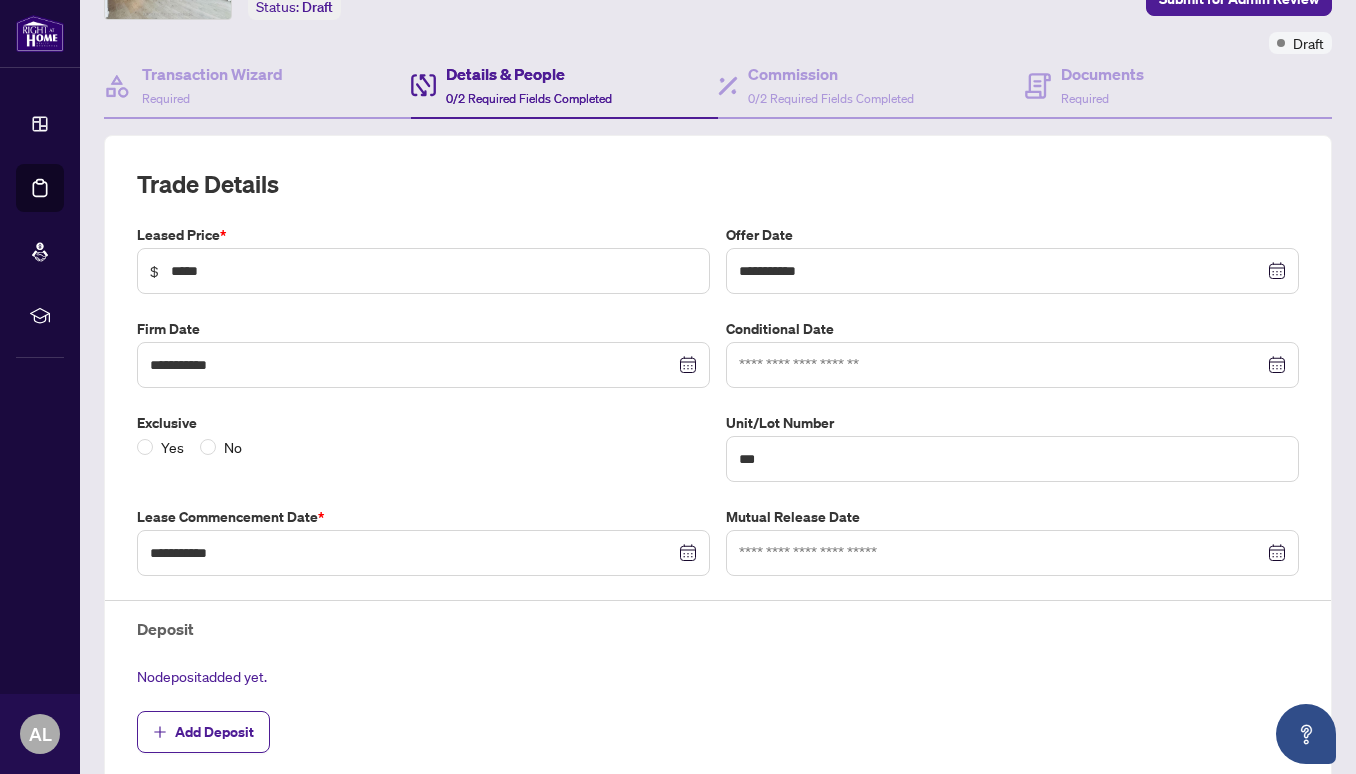 click on "Exclusive Yes No" at bounding box center (423, 447) 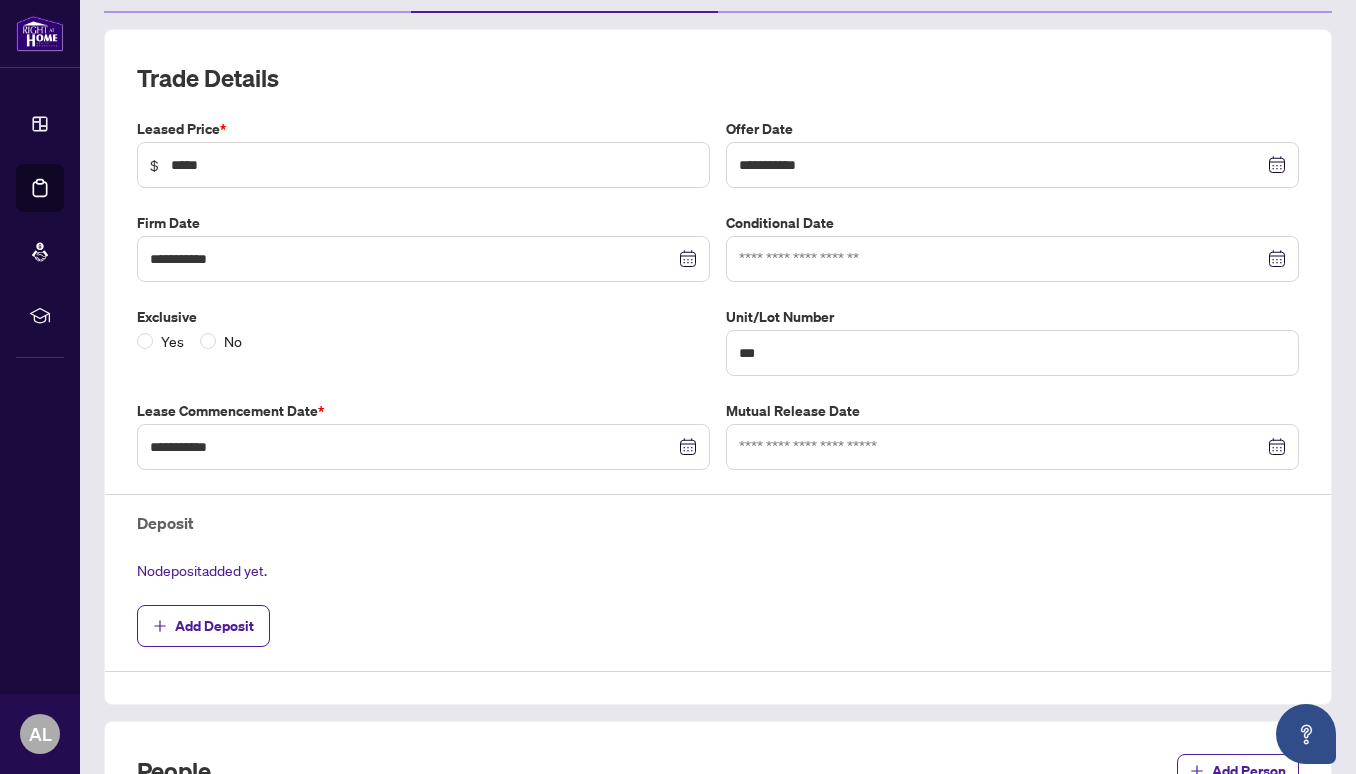 scroll, scrollTop: 262, scrollLeft: 0, axis: vertical 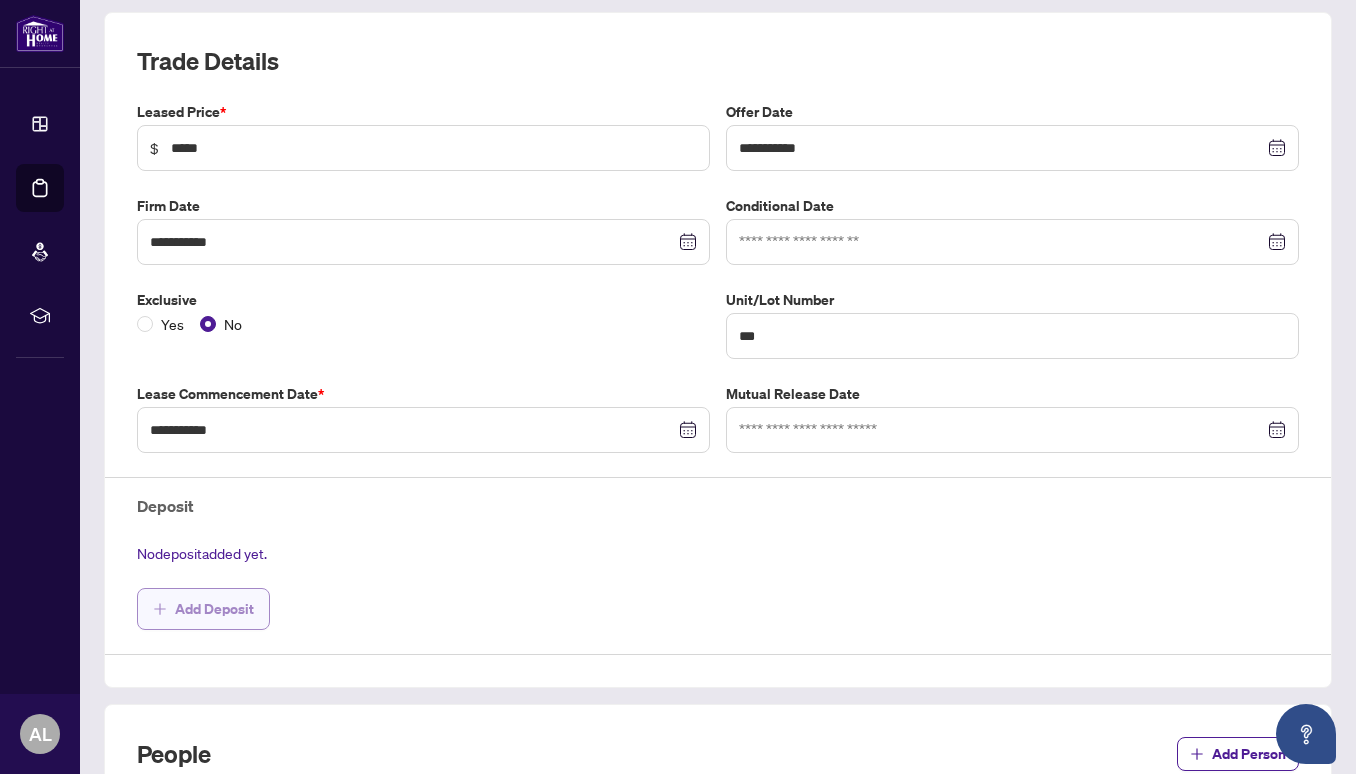 click on "Add Deposit" at bounding box center [214, 609] 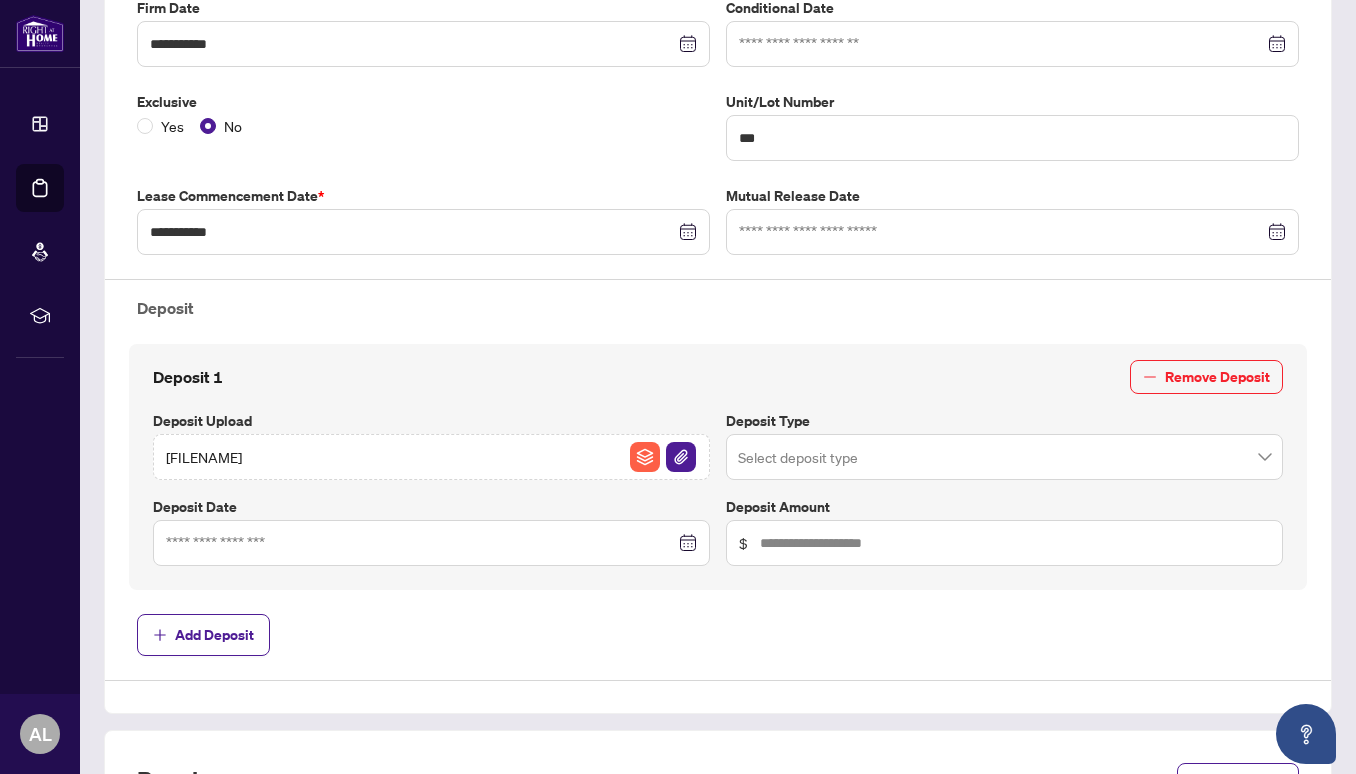 scroll, scrollTop: 466, scrollLeft: 0, axis: vertical 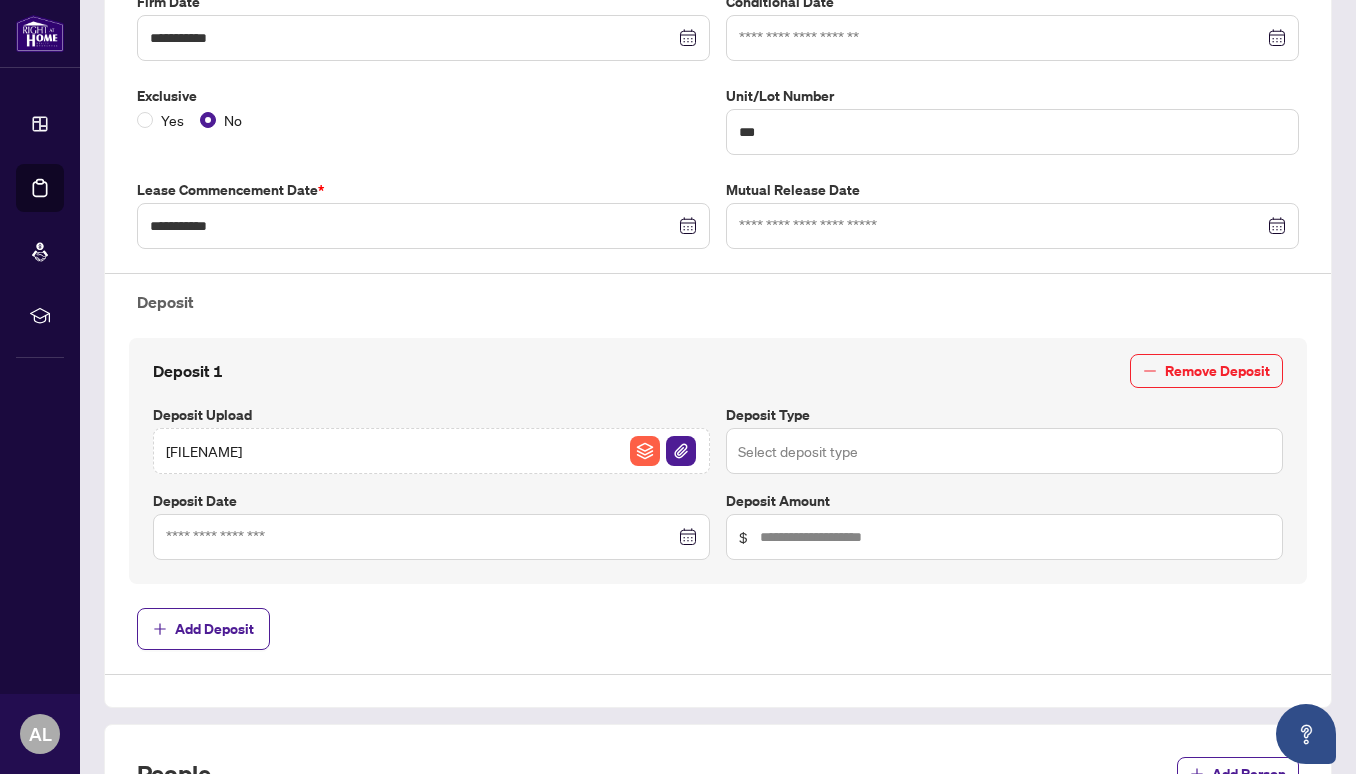click at bounding box center (1004, 451) 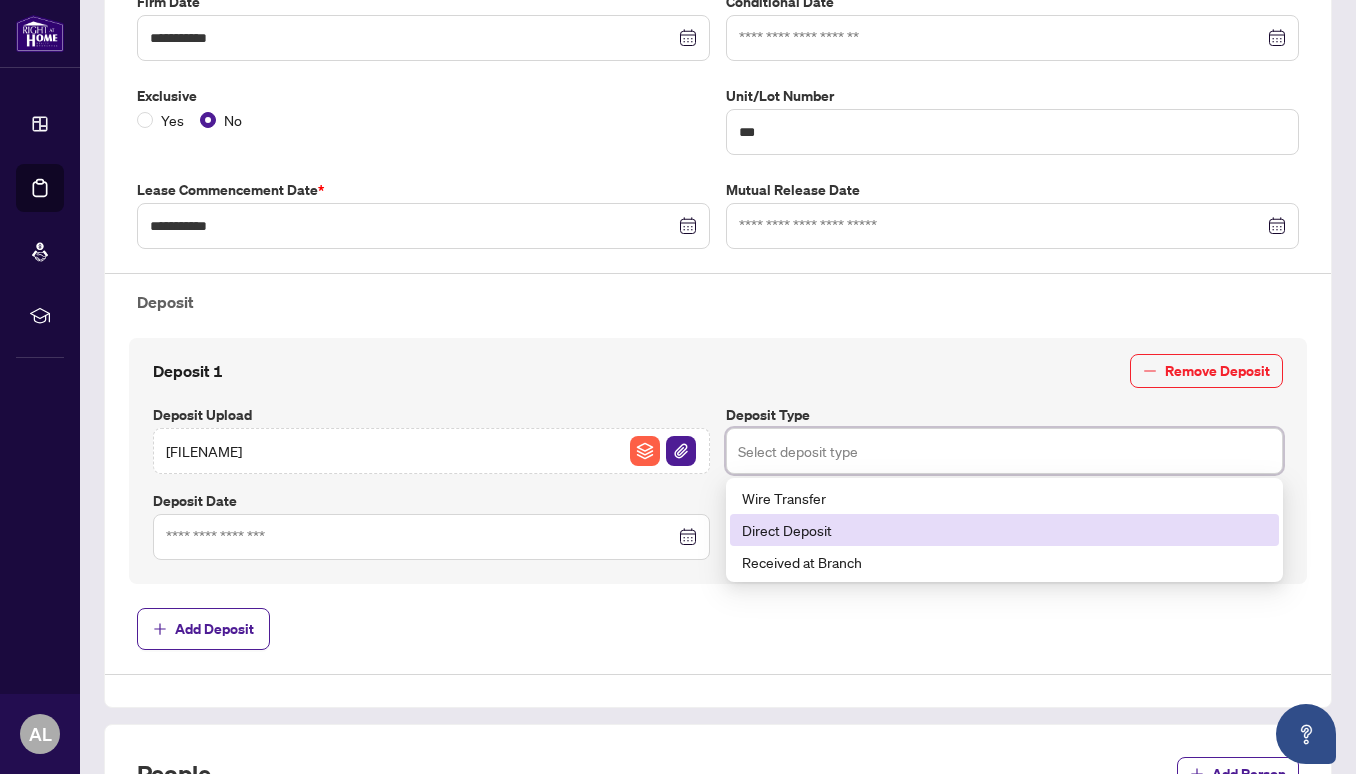 click on "Direct Deposit" at bounding box center [1004, 530] 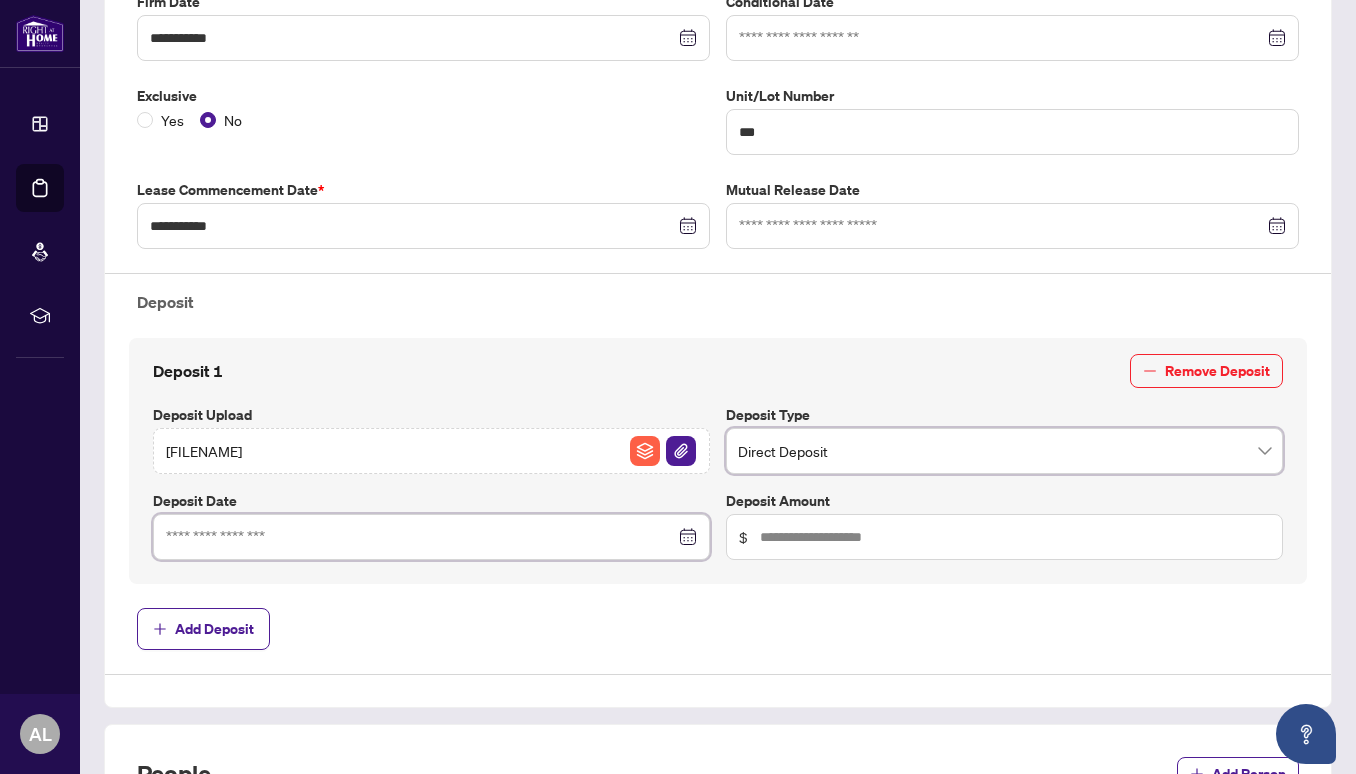 click at bounding box center (420, 537) 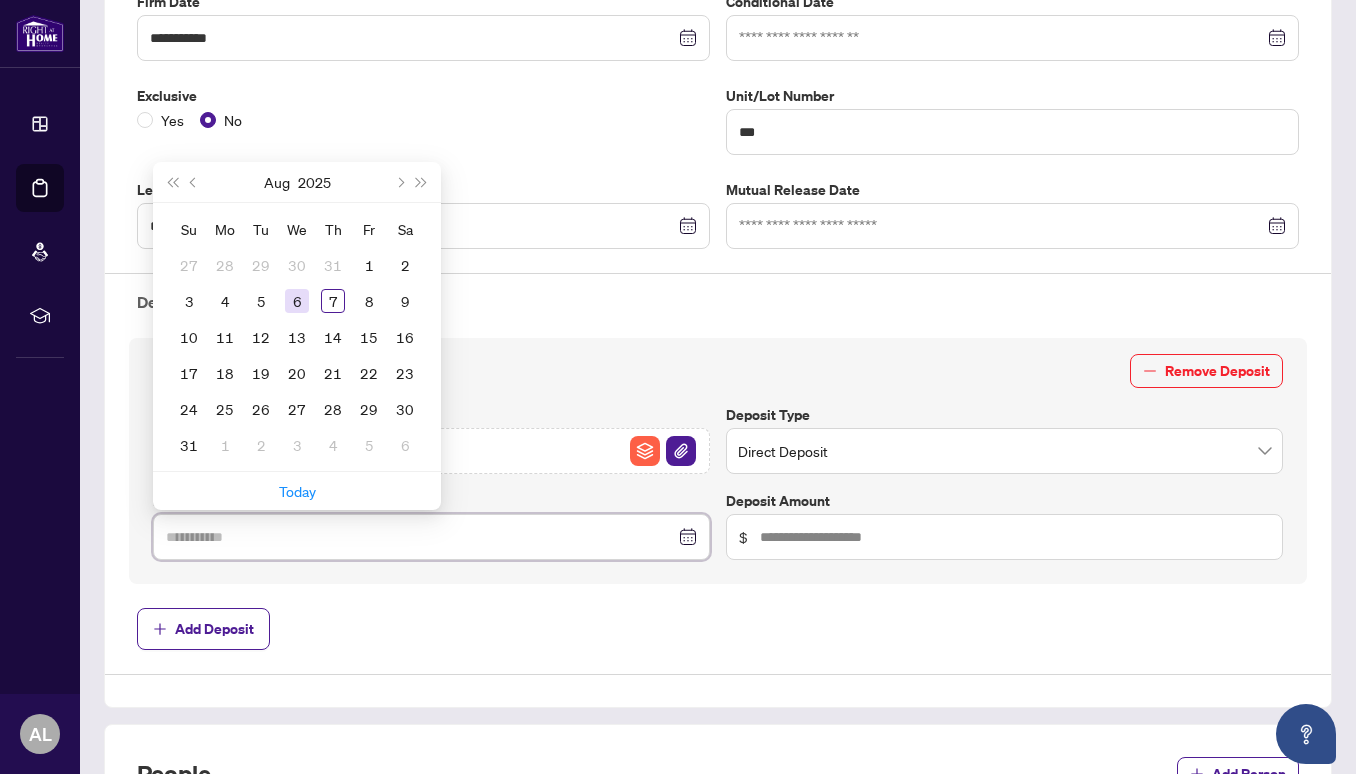 type on "**********" 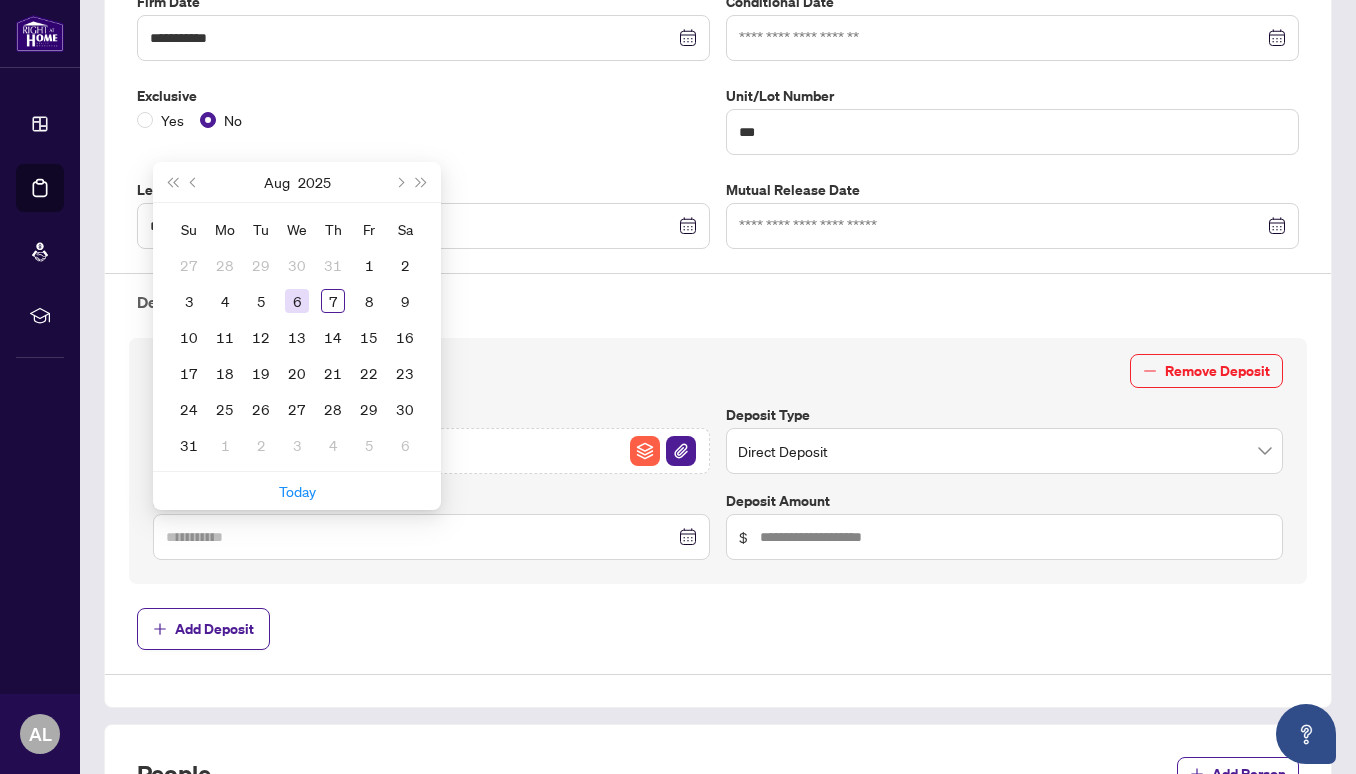 click on "6" at bounding box center [297, 301] 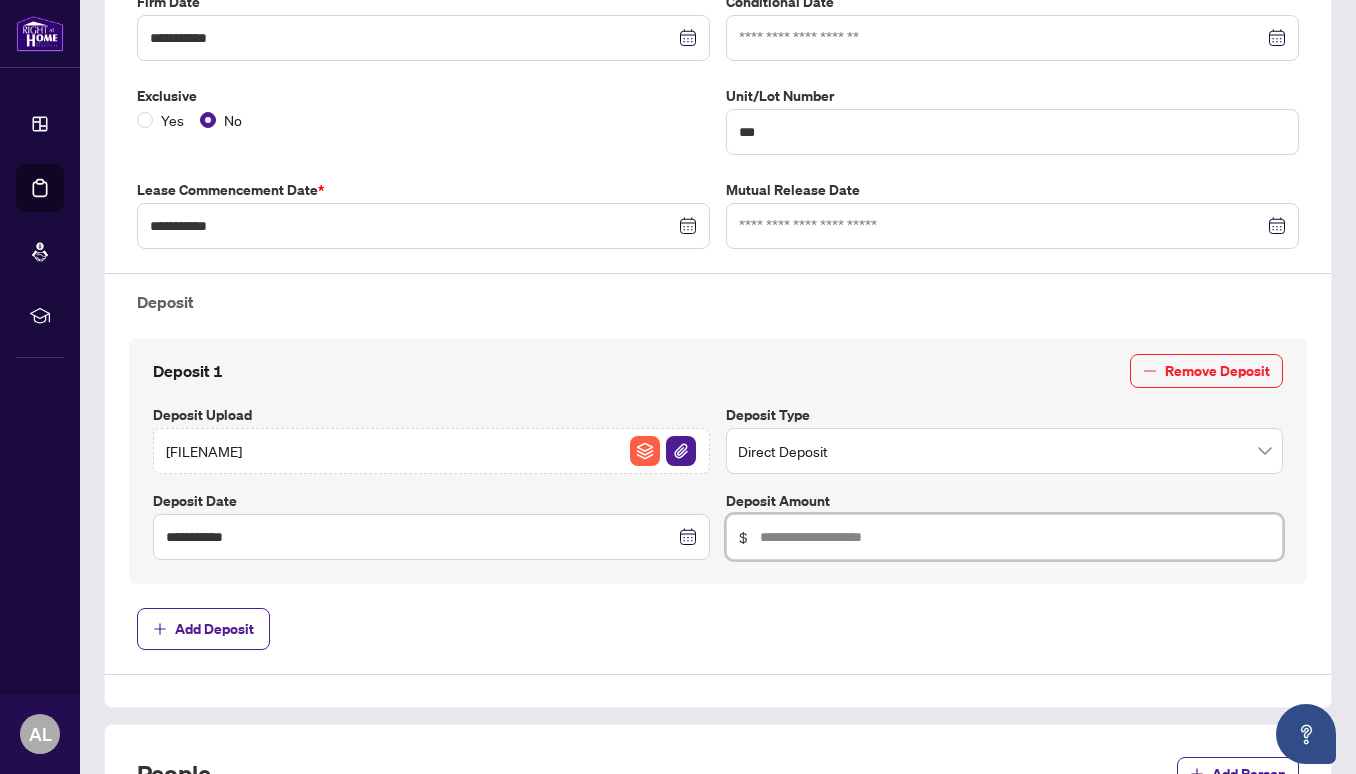 click at bounding box center (1015, 537) 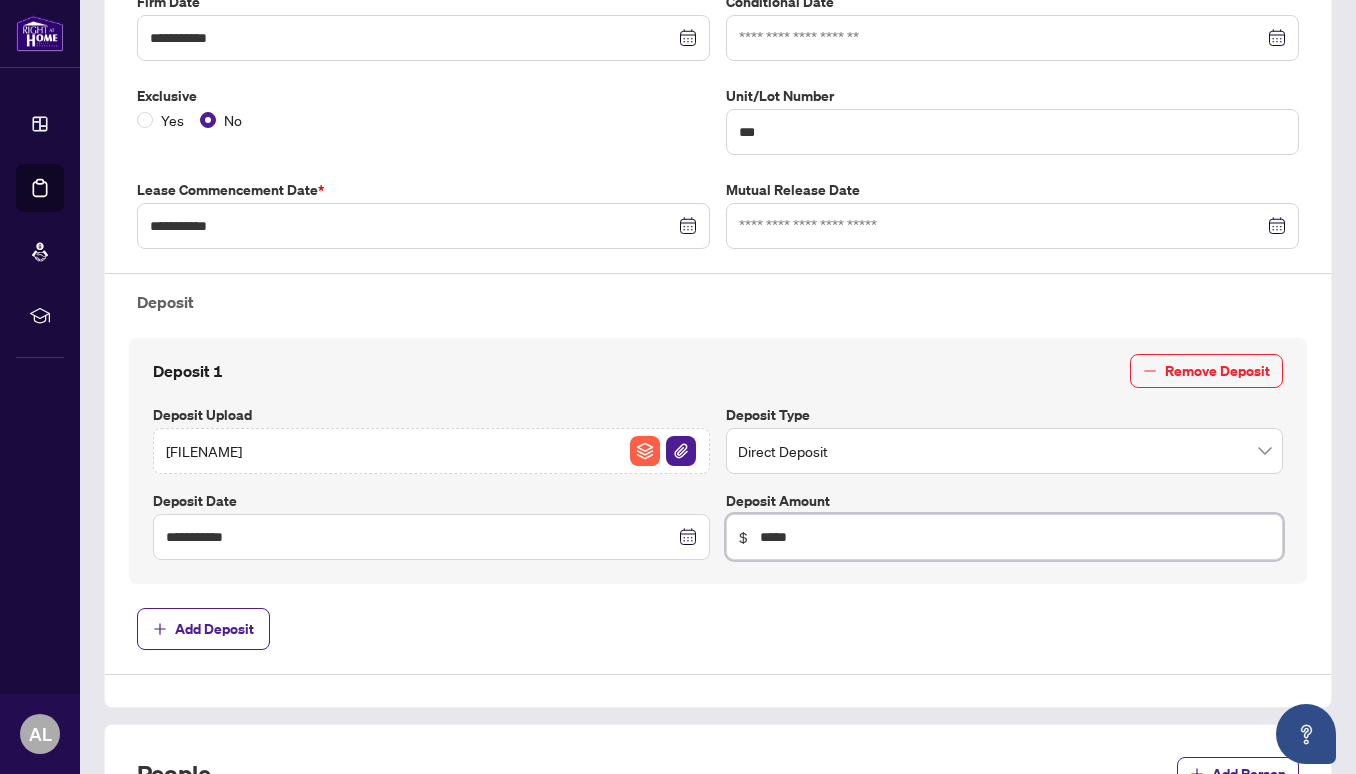 type on "*****" 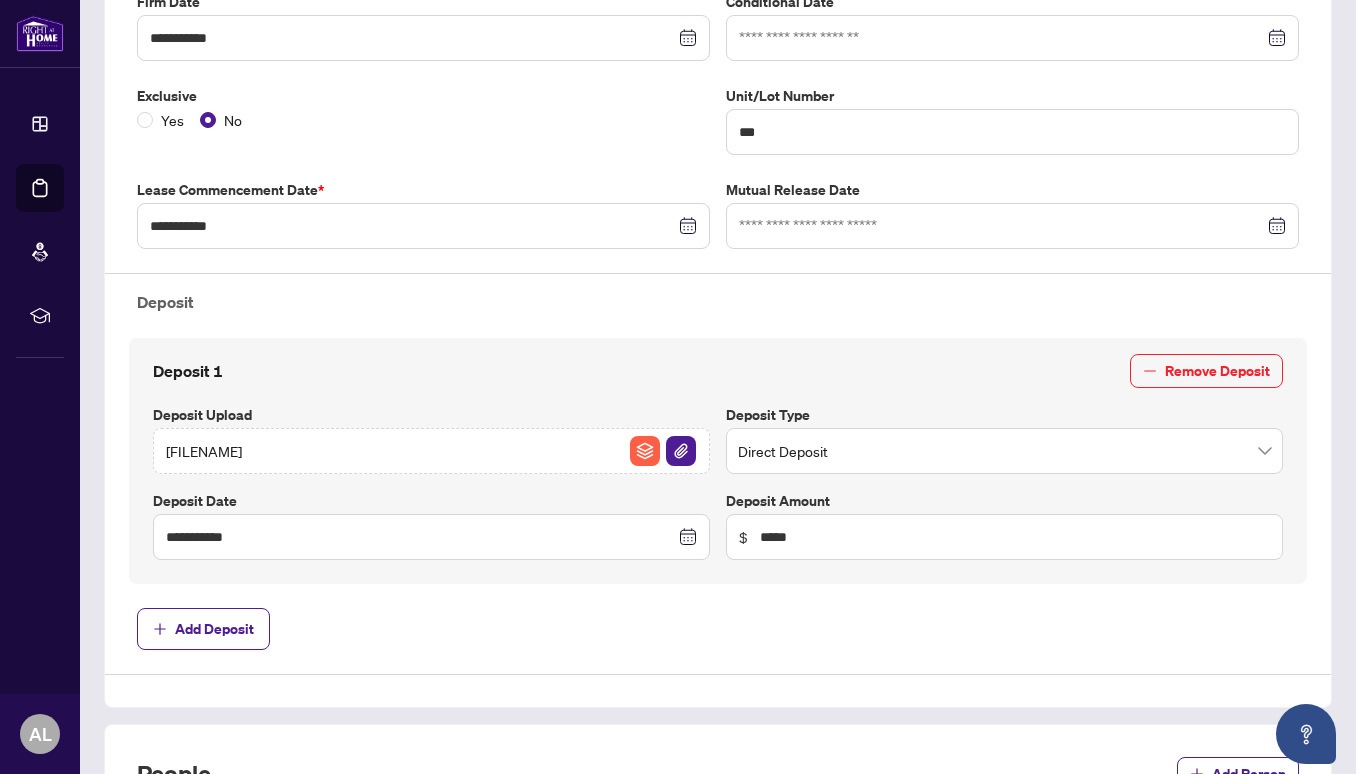click on "Add Deposit" at bounding box center (718, 629) 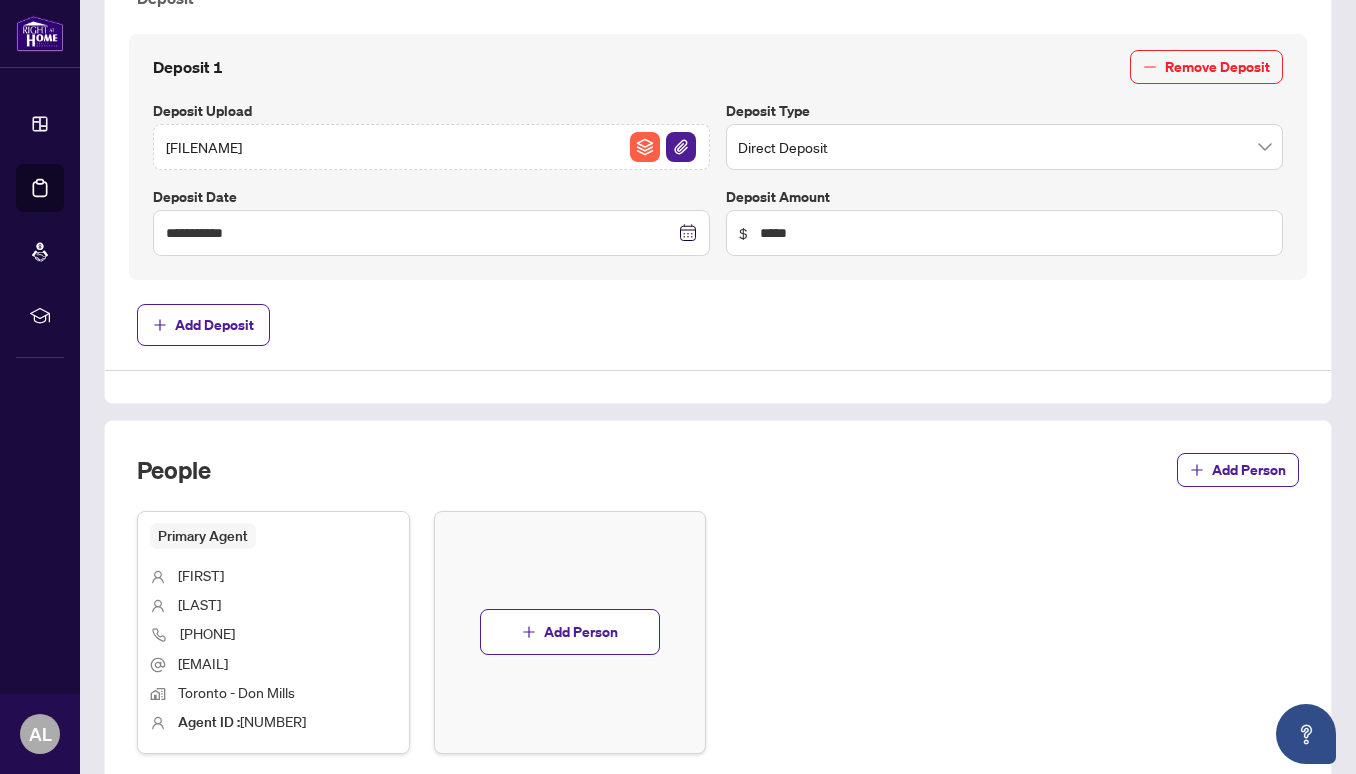 scroll, scrollTop: 787, scrollLeft: 0, axis: vertical 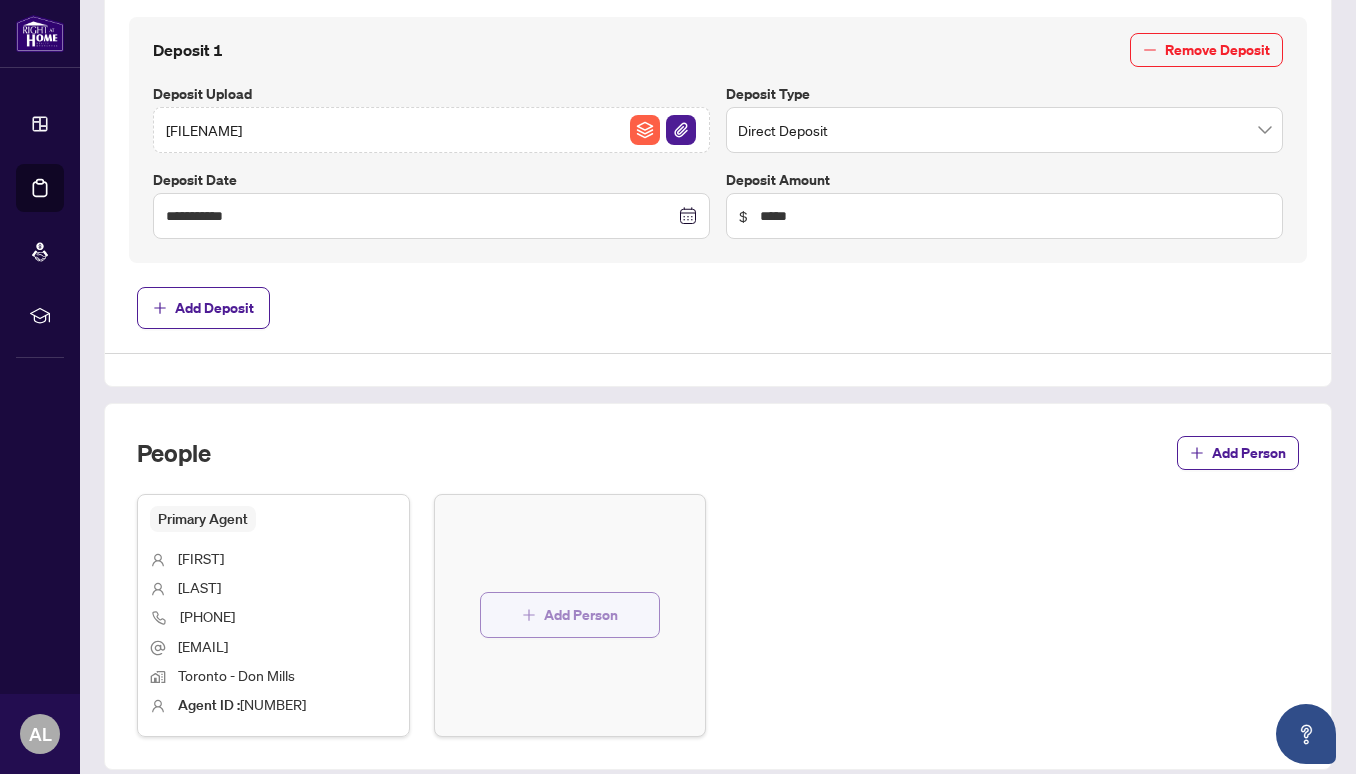 click on "Add Person" at bounding box center (581, 615) 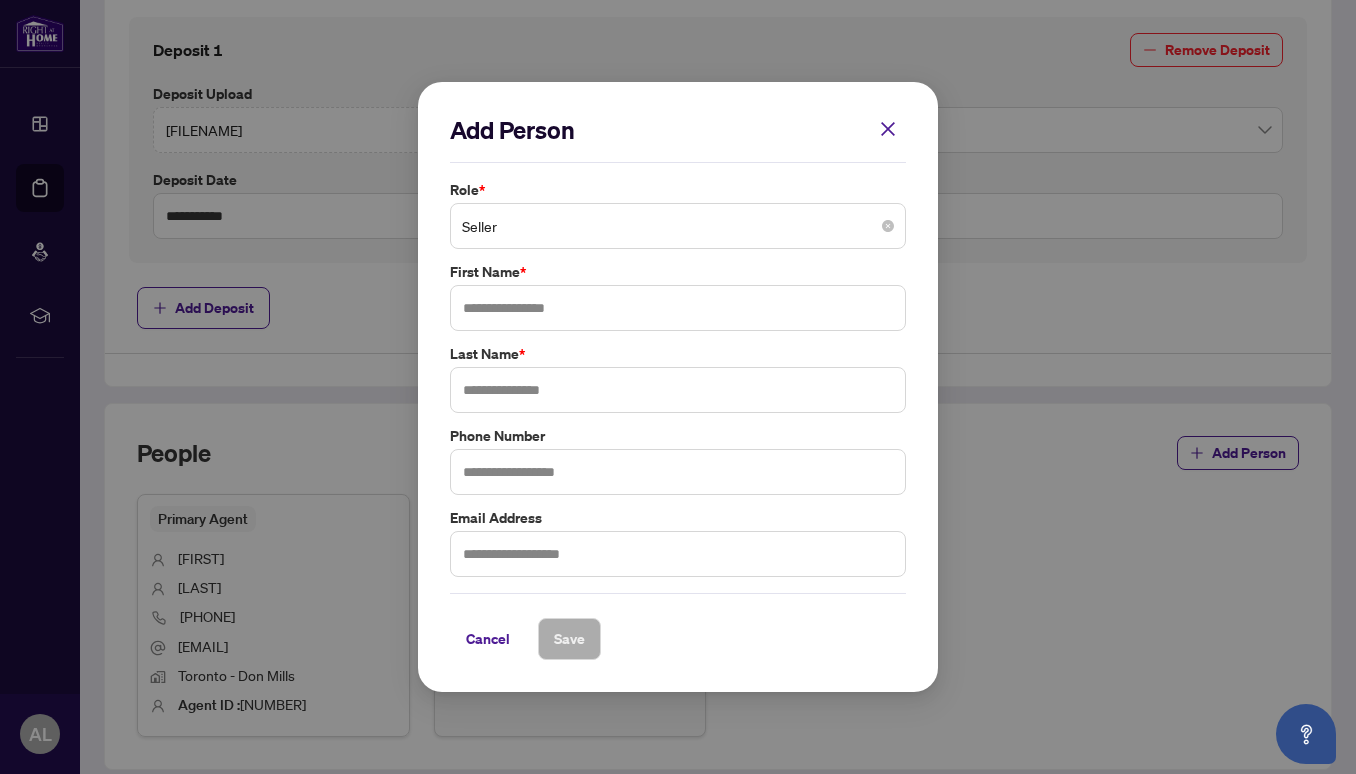click on "Seller" at bounding box center [678, 226] 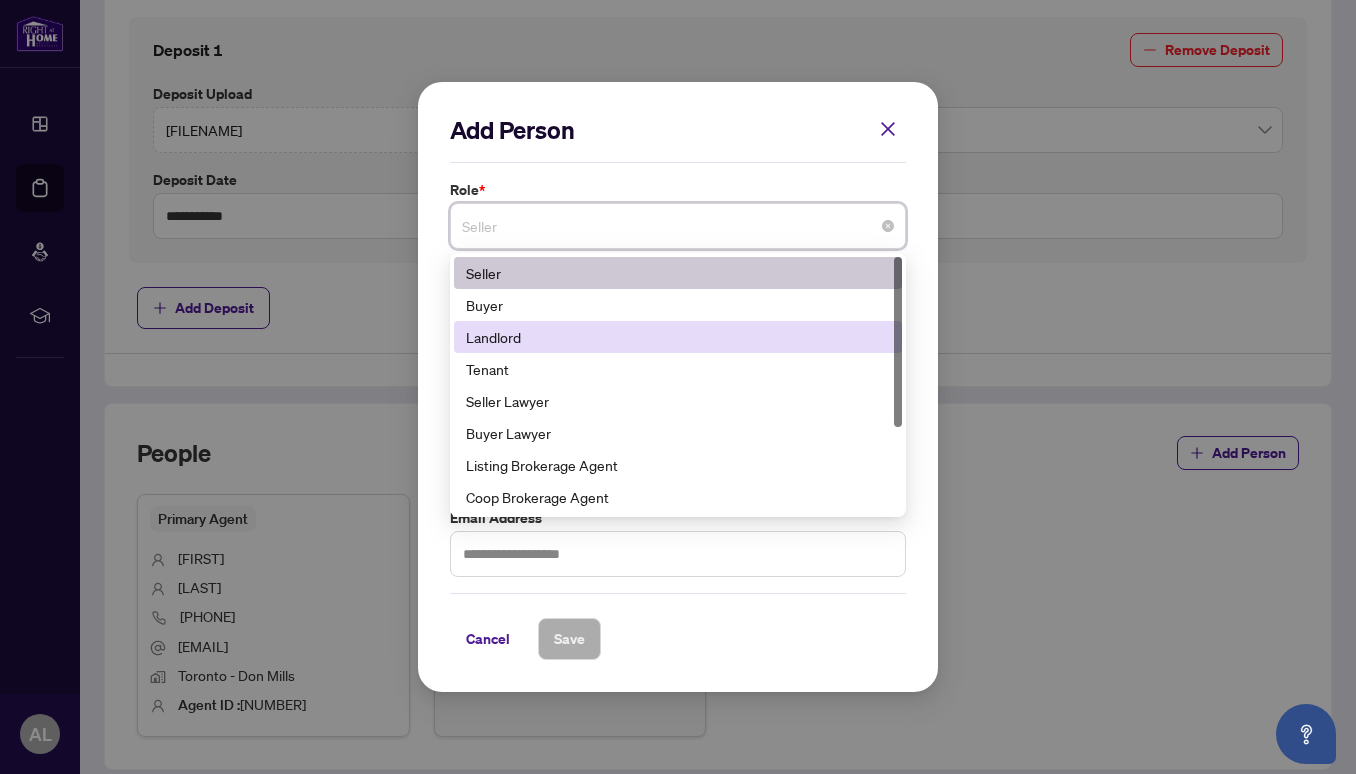 click on "Landlord" at bounding box center (678, 337) 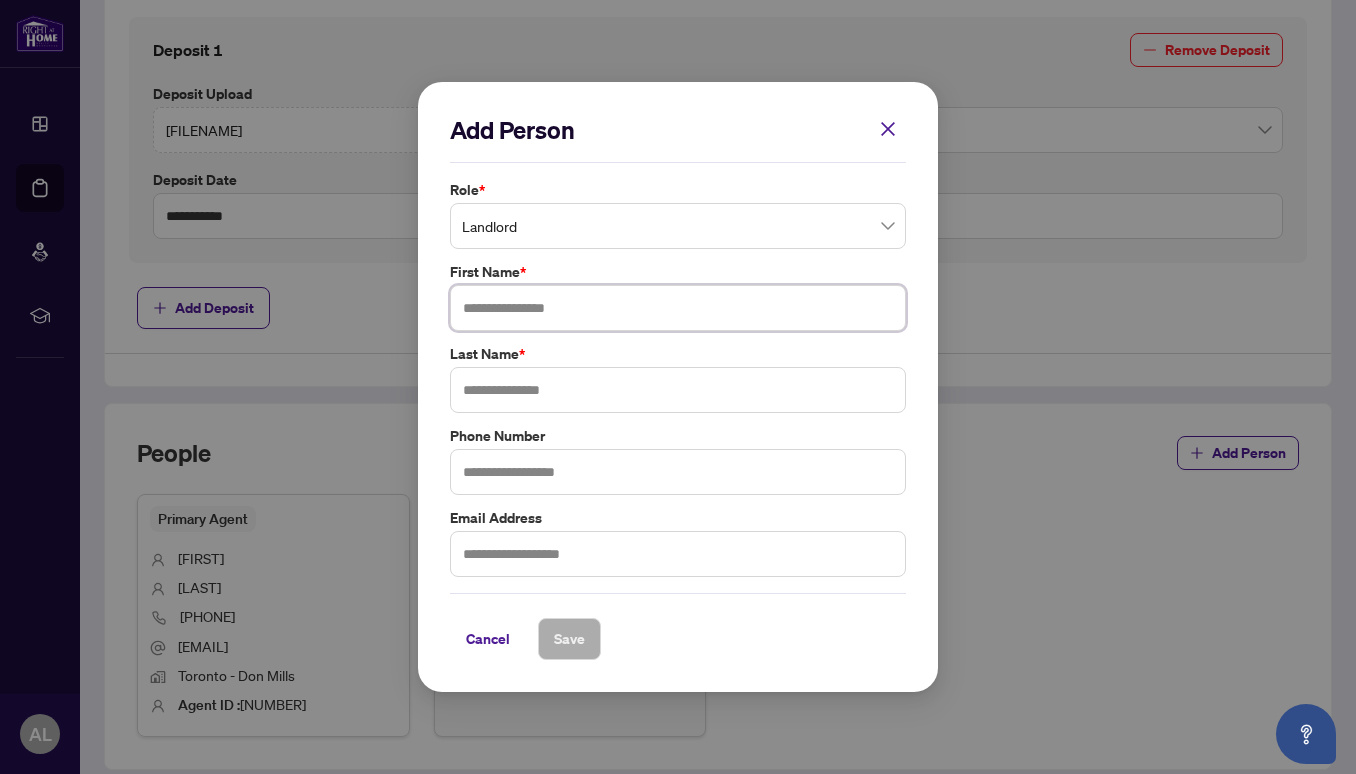 click at bounding box center (678, 308) 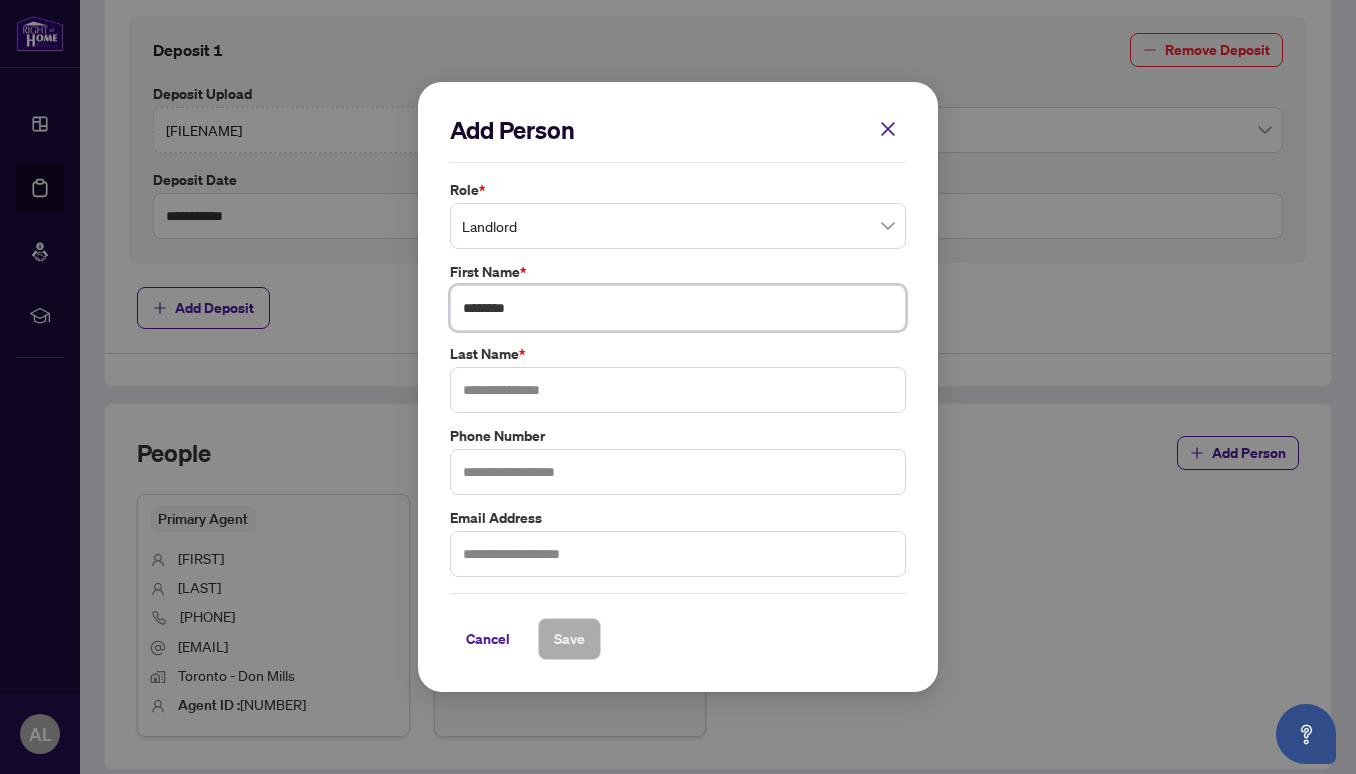 type on "********" 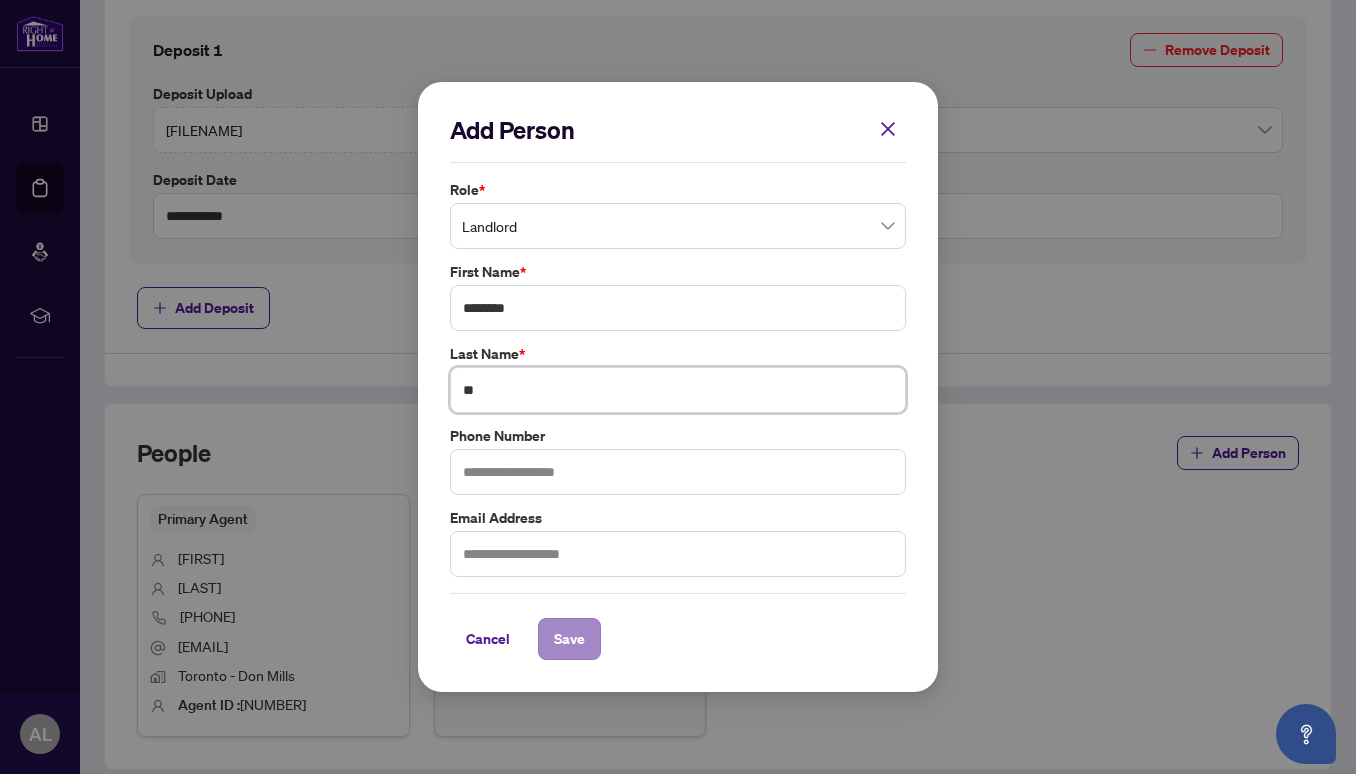 type on "**" 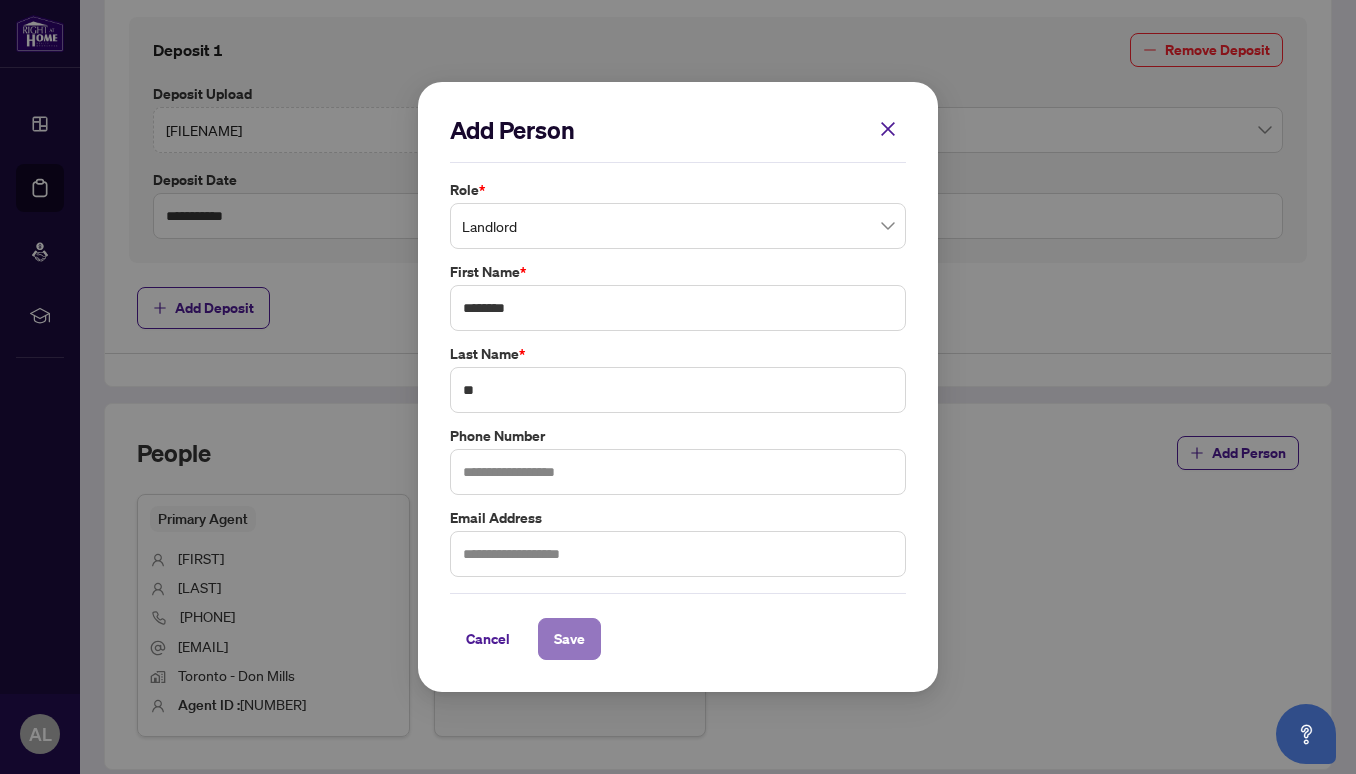 click on "Save" at bounding box center [569, 639] 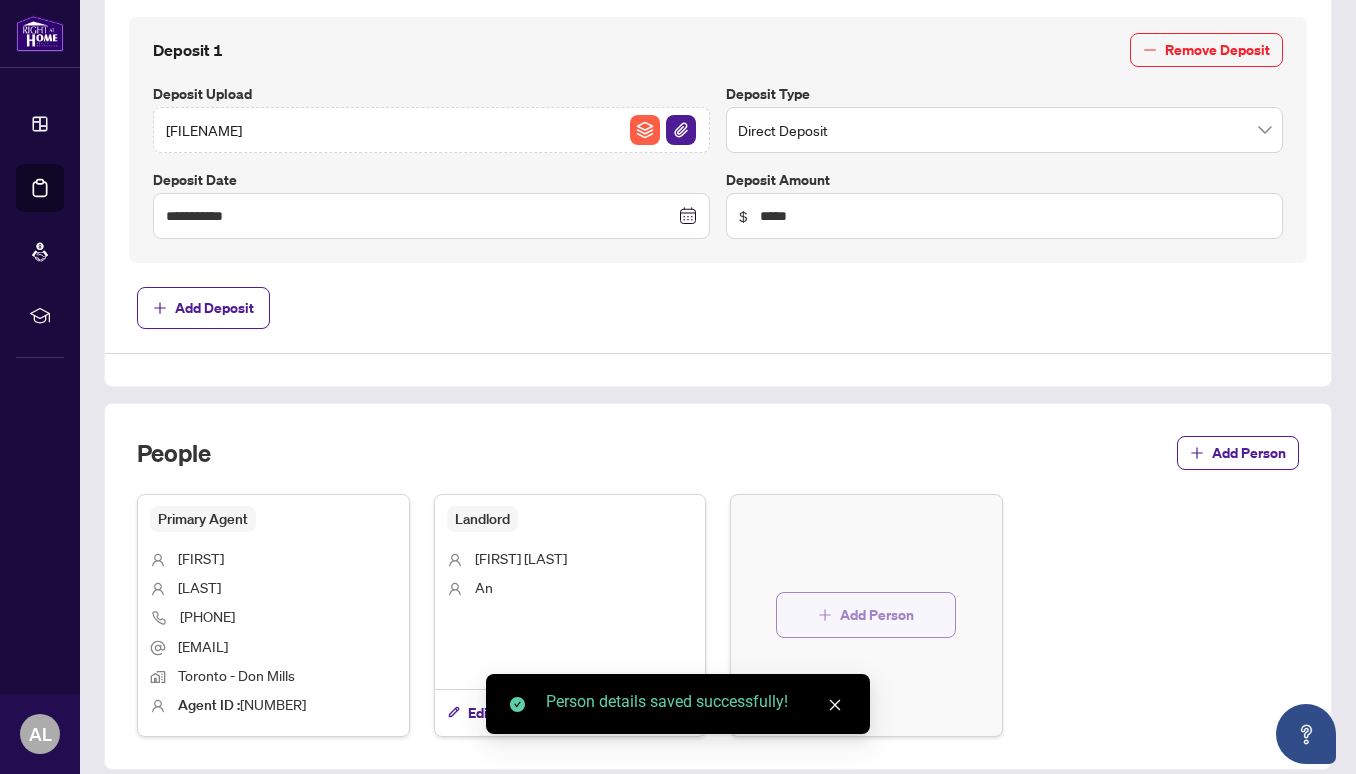 click on "Add Person" at bounding box center [877, 615] 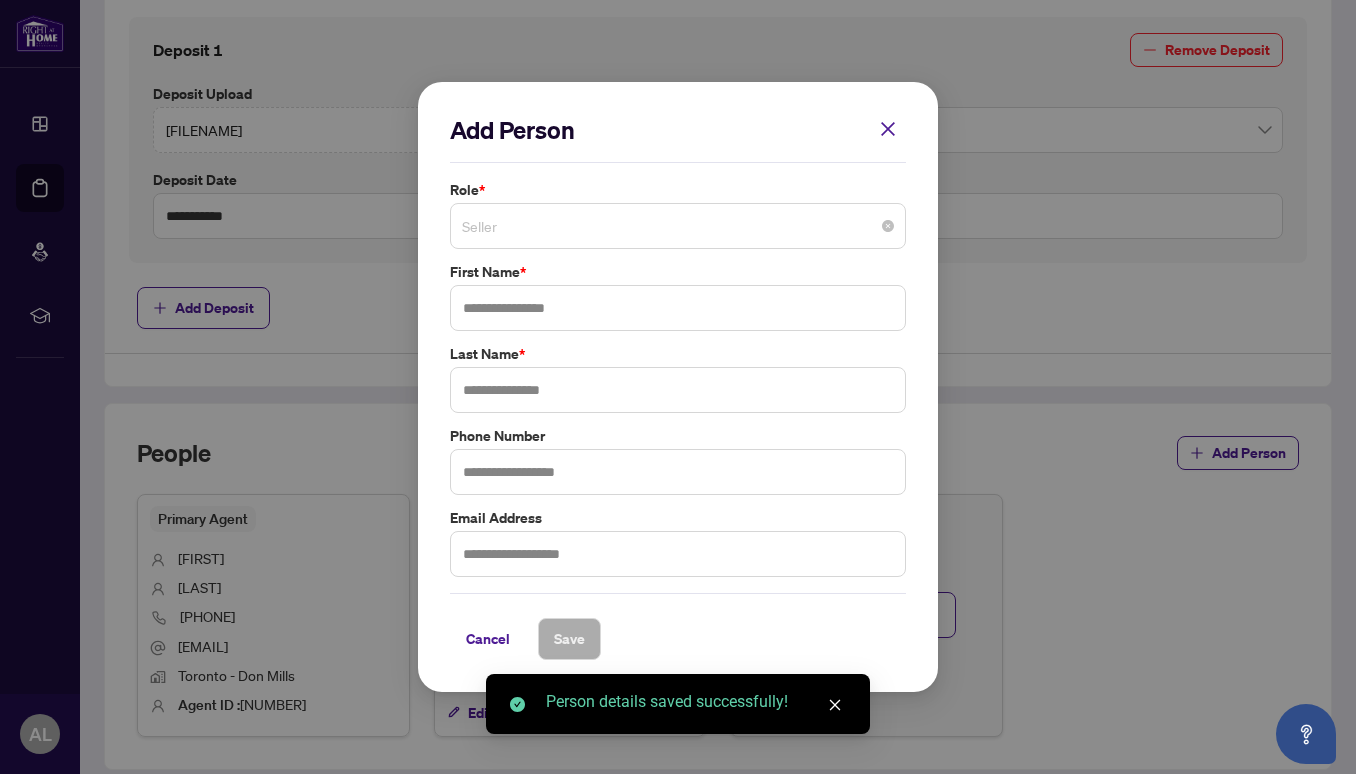 click on "Seller" at bounding box center (678, 226) 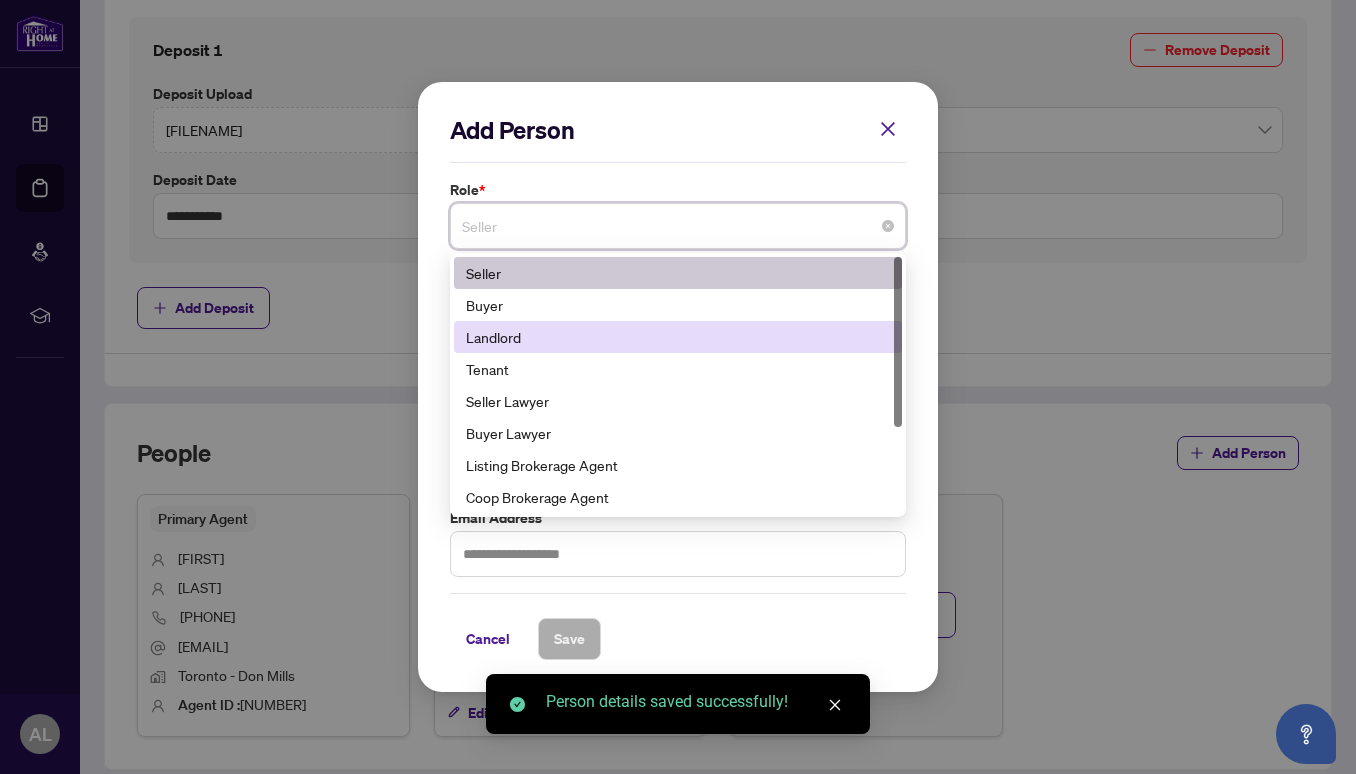 click on "Landlord" at bounding box center [678, 337] 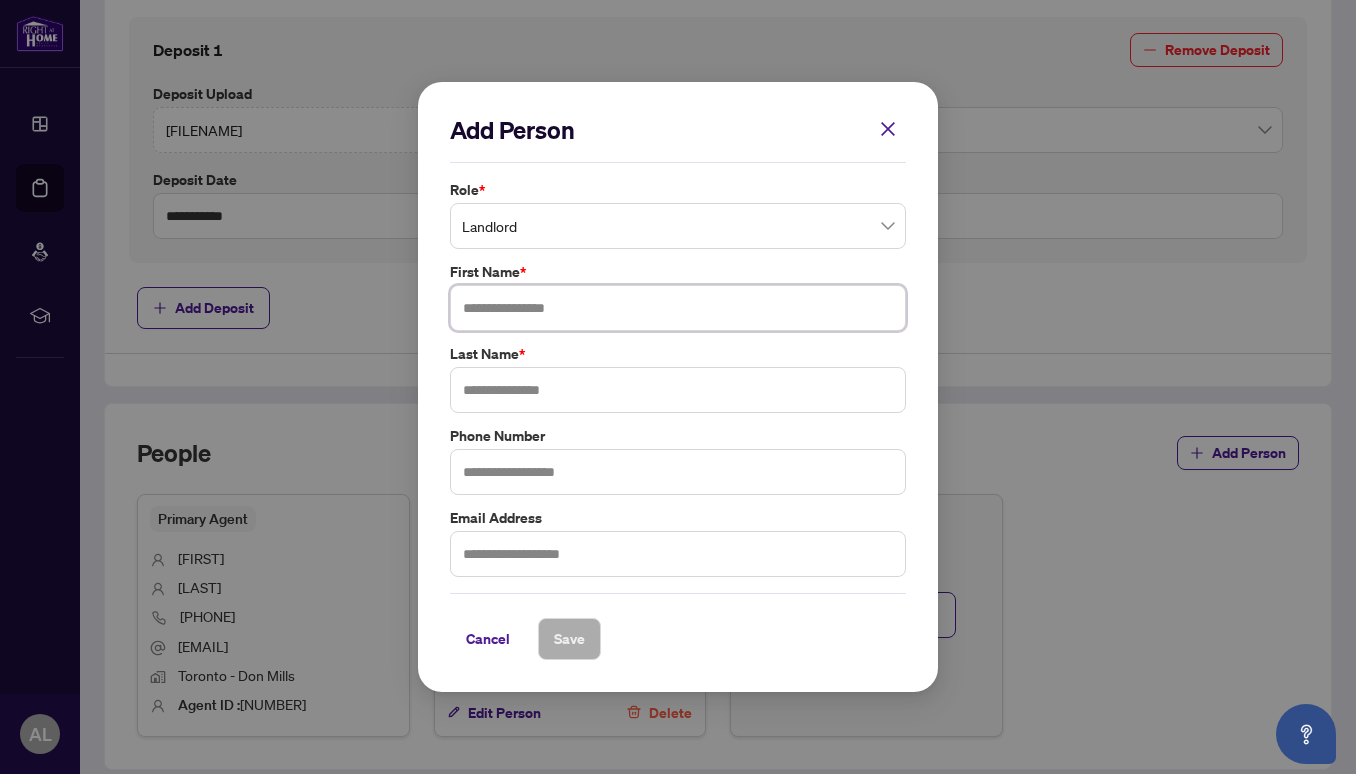 click at bounding box center (678, 308) 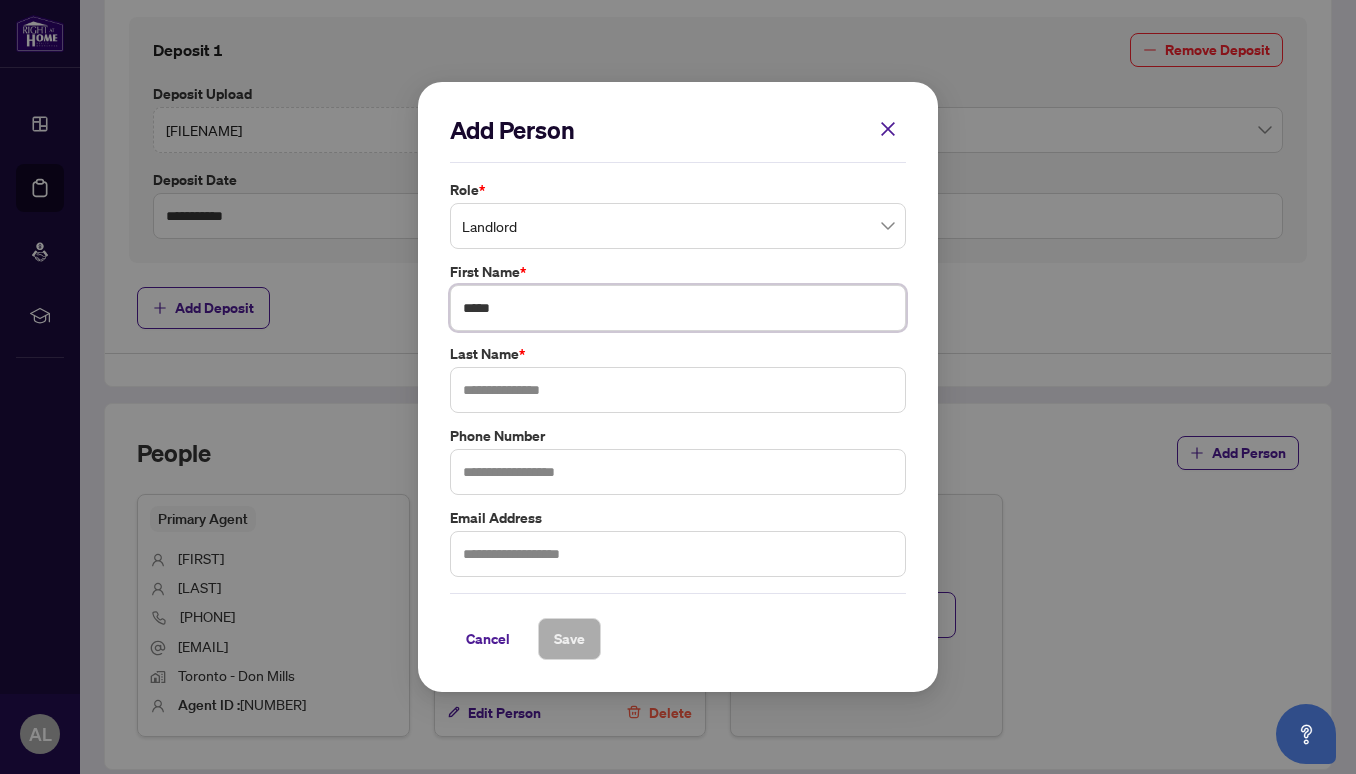 type on "*****" 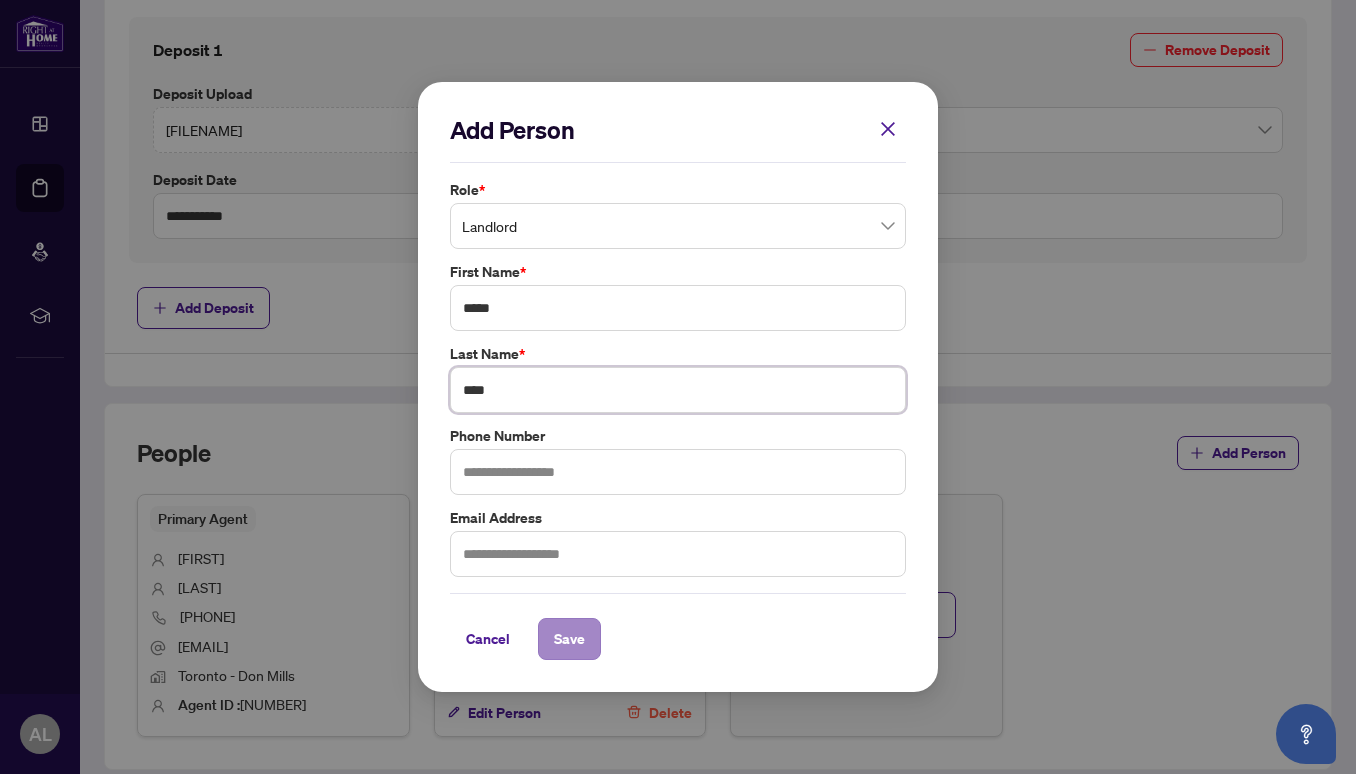 type on "****" 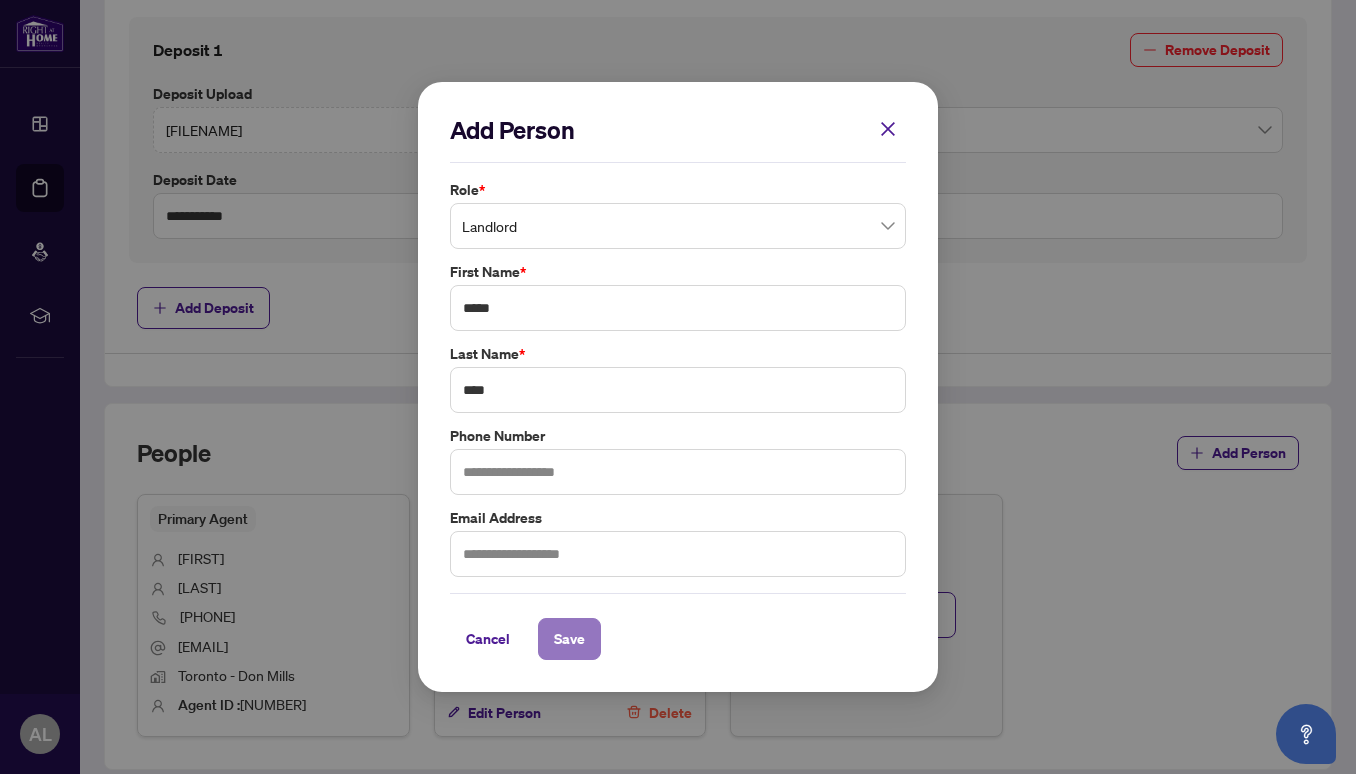 click on "Save" at bounding box center (569, 639) 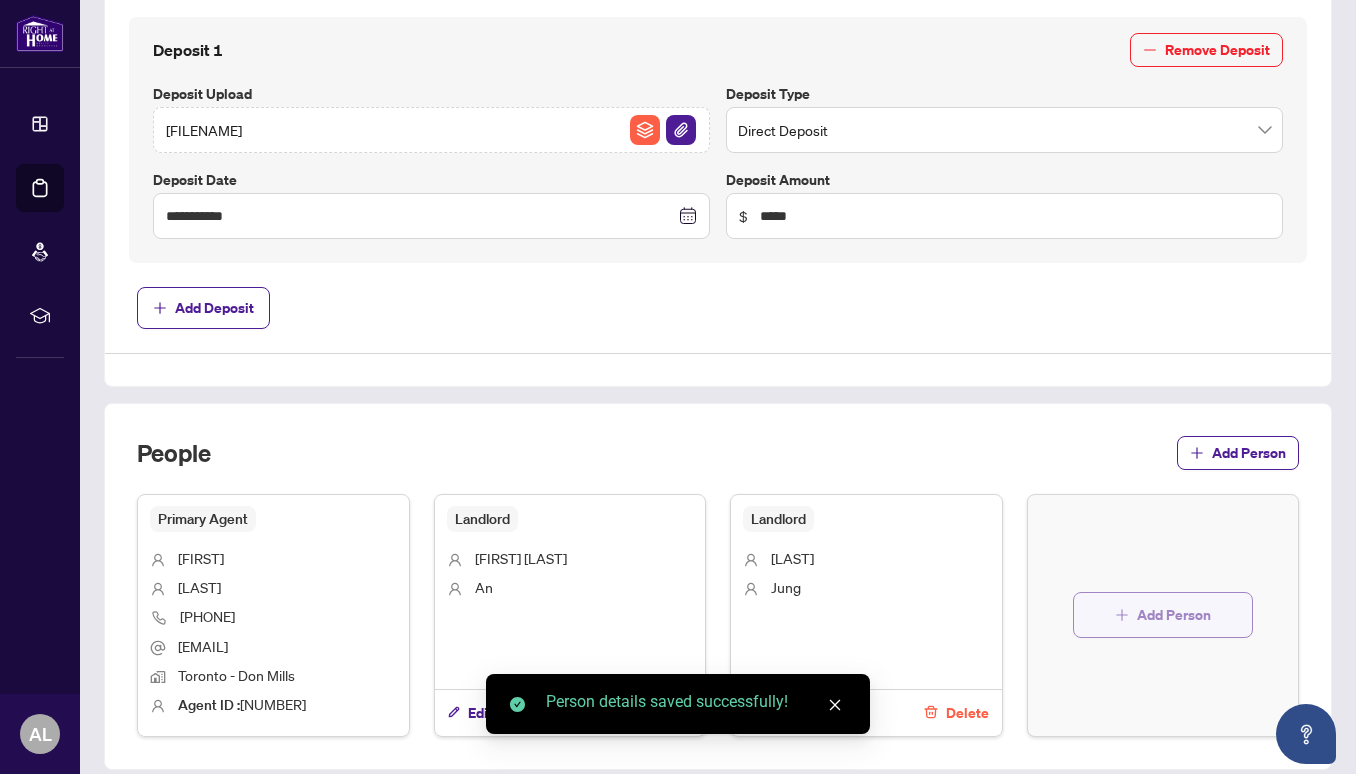 click on "Add Person" at bounding box center [1163, 615] 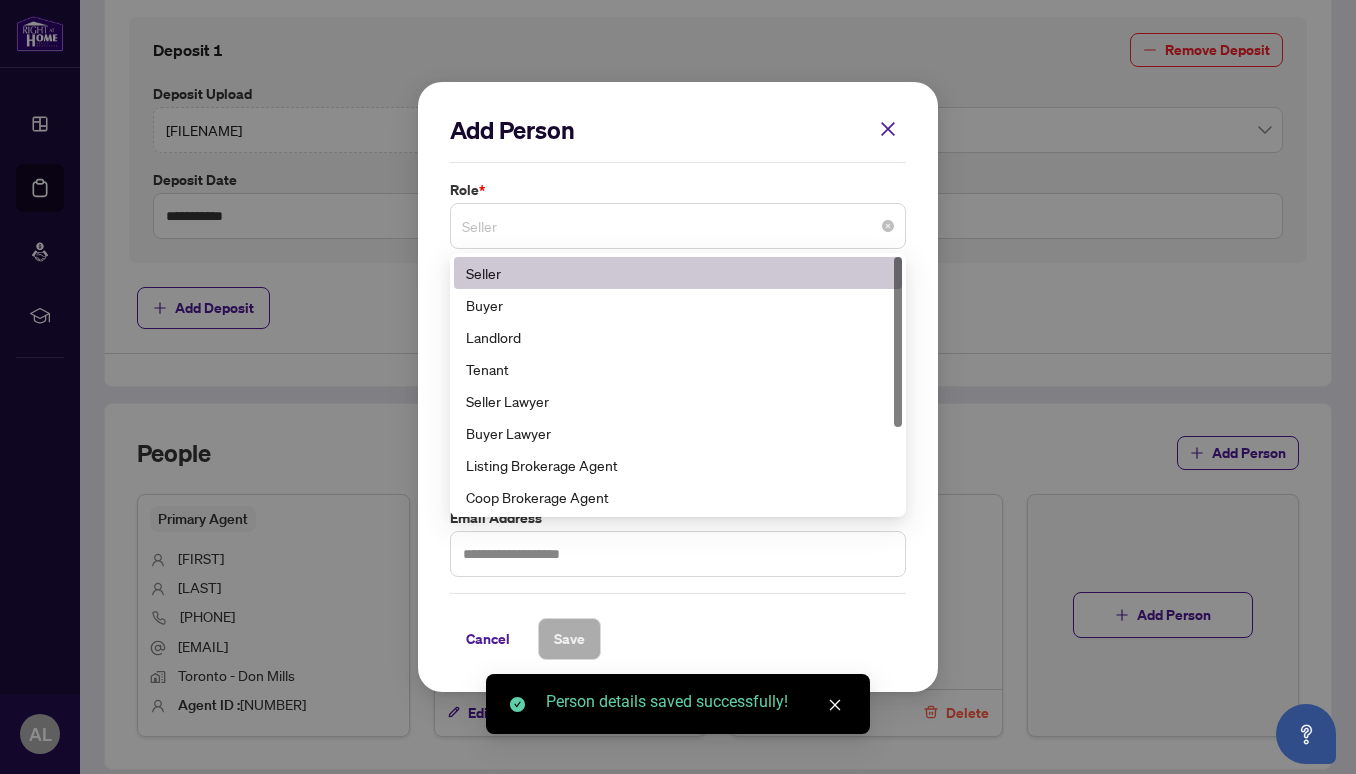 click on "Seller" at bounding box center [678, 226] 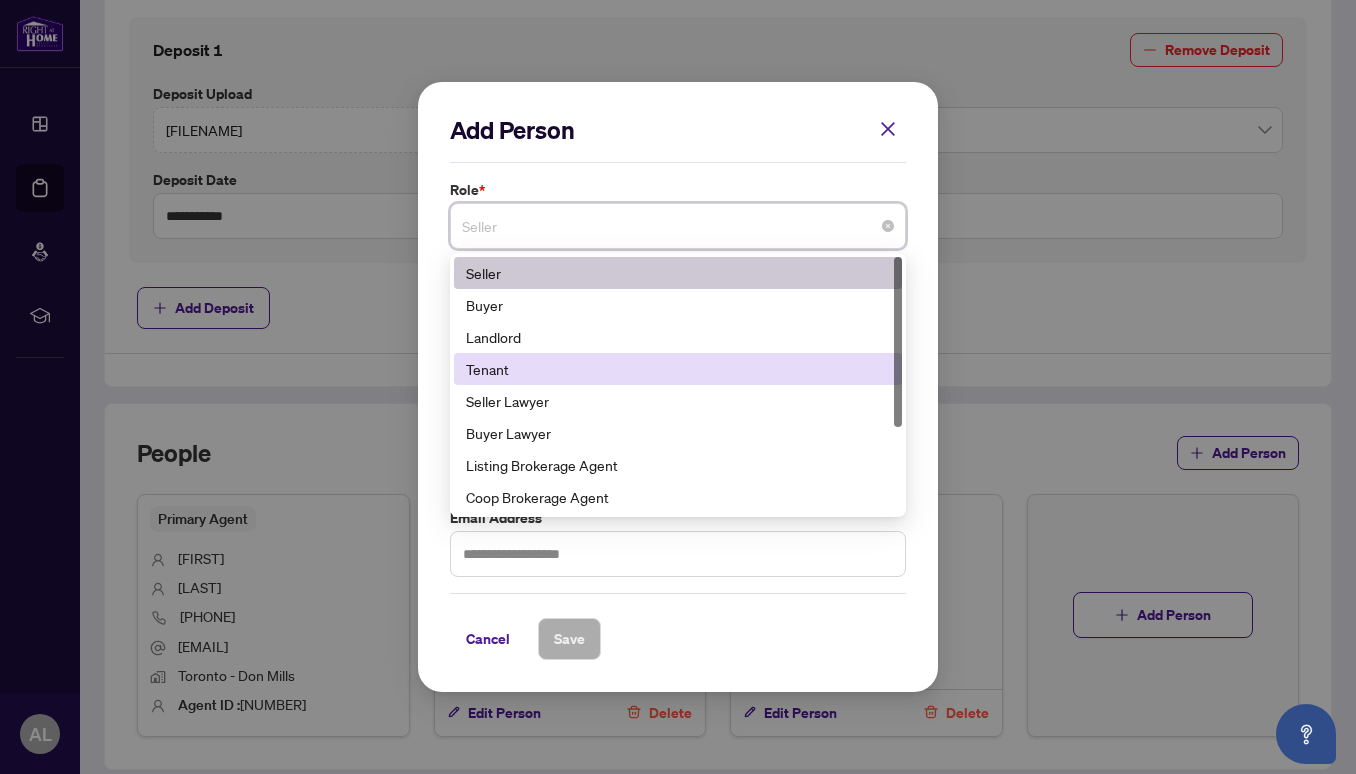 click on "Tenant" at bounding box center (678, 369) 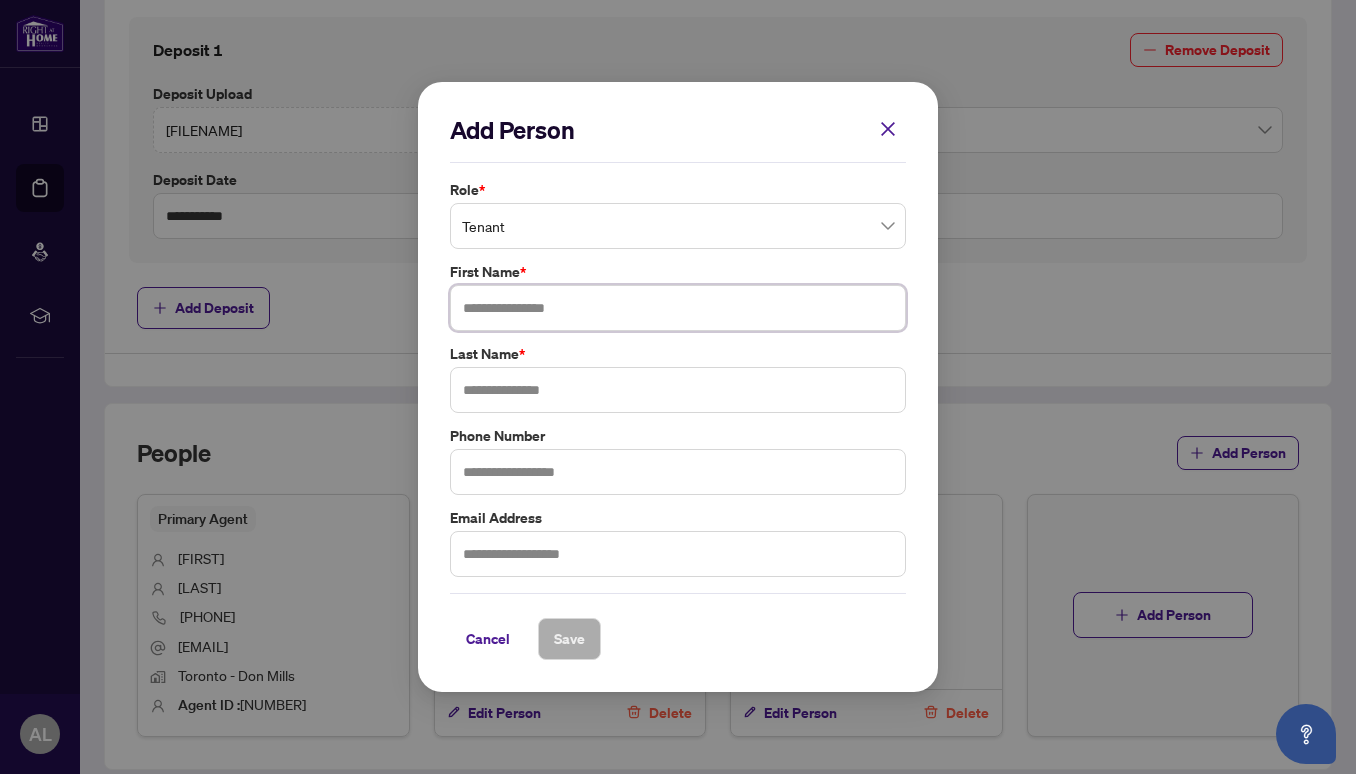 click at bounding box center (678, 308) 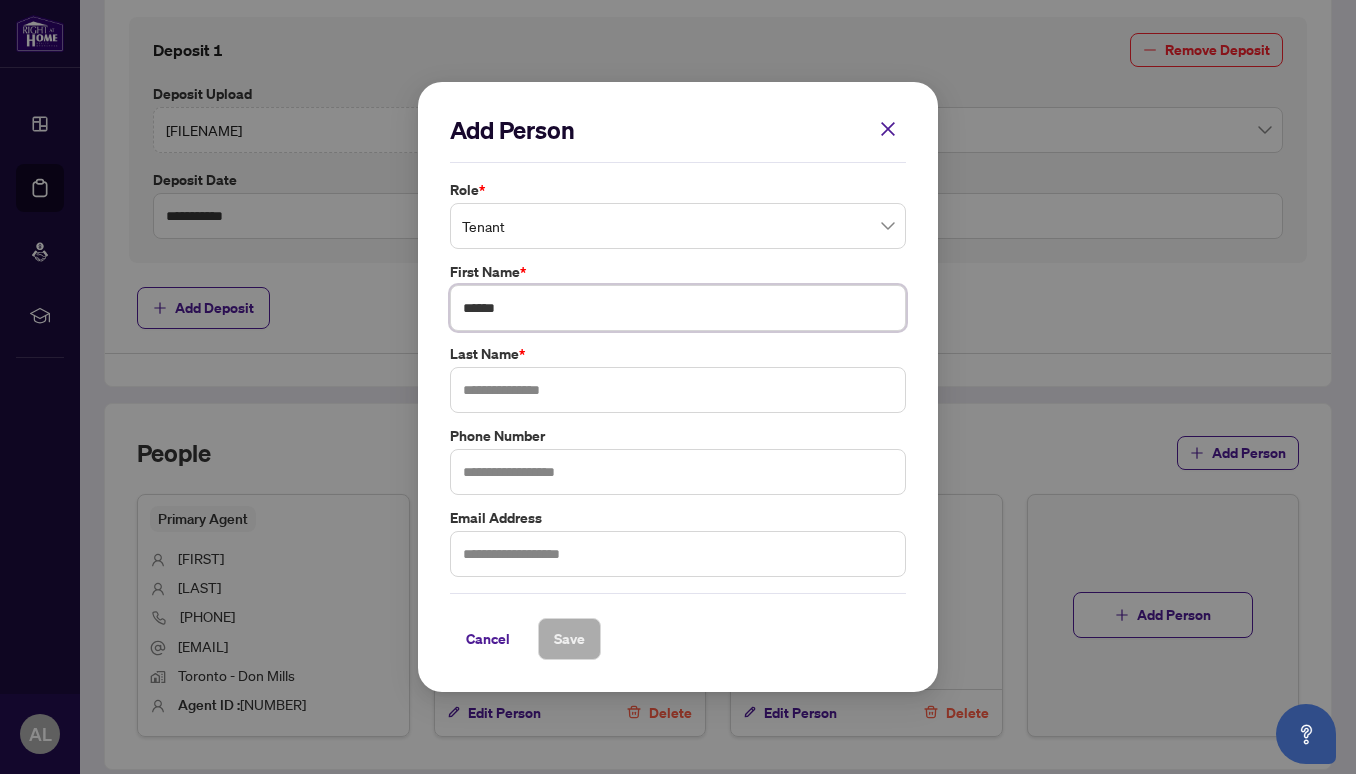 type on "******" 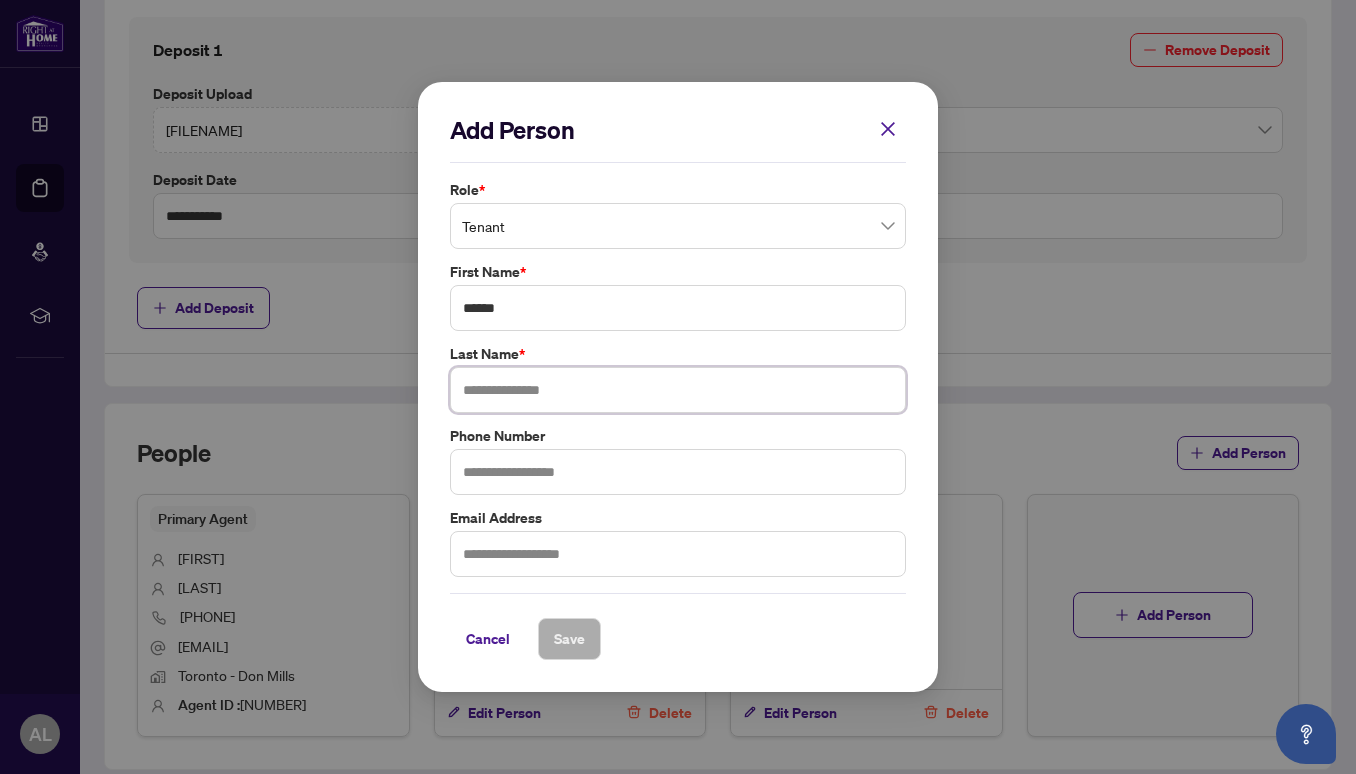 click at bounding box center [678, 390] 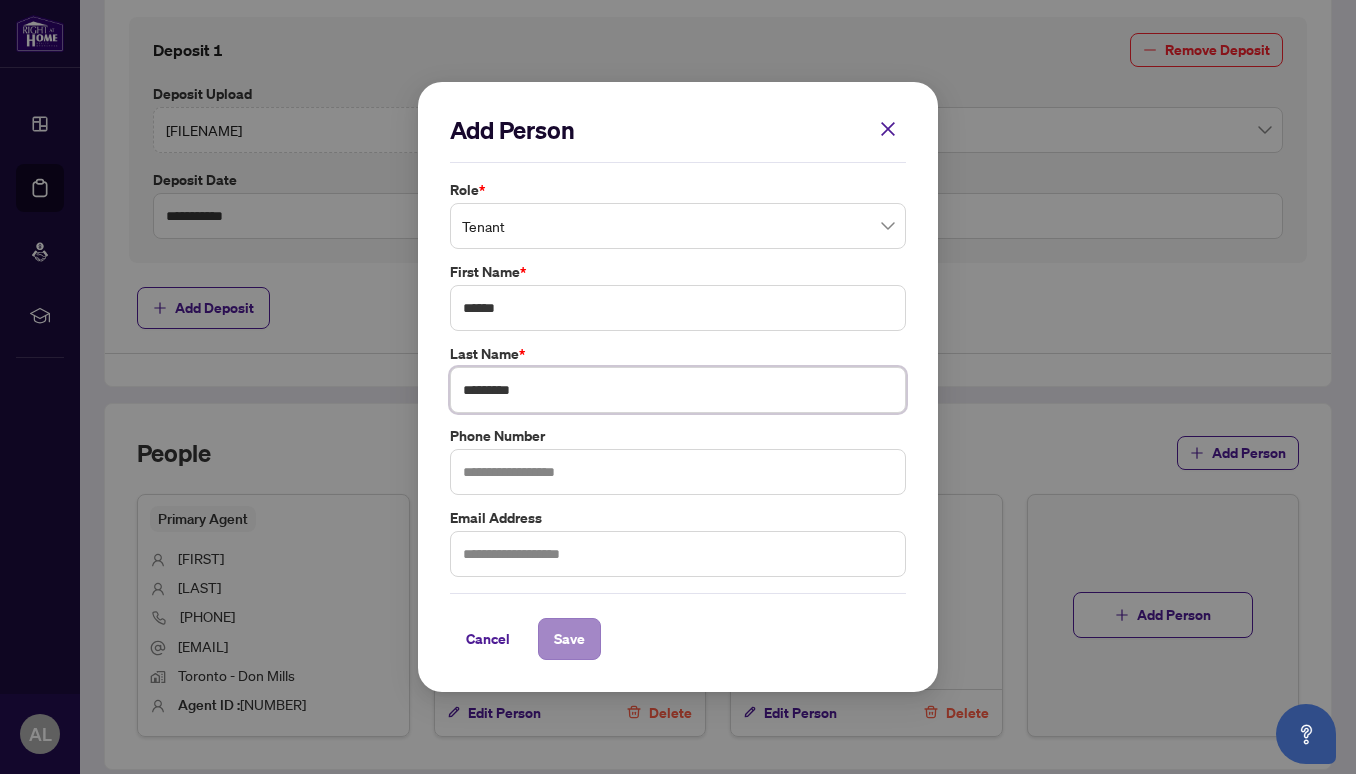 type on "*********" 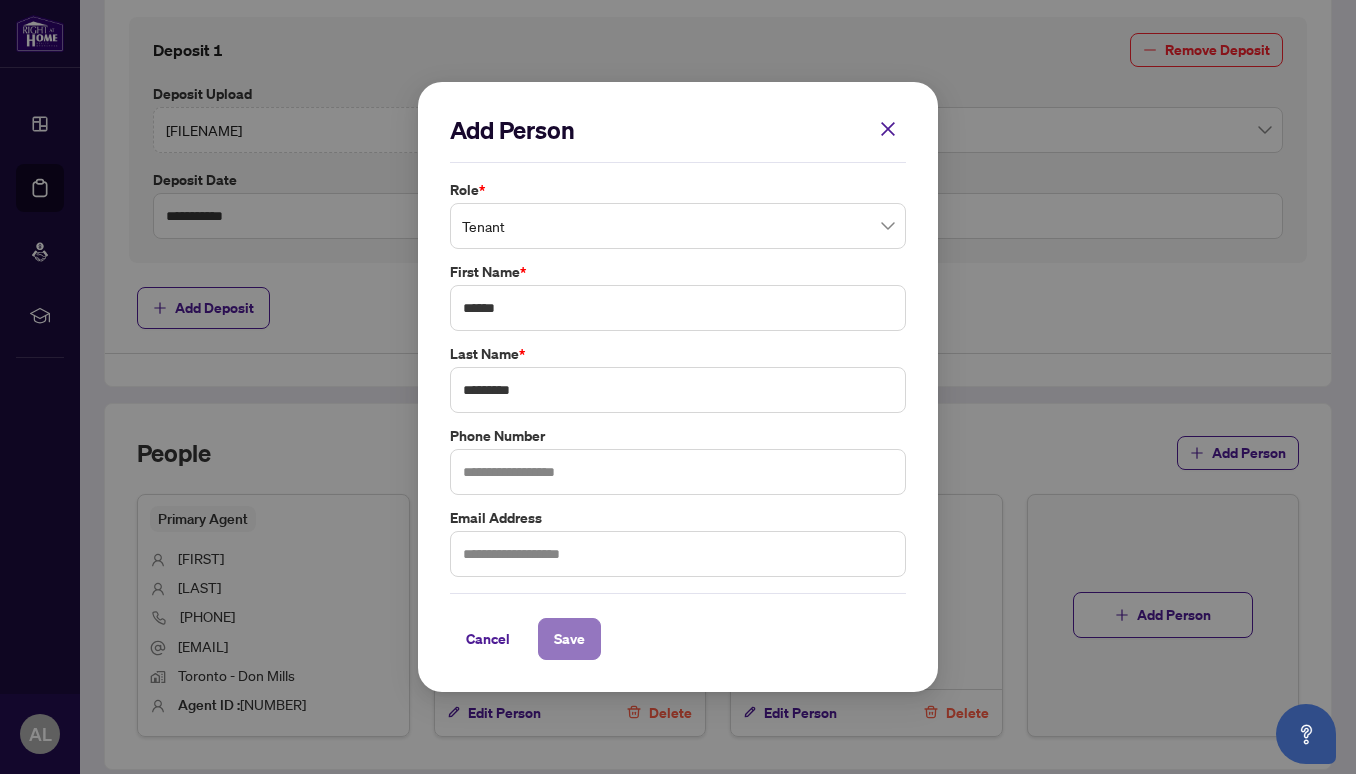 click on "Save" at bounding box center [569, 639] 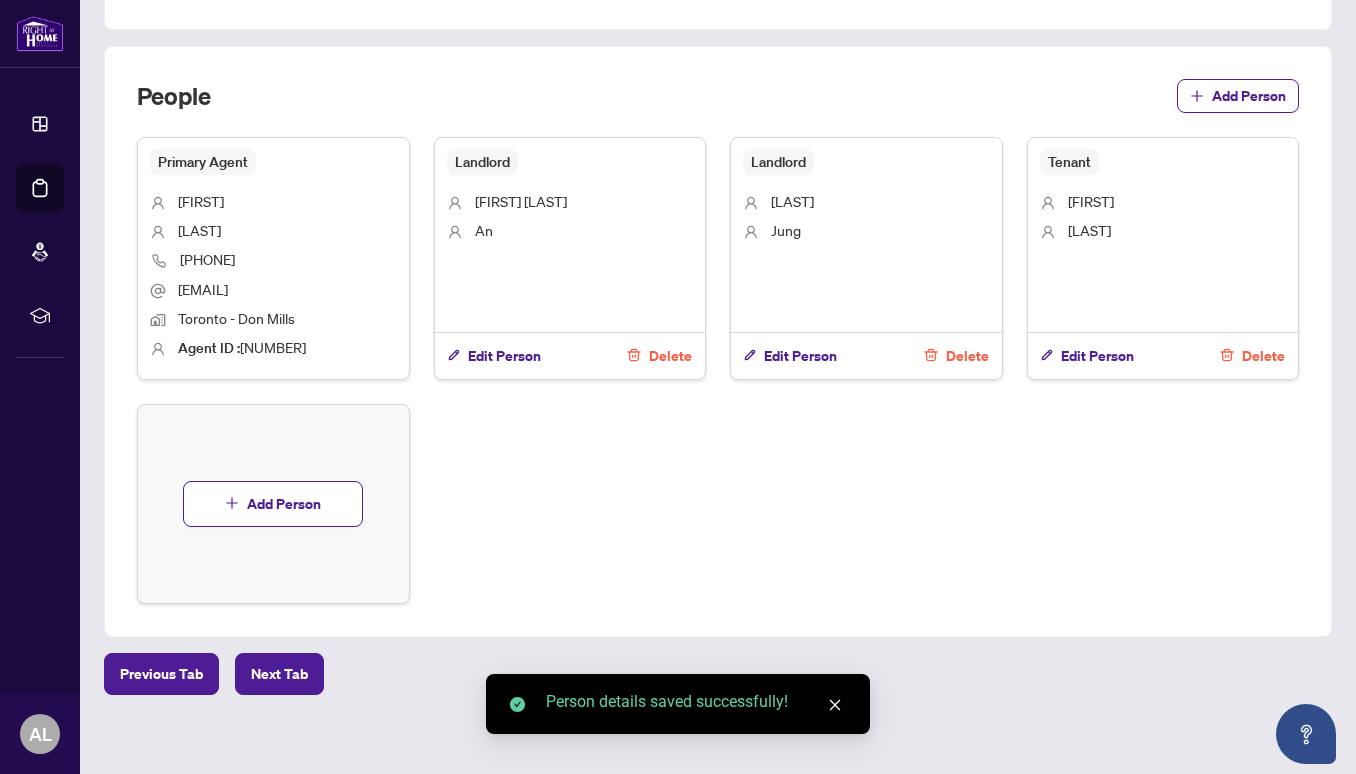 scroll, scrollTop: 1156, scrollLeft: 0, axis: vertical 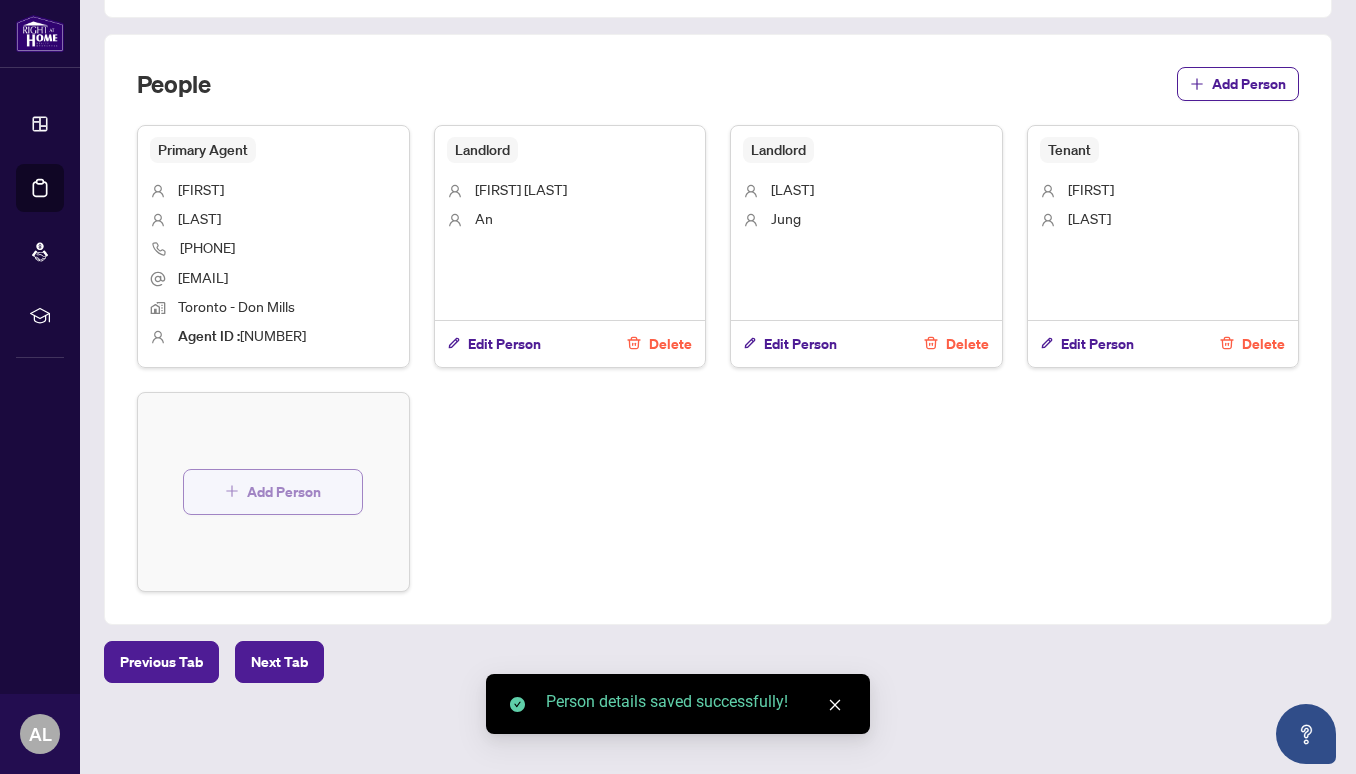 click on "Add Person" at bounding box center (284, 492) 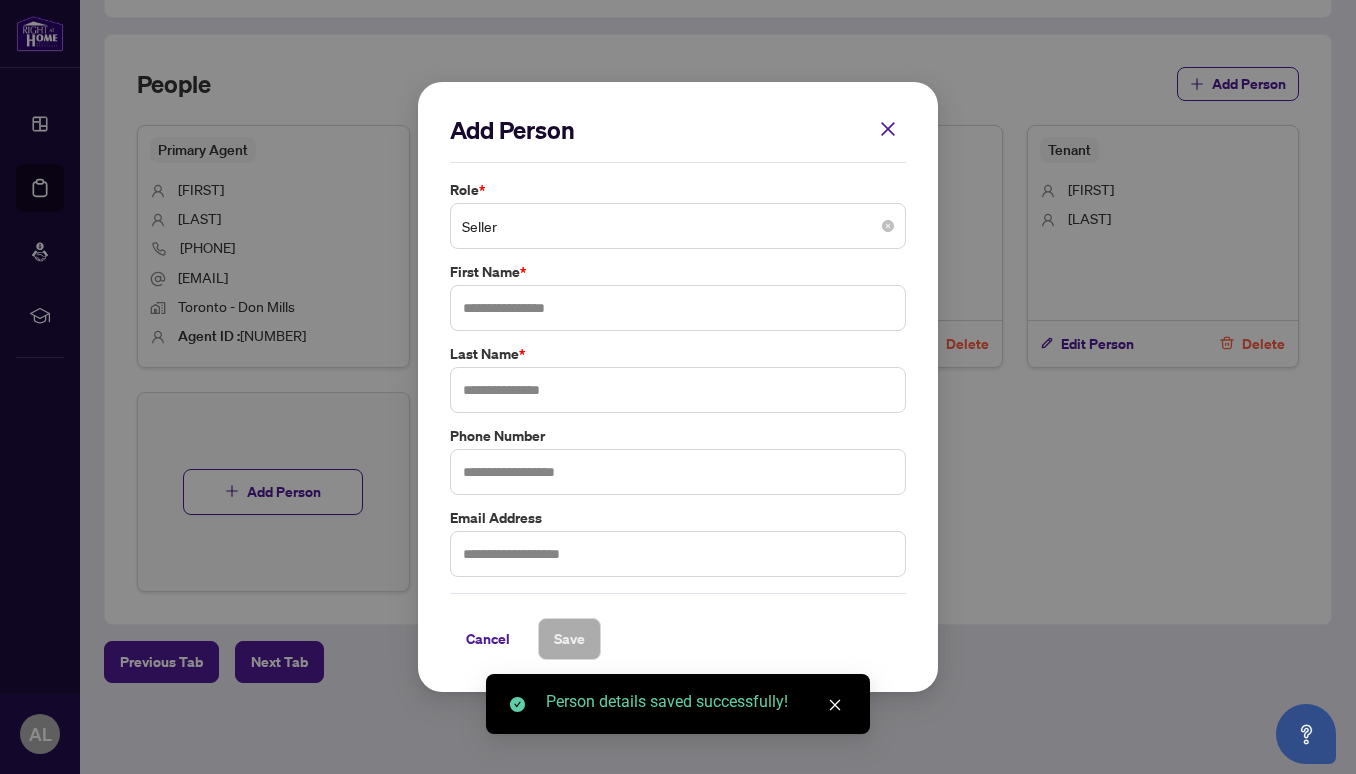 click on "Seller" at bounding box center (678, 226) 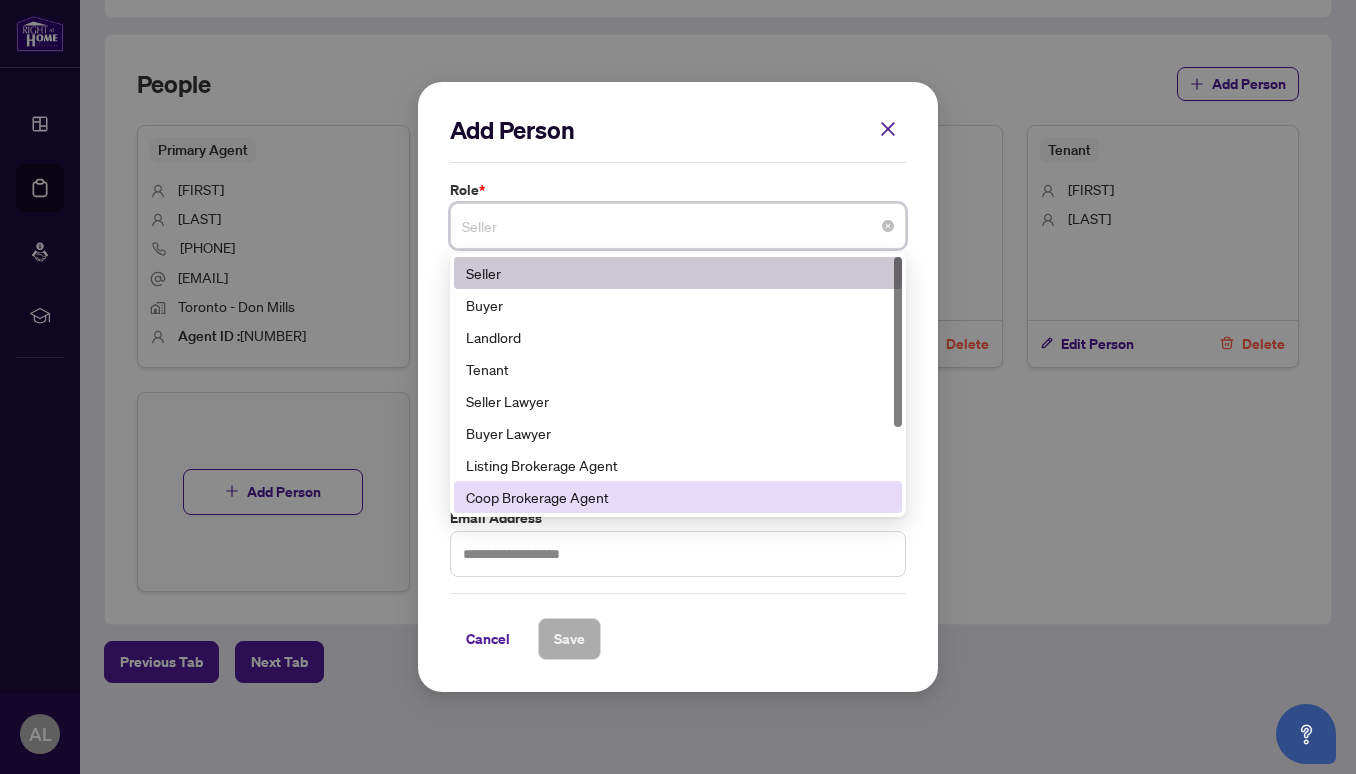 click on "Coop Brokerage Agent" at bounding box center (678, 497) 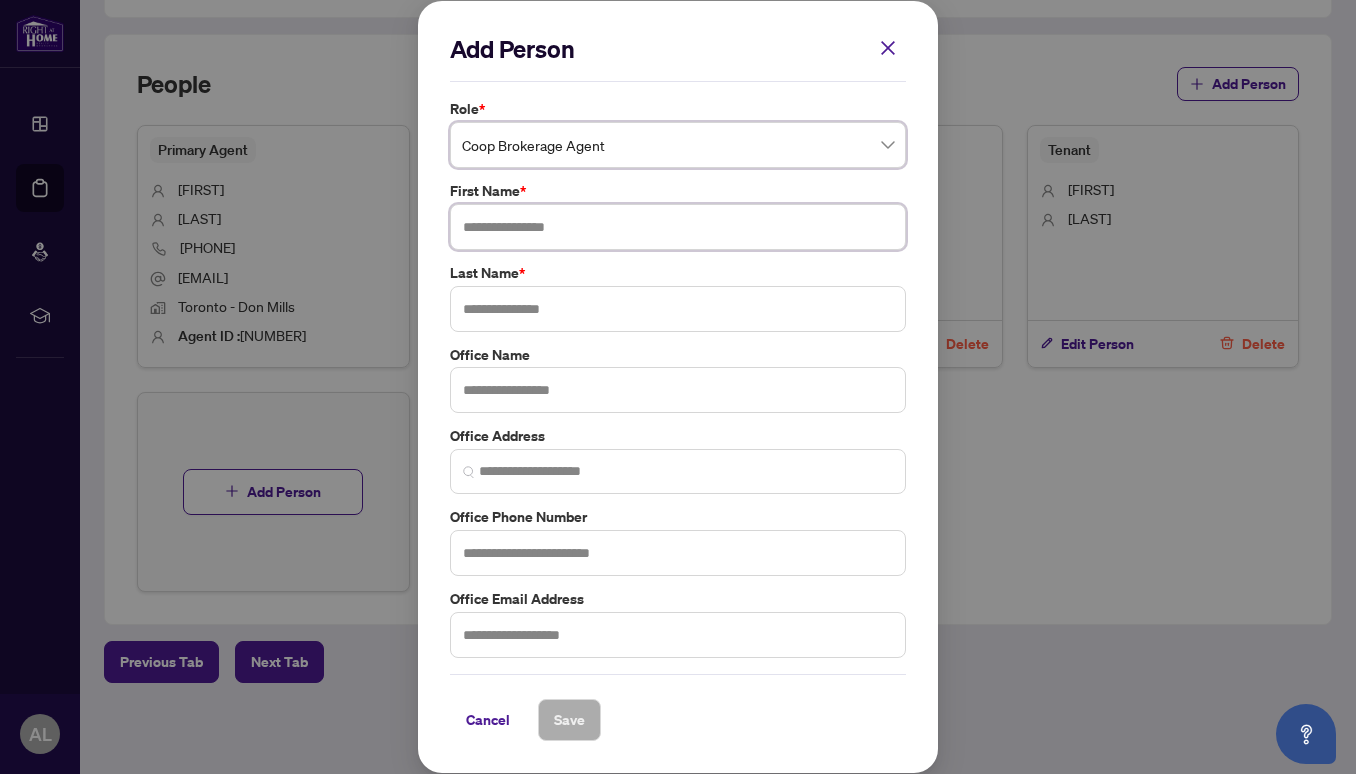 click at bounding box center (678, 227) 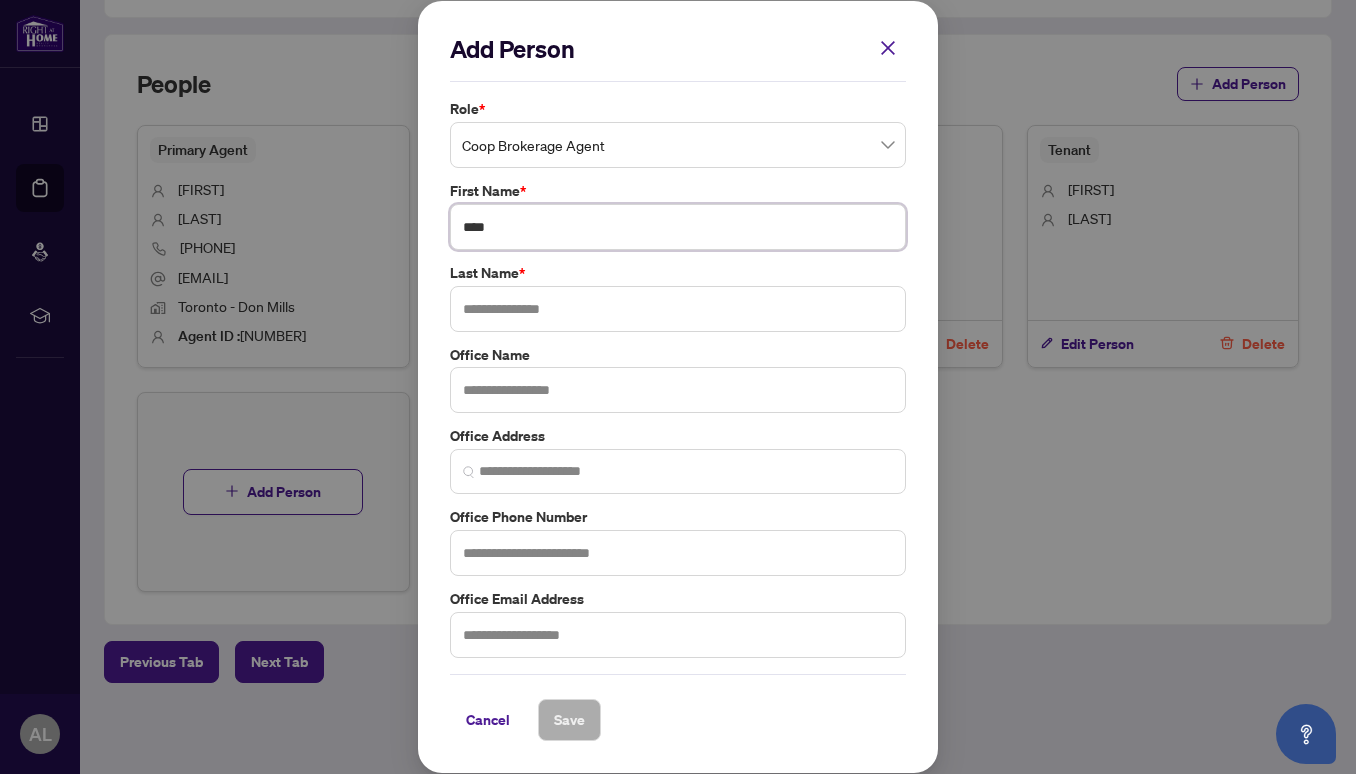 type on "****" 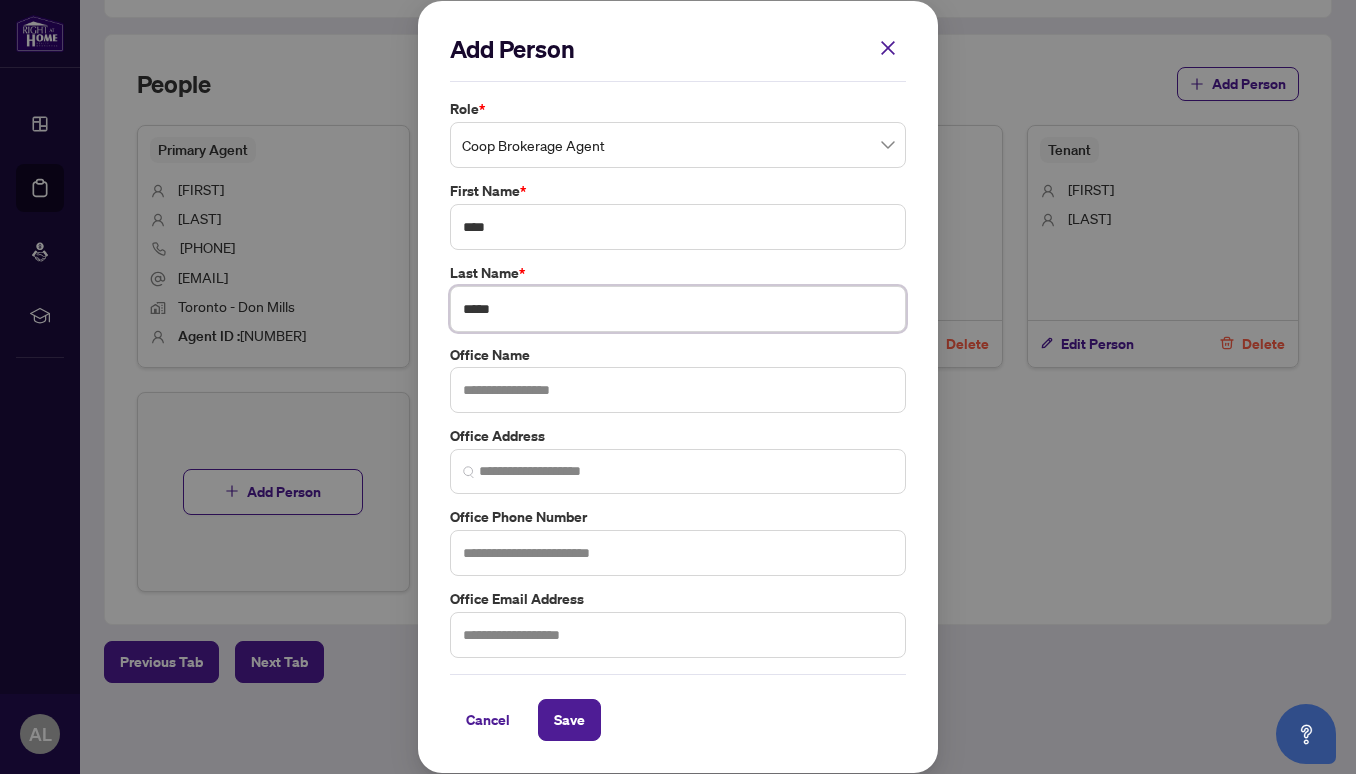 type on "*****" 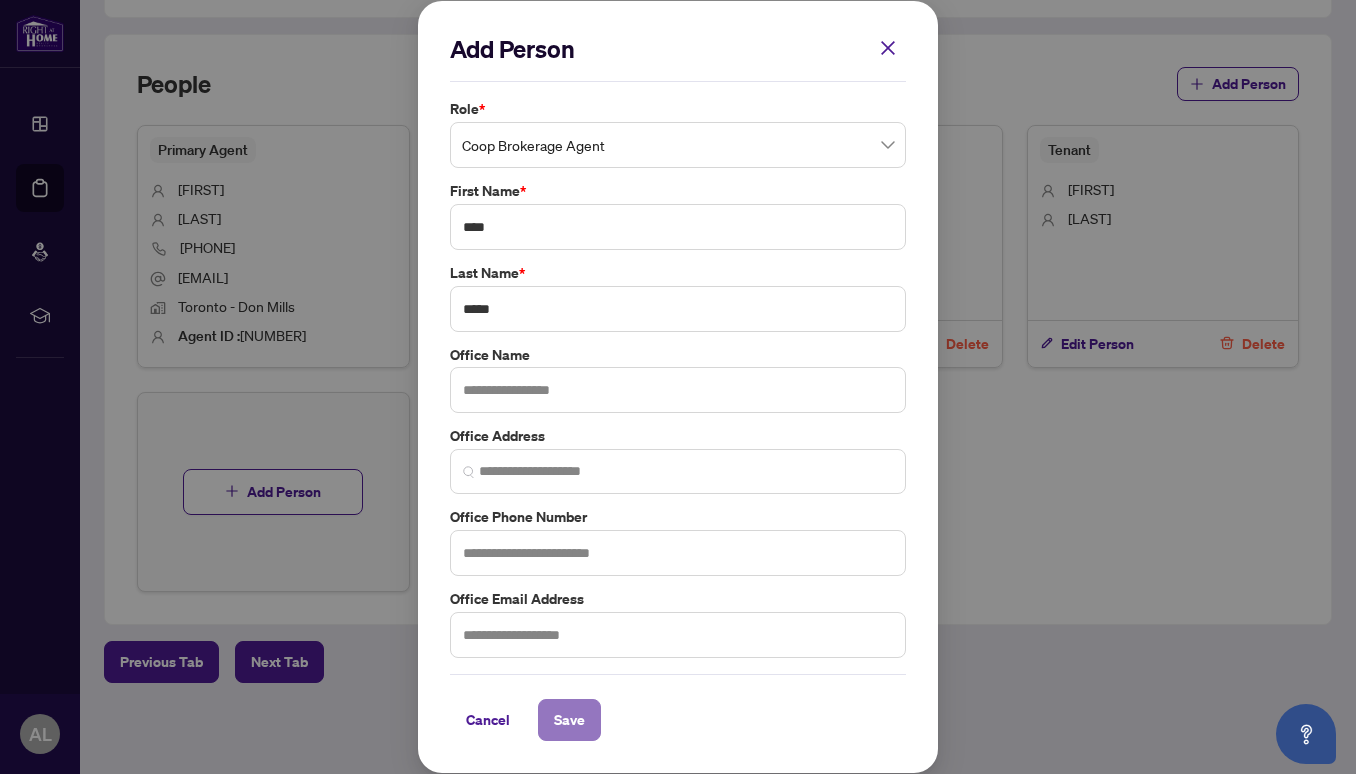 click on "Save" at bounding box center (569, 720) 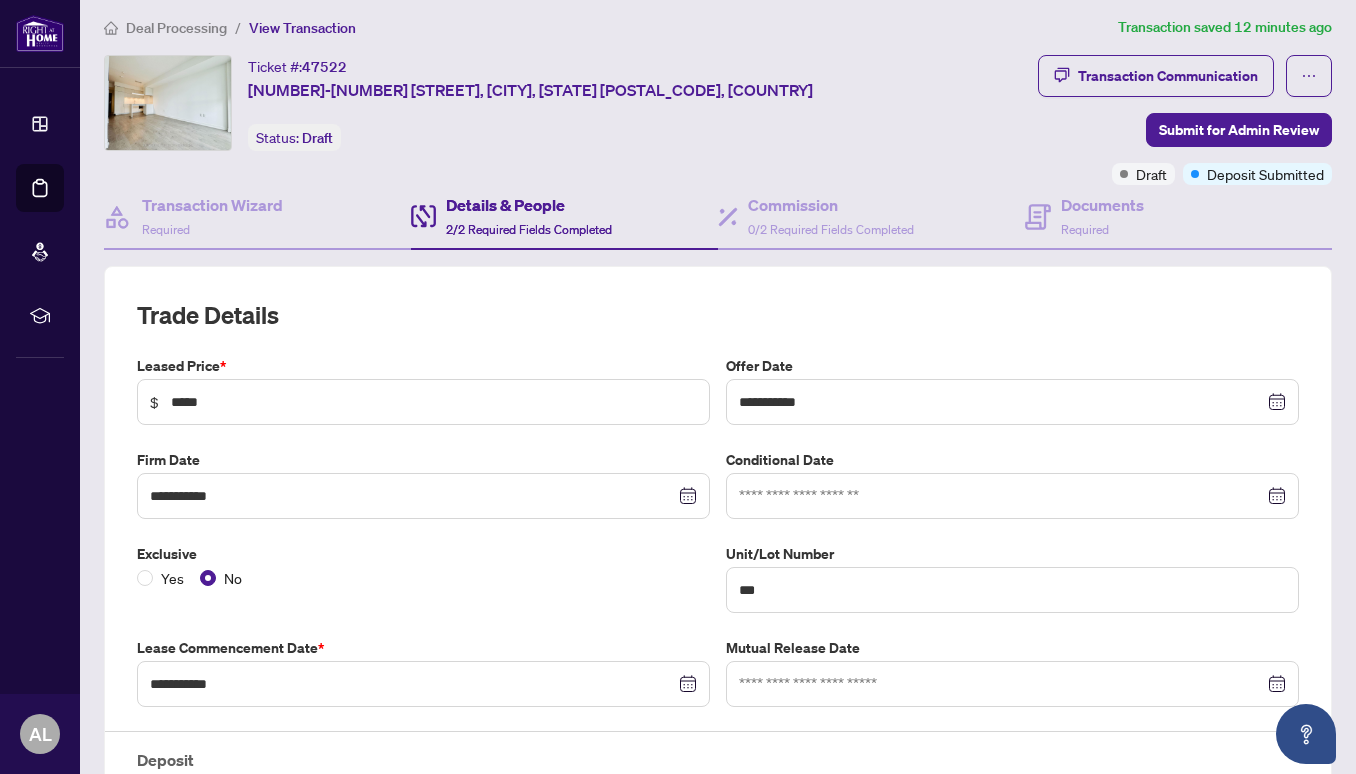 scroll, scrollTop: 0, scrollLeft: 0, axis: both 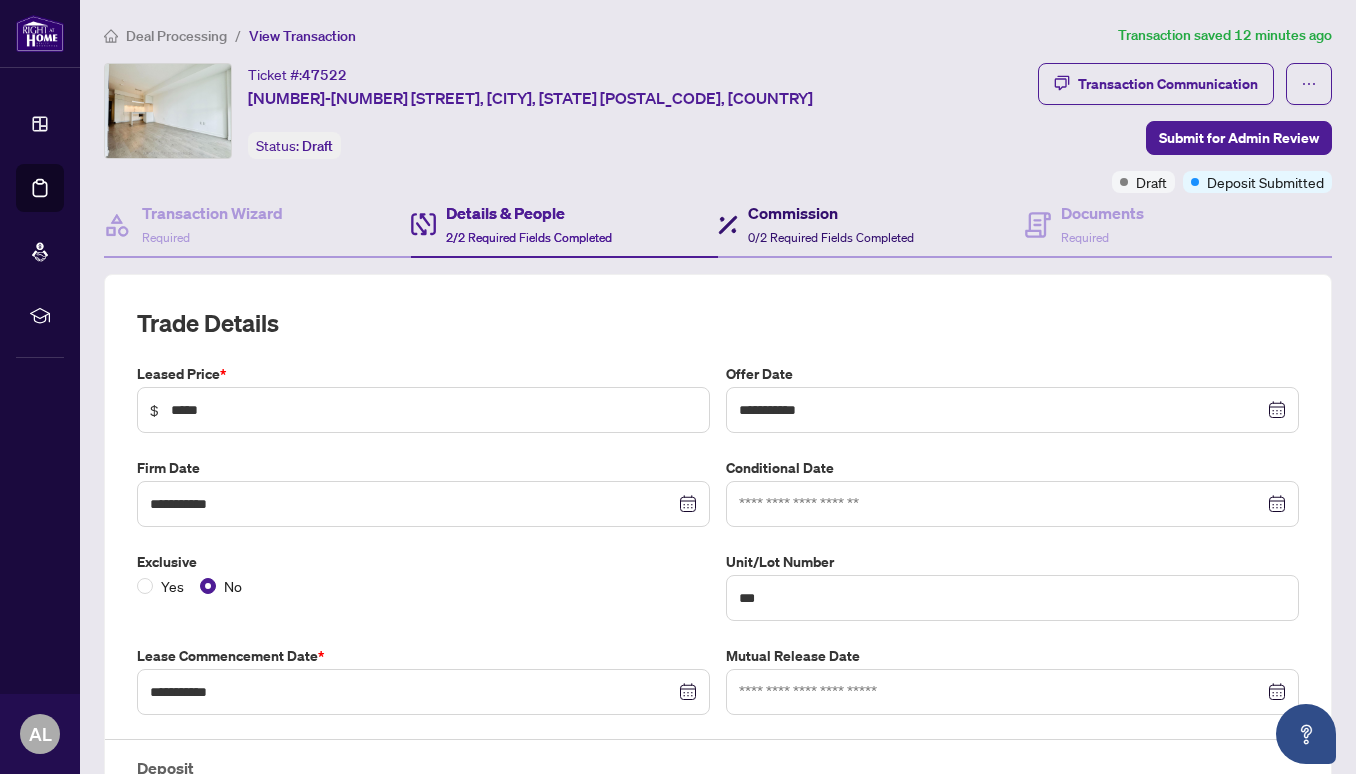 click on "Commission" at bounding box center [831, 213] 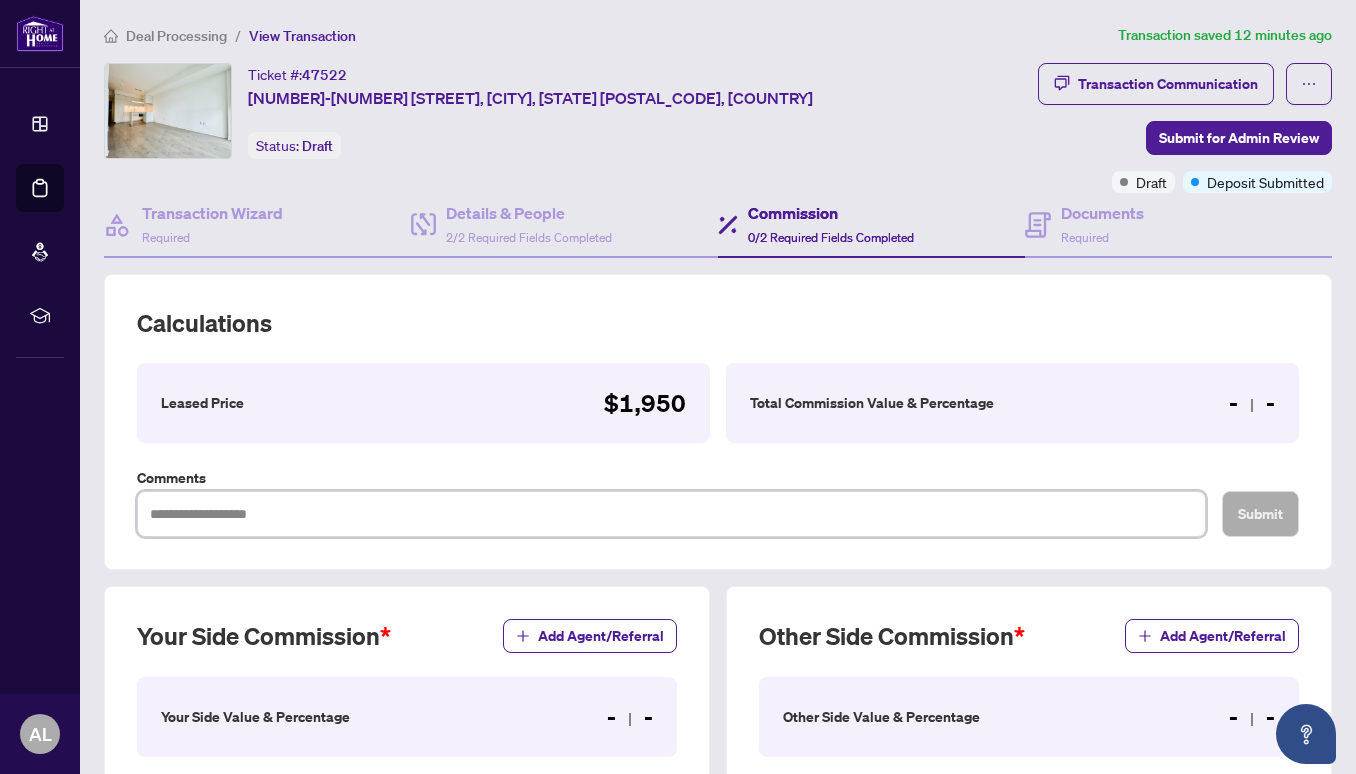 click at bounding box center [671, 514] 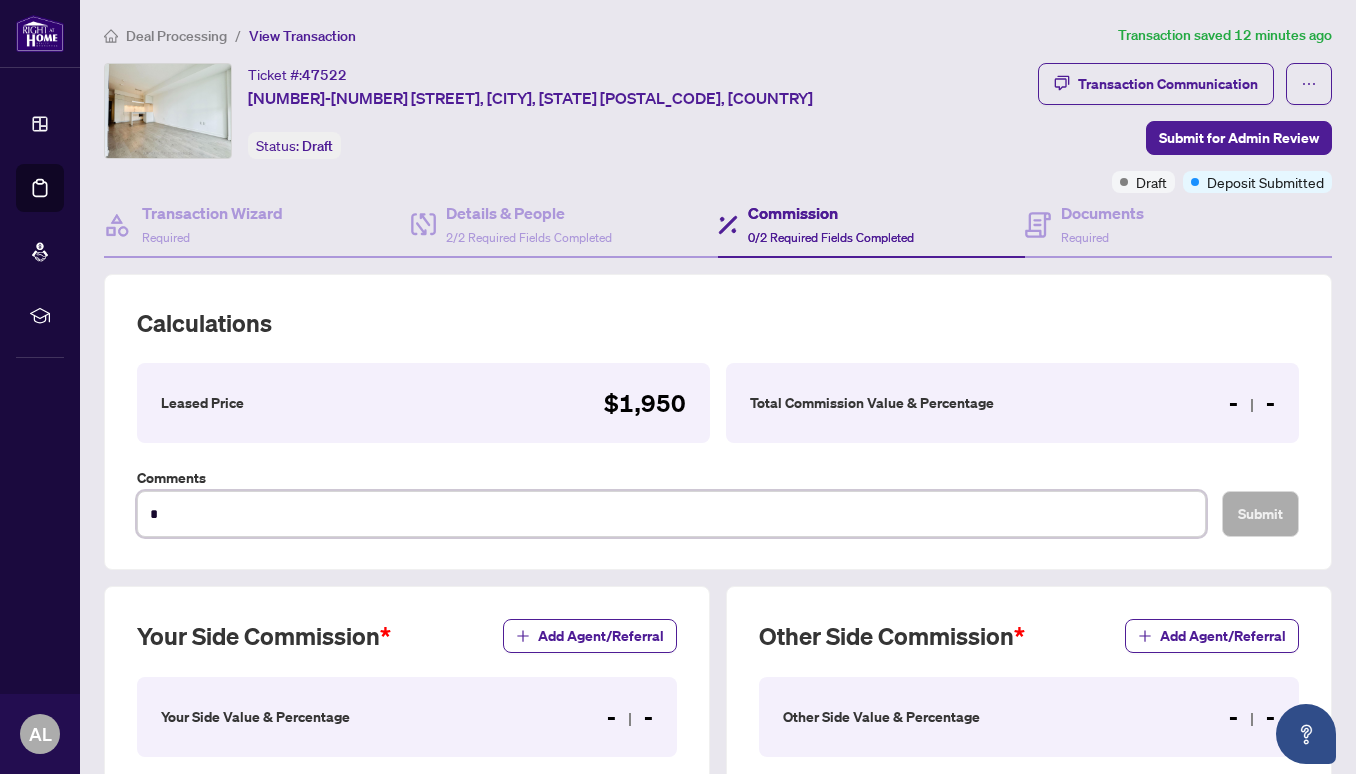 type on "**" 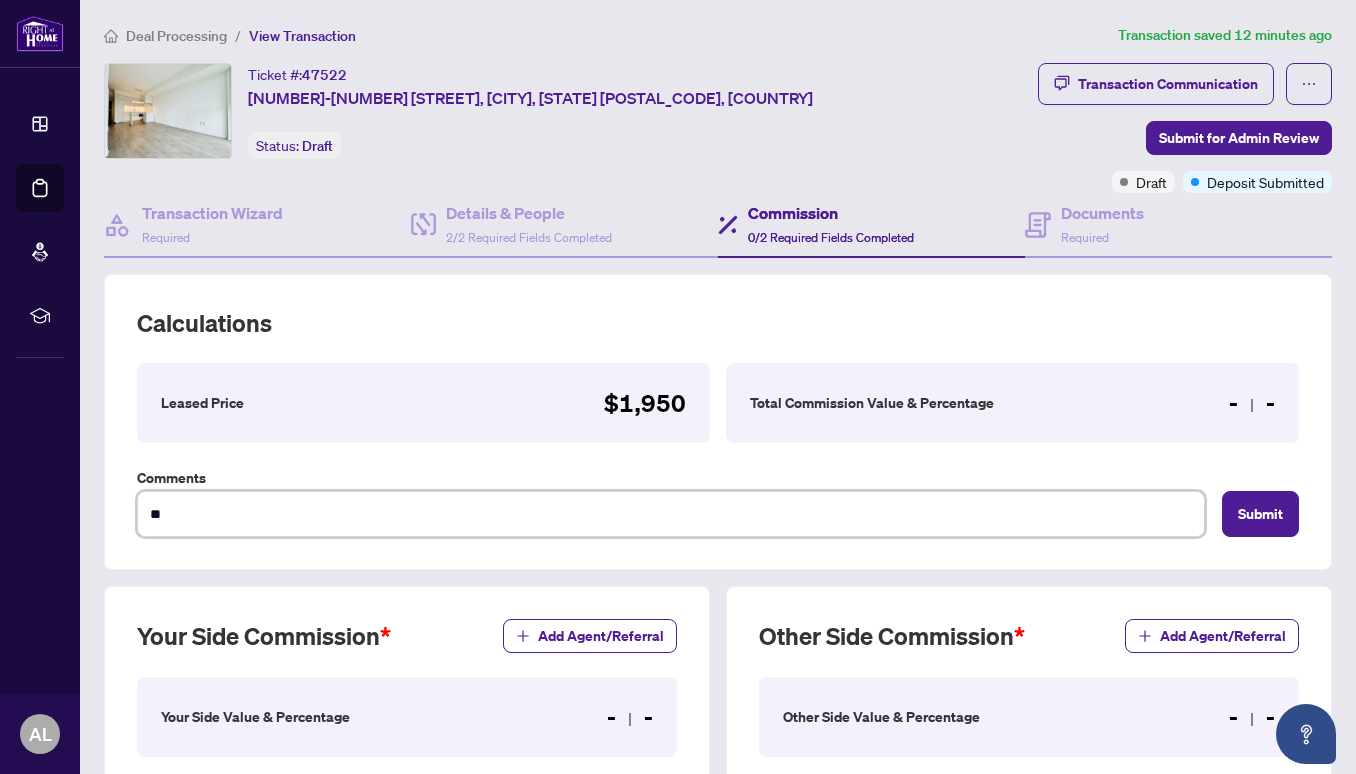 type on "***" 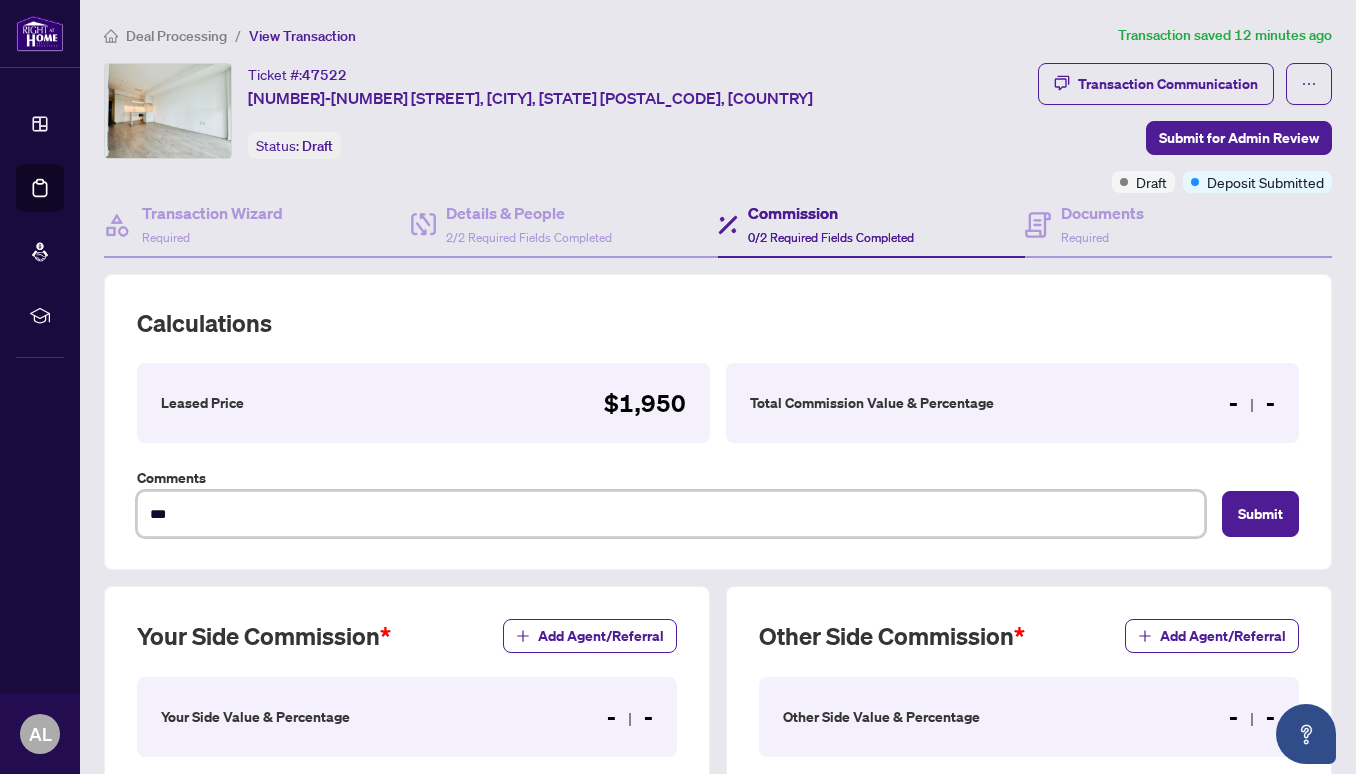 type on "***" 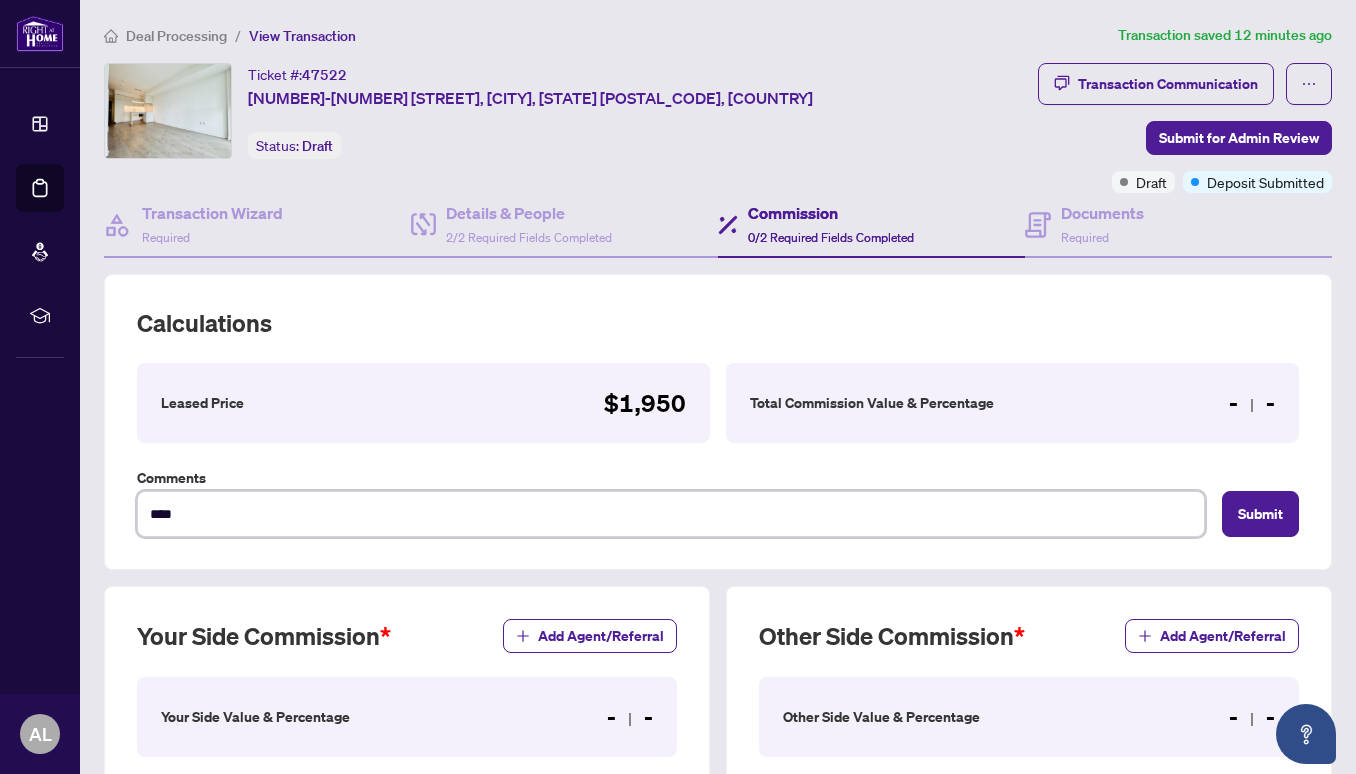 type on "*****" 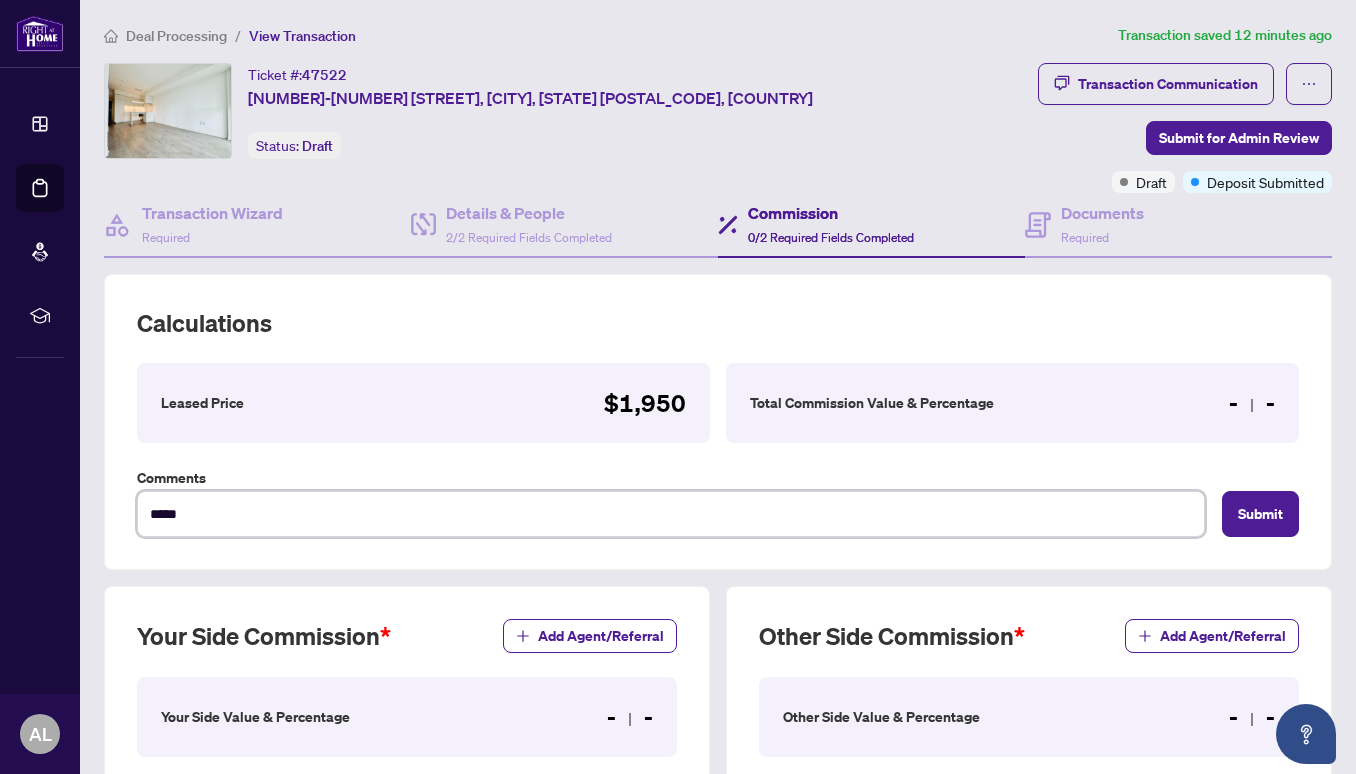 type on "*****" 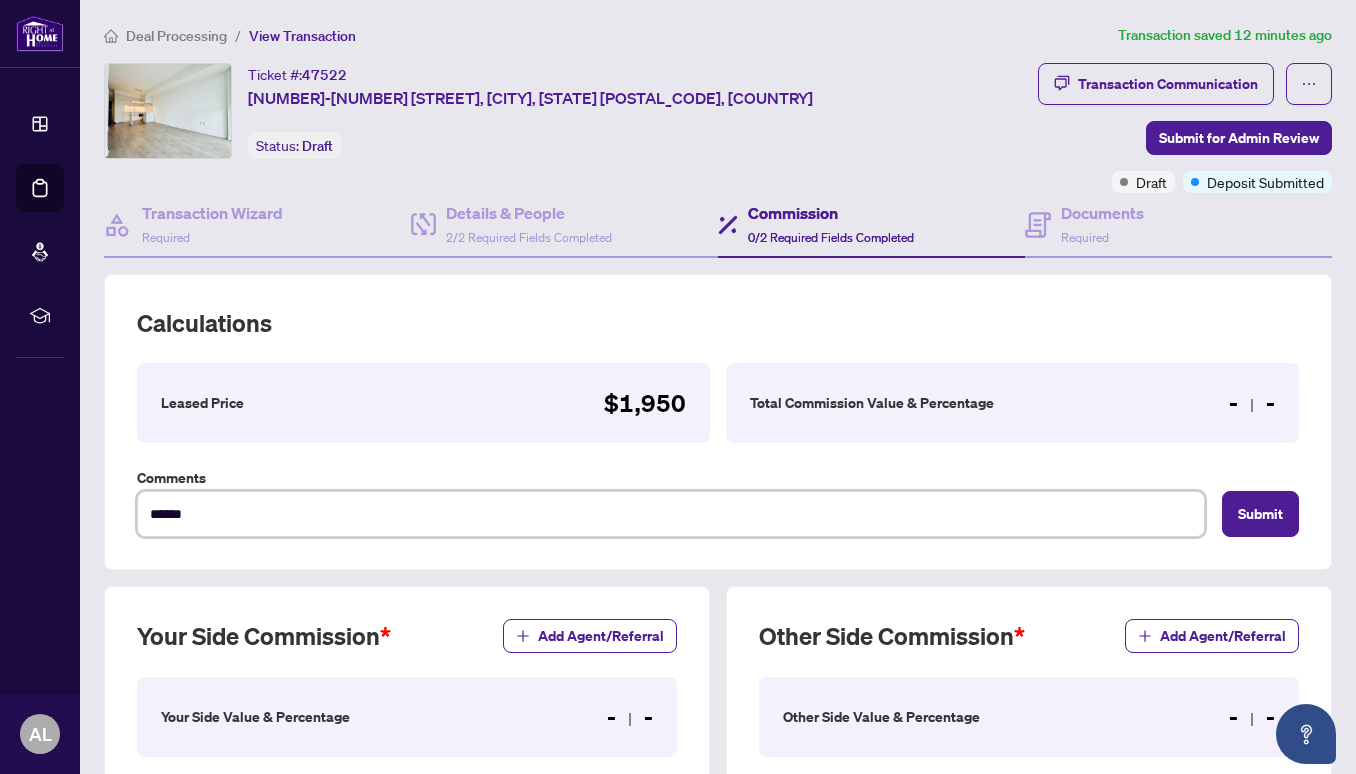 type on "*******" 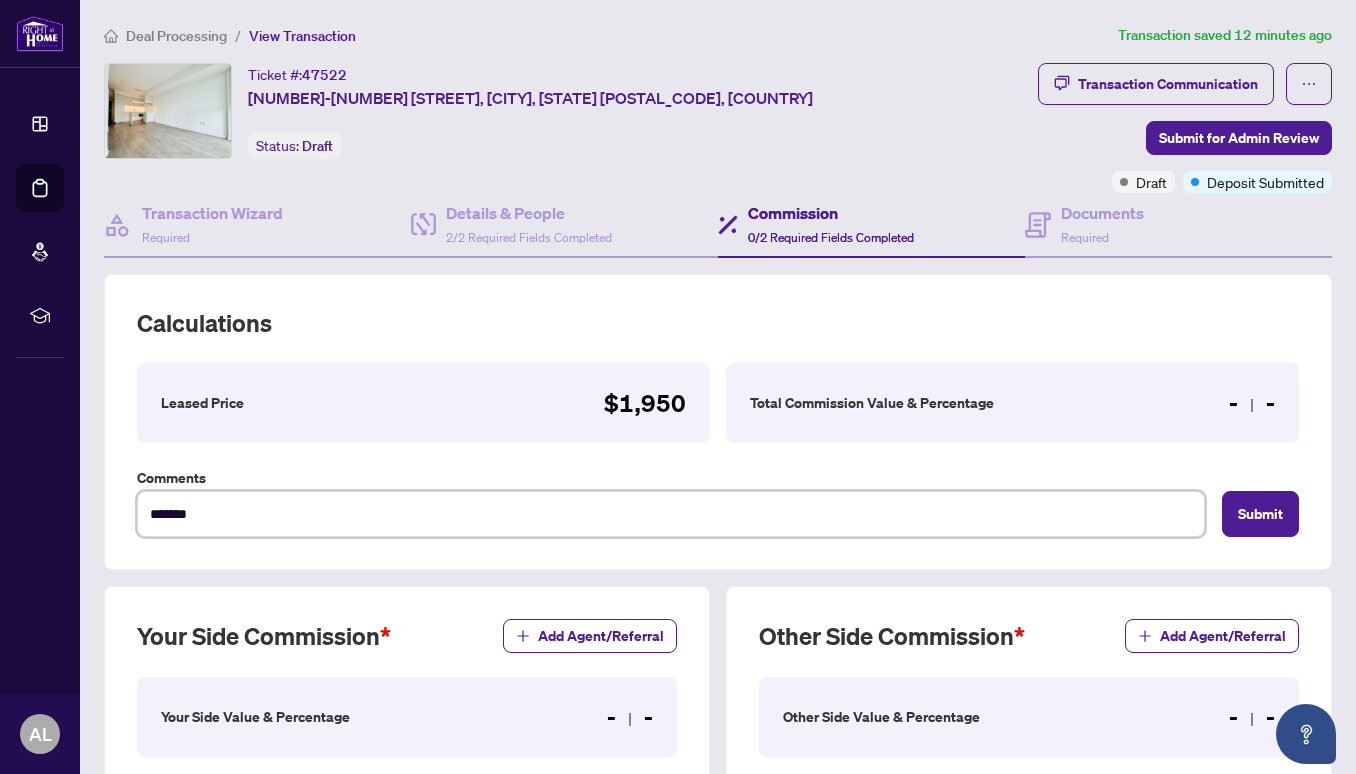 type on "********" 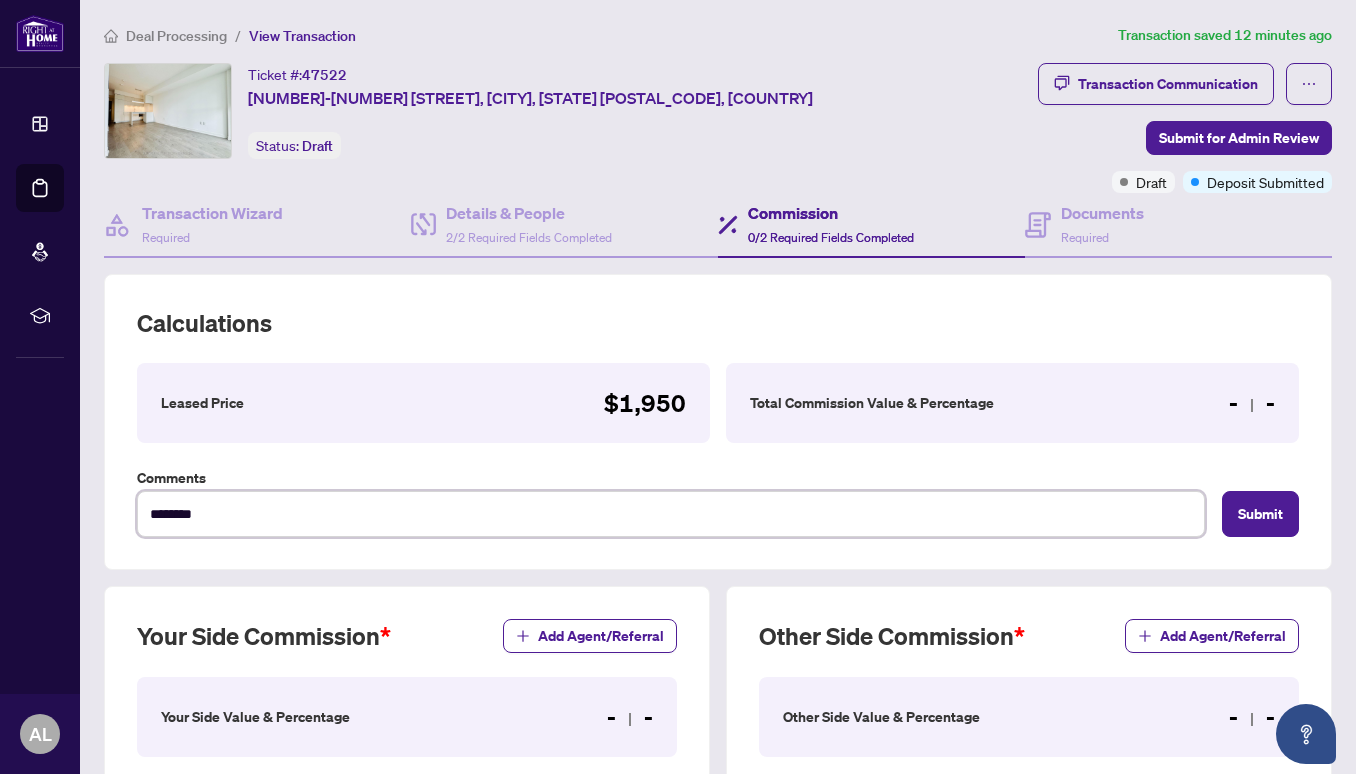 type on "*********" 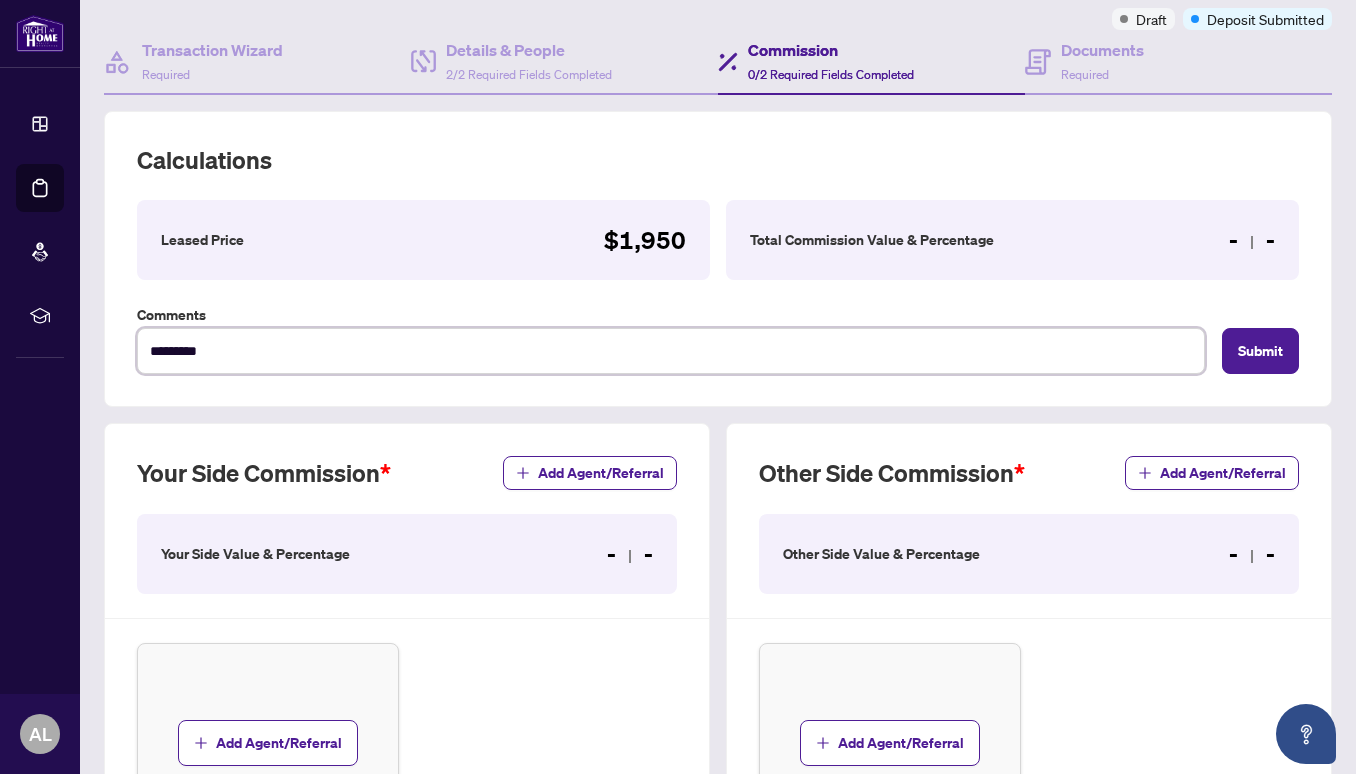 scroll, scrollTop: 204, scrollLeft: 0, axis: vertical 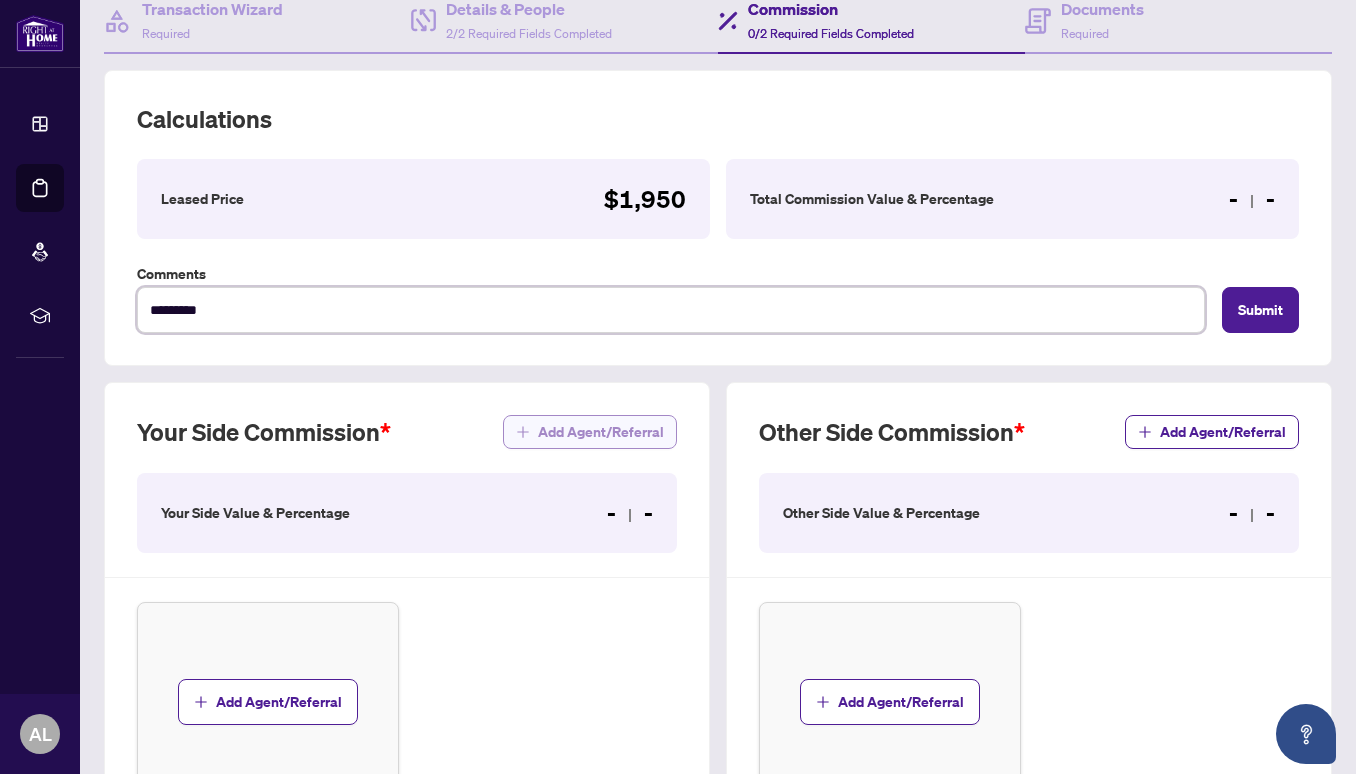 type on "*********" 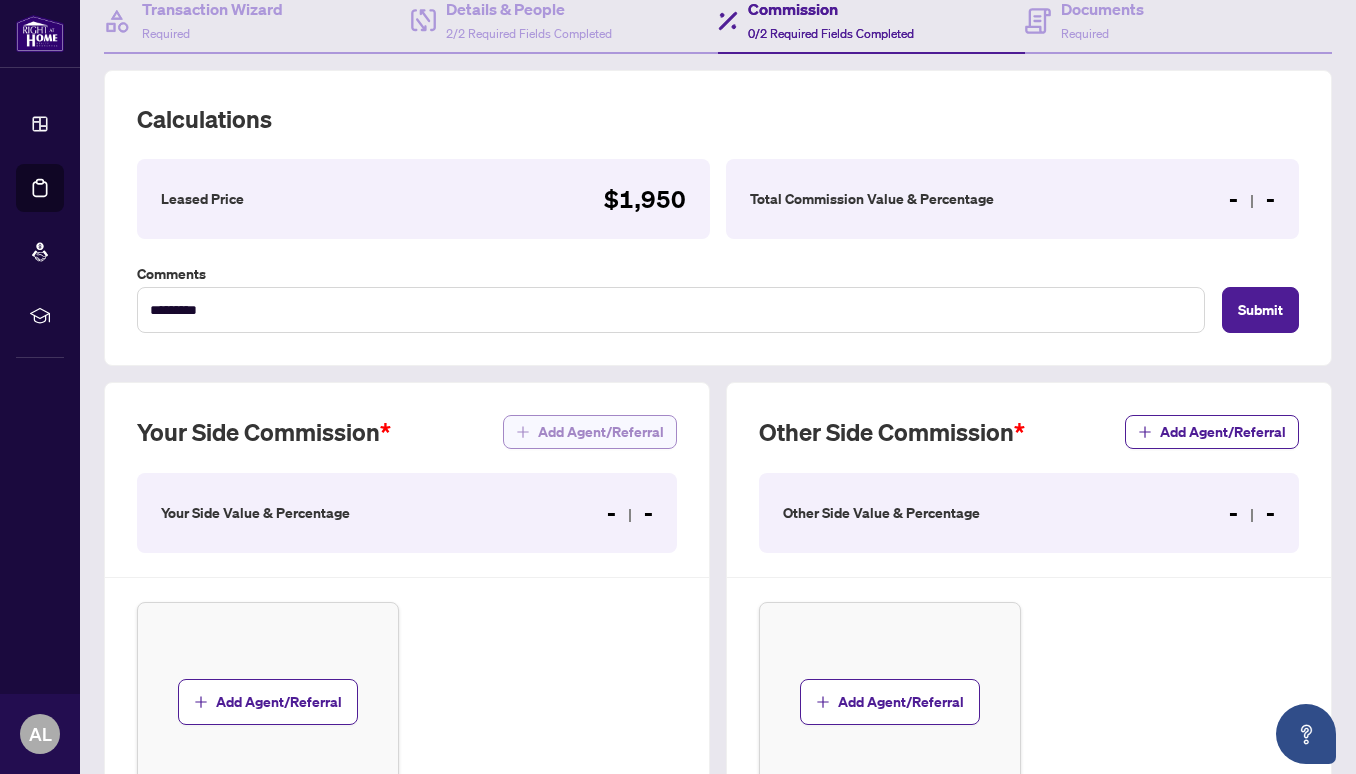 click on "Add Agent/Referral" at bounding box center [601, 432] 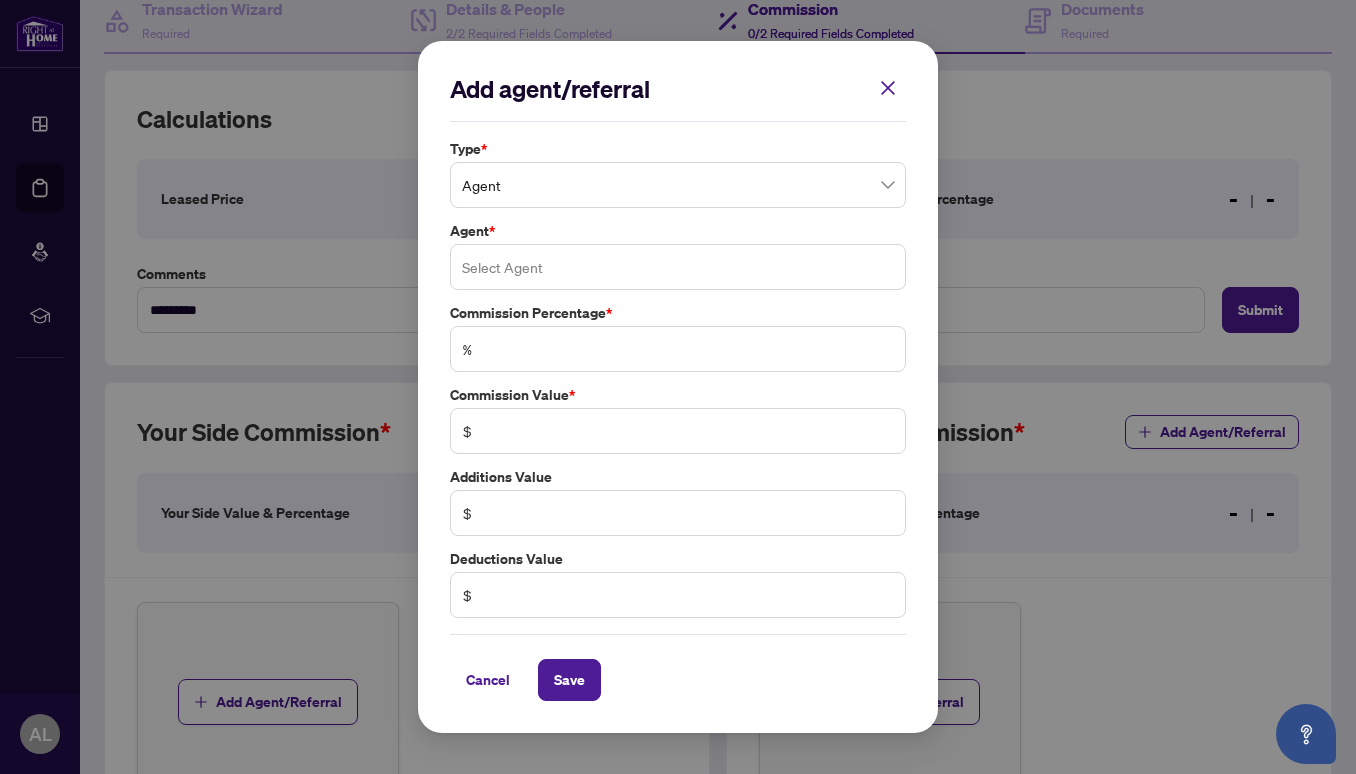 click at bounding box center [678, 267] 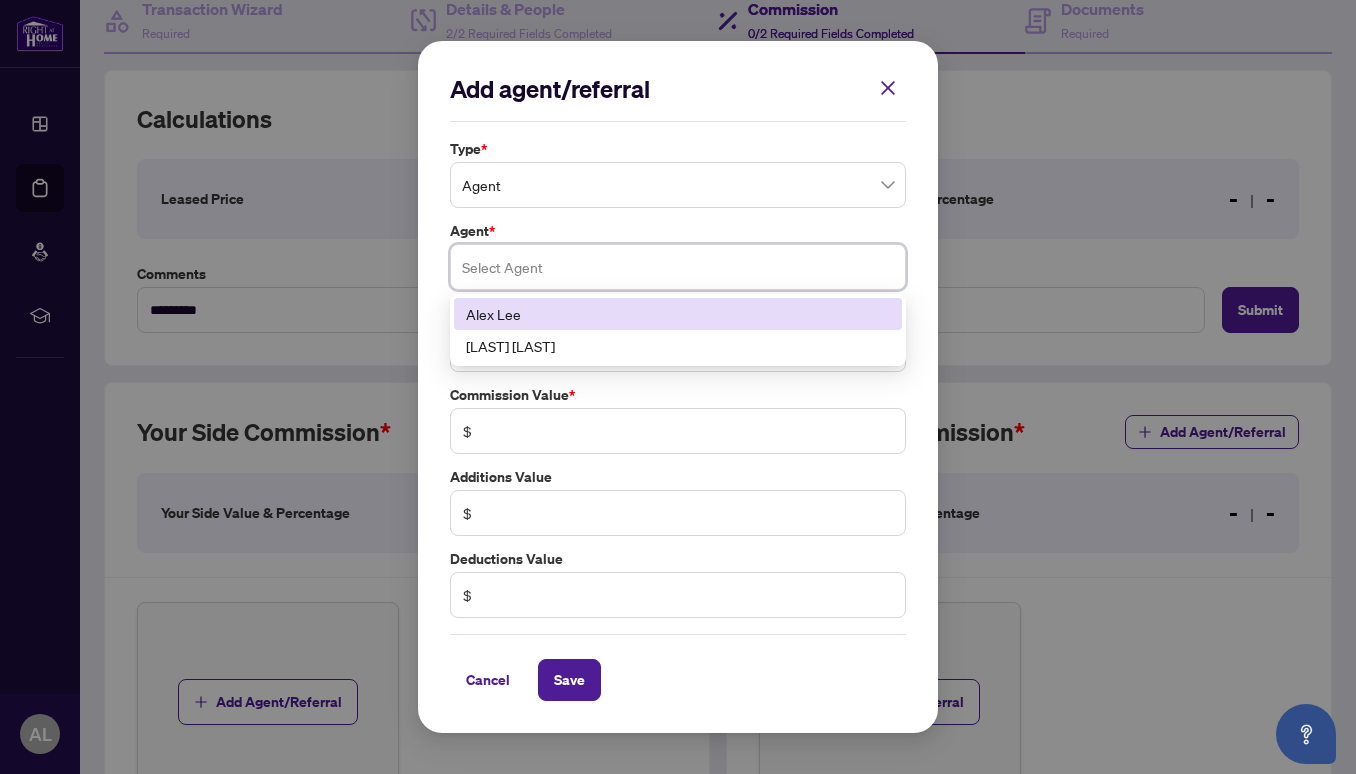 click on "Alex Lee" at bounding box center [678, 314] 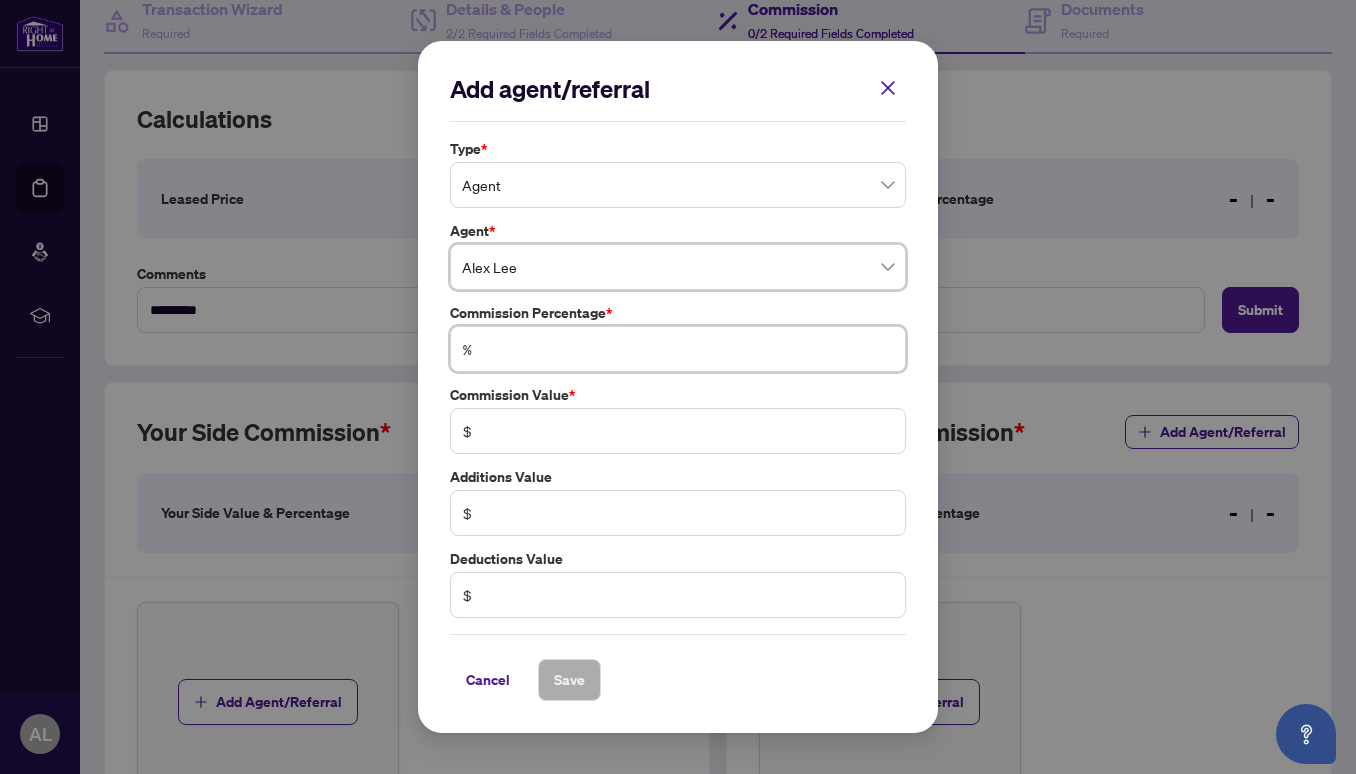 click at bounding box center [688, 349] 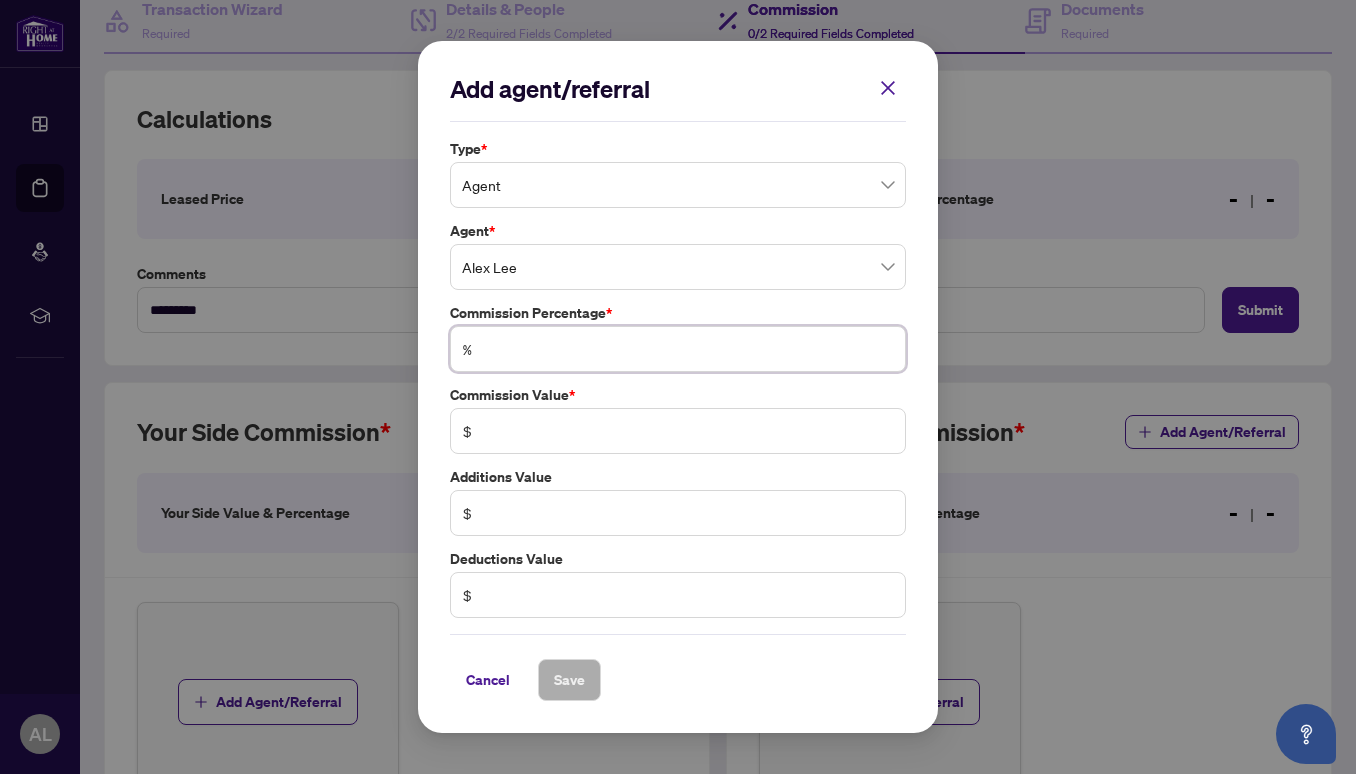 type on "*" 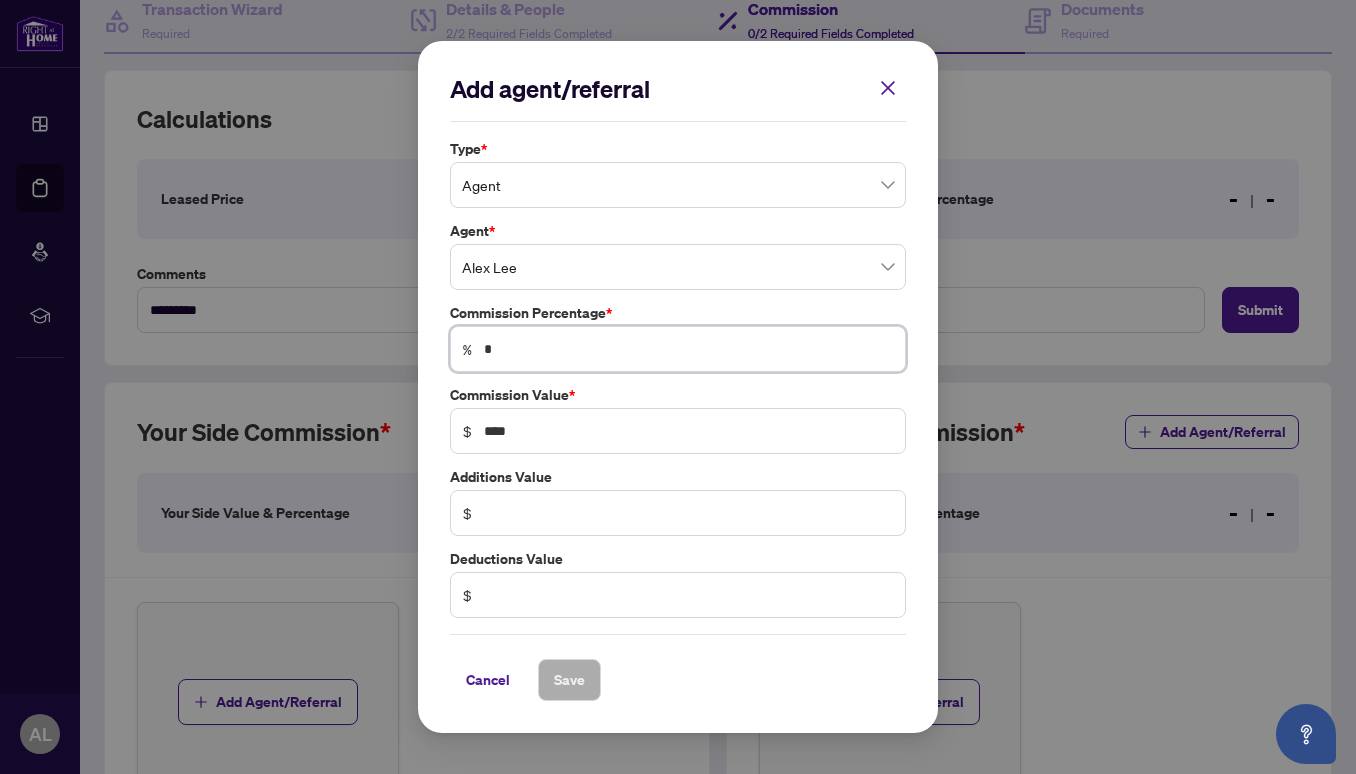 type on "**" 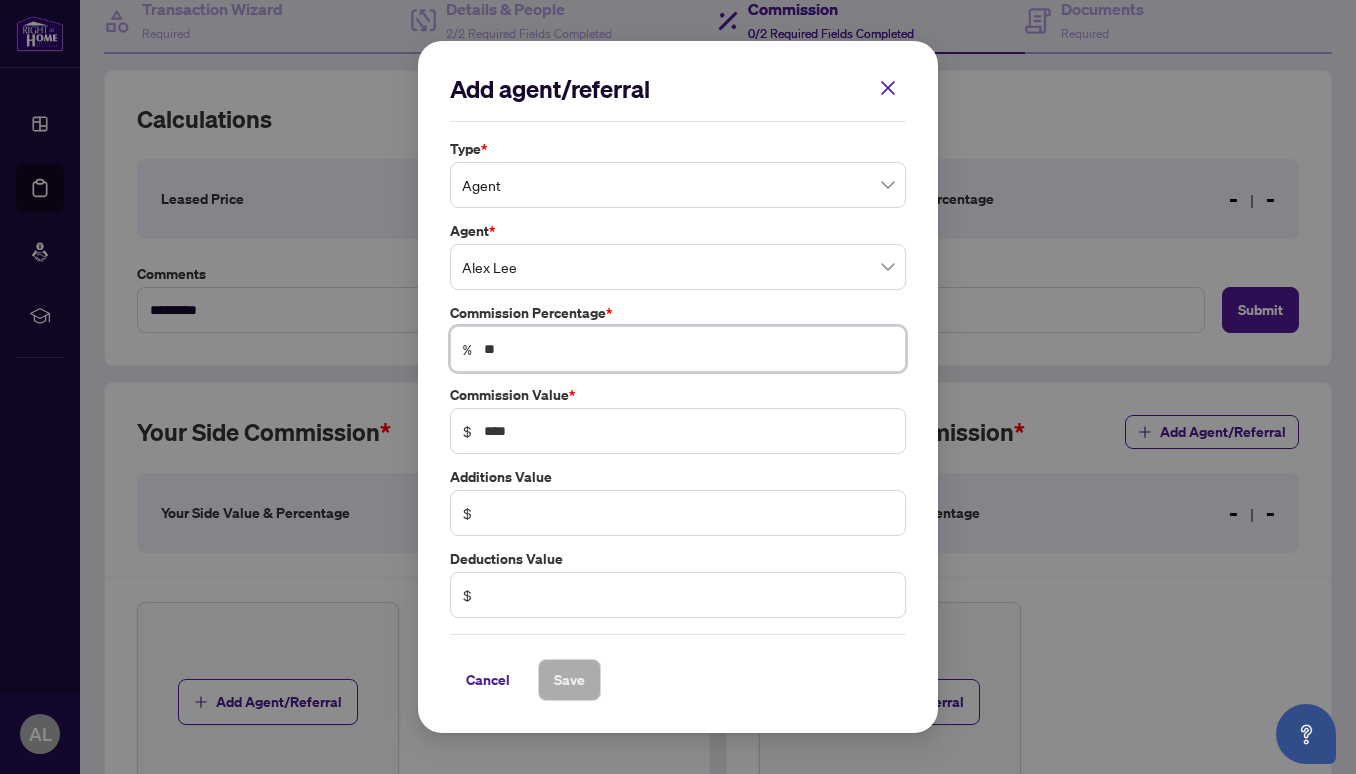 type on "***" 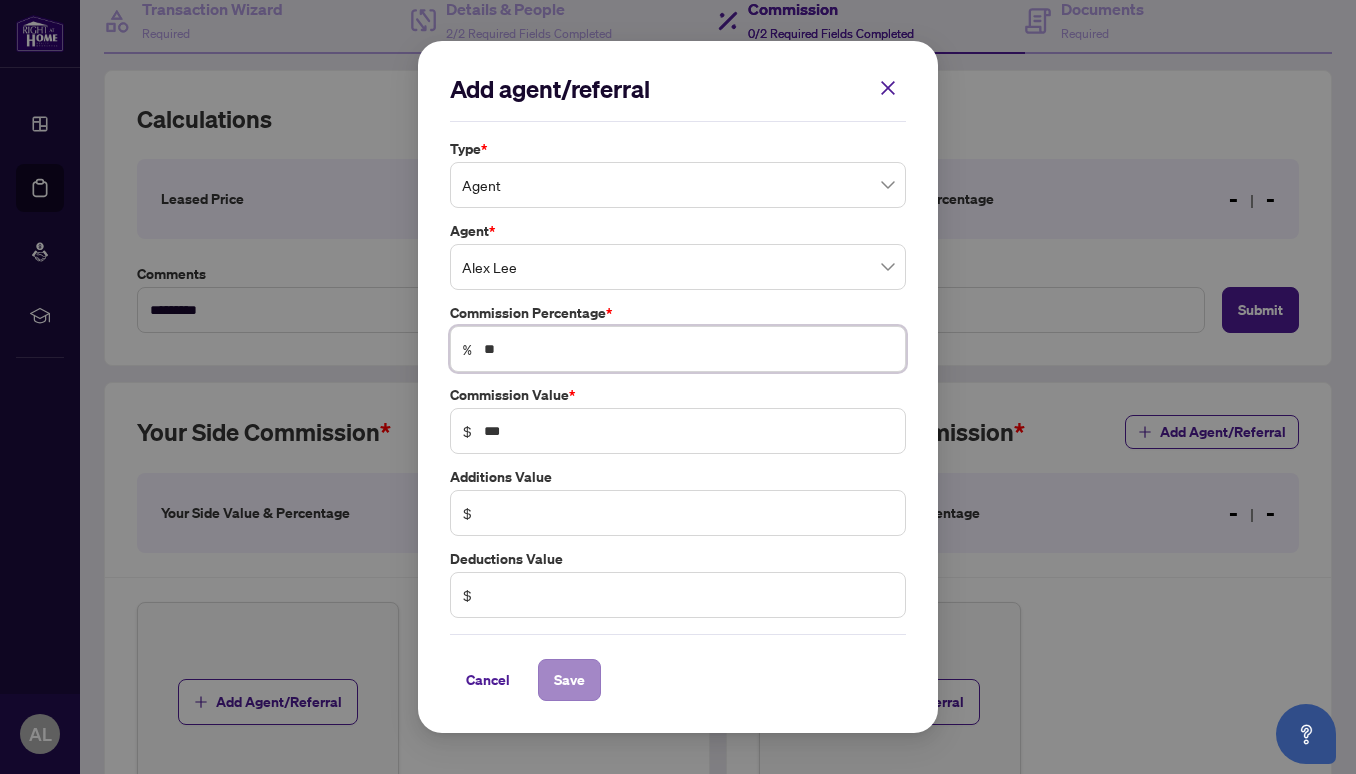 type on "**" 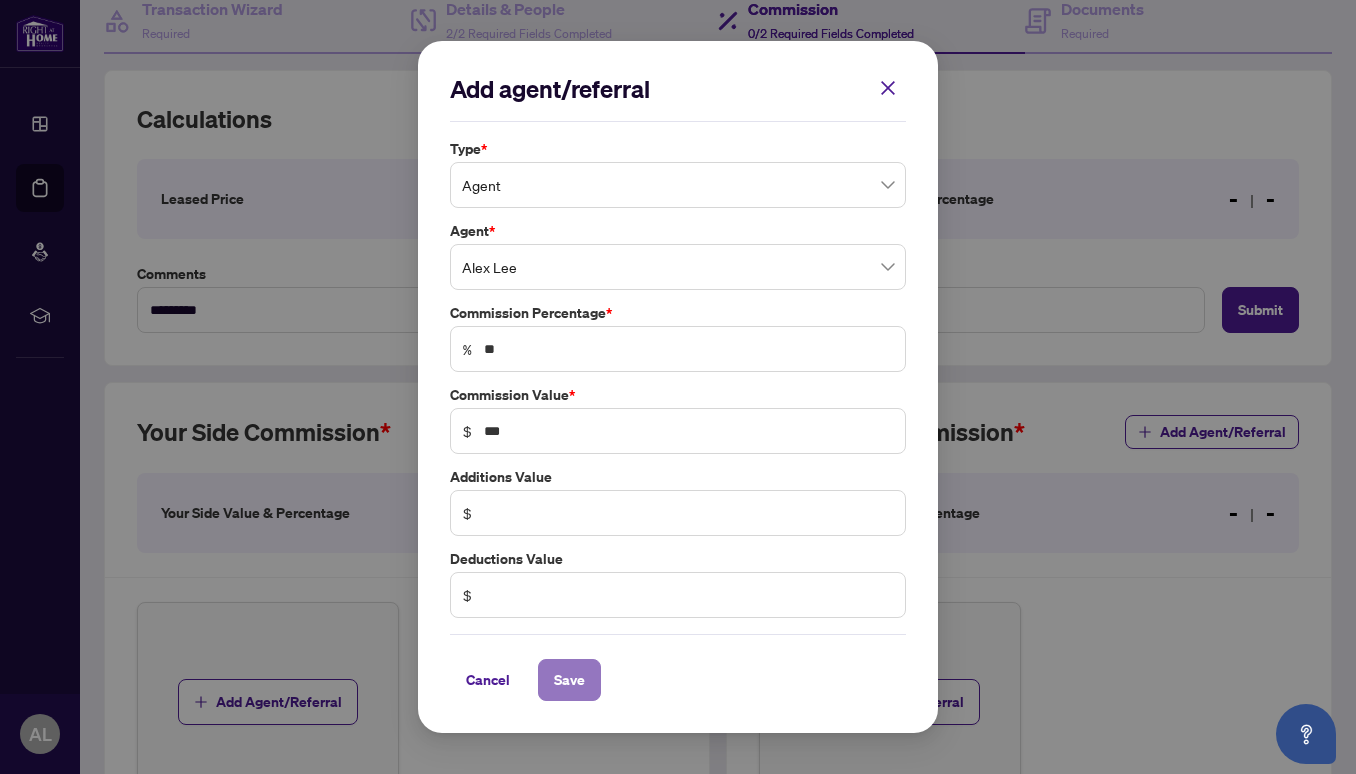 click on "Save" at bounding box center (569, 680) 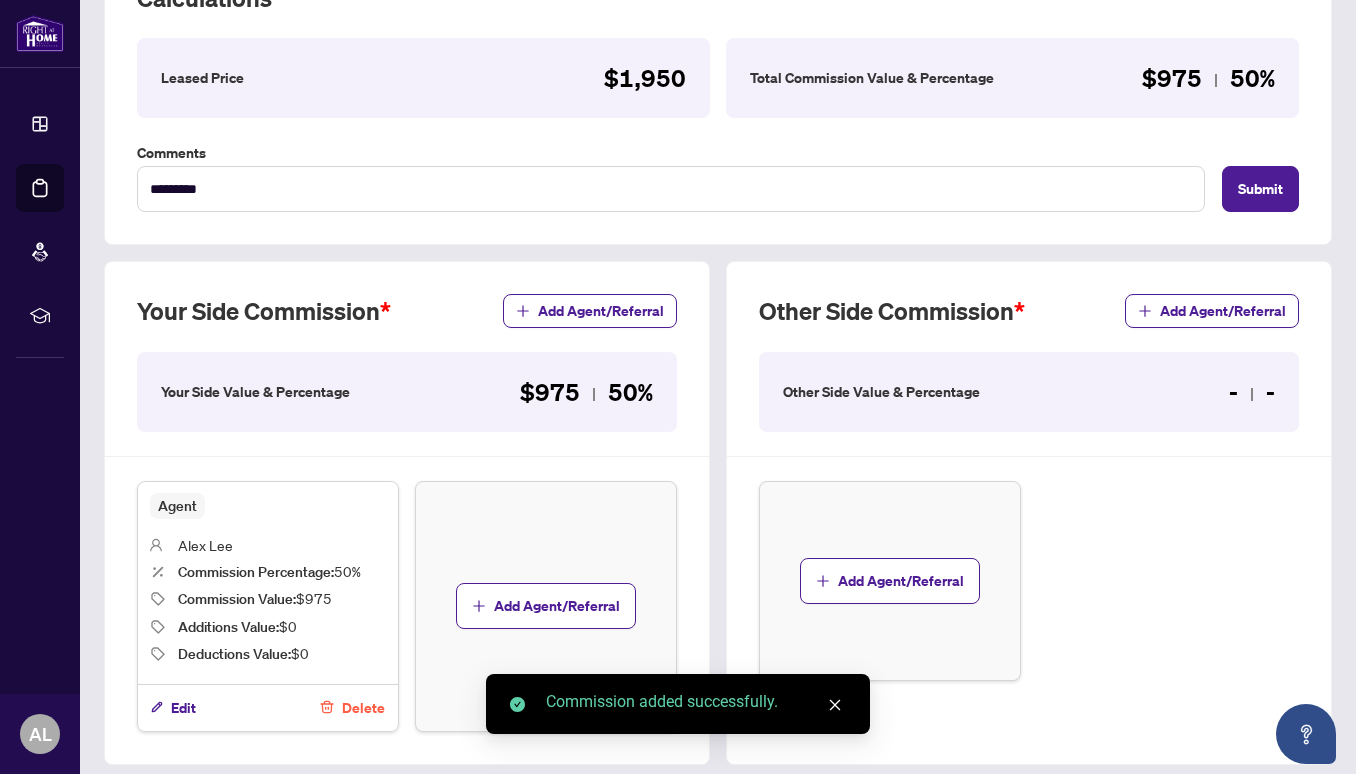 scroll, scrollTop: 333, scrollLeft: 0, axis: vertical 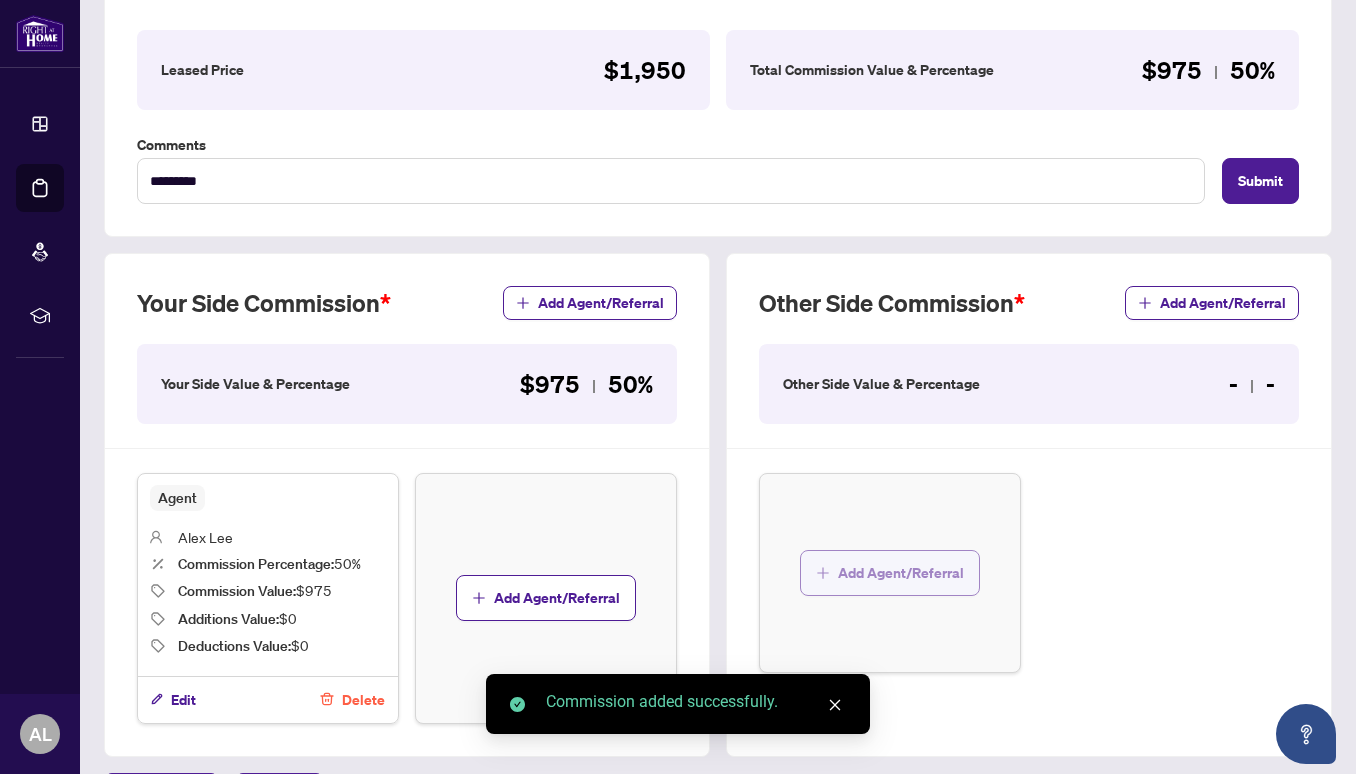 click on "Add Agent/Referral" at bounding box center [901, 573] 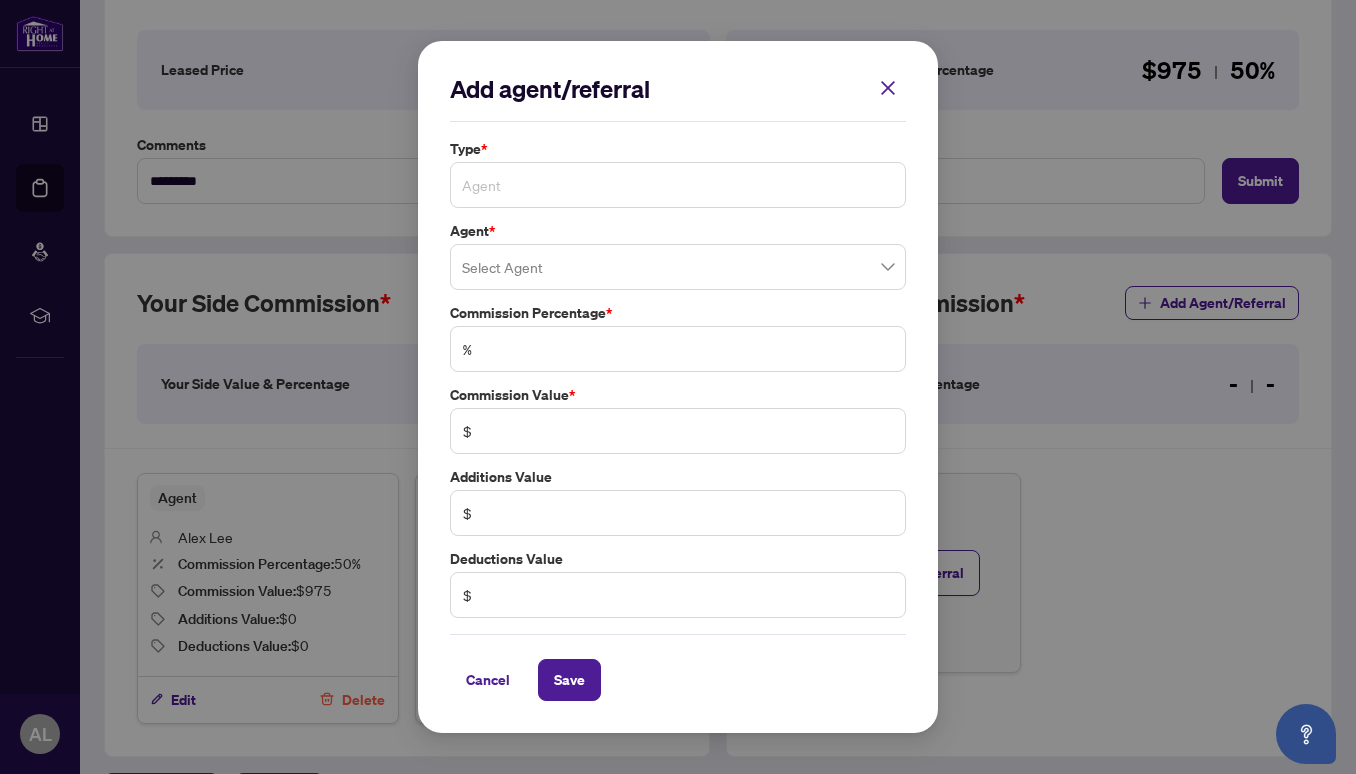 click on "Agent" at bounding box center [678, 185] 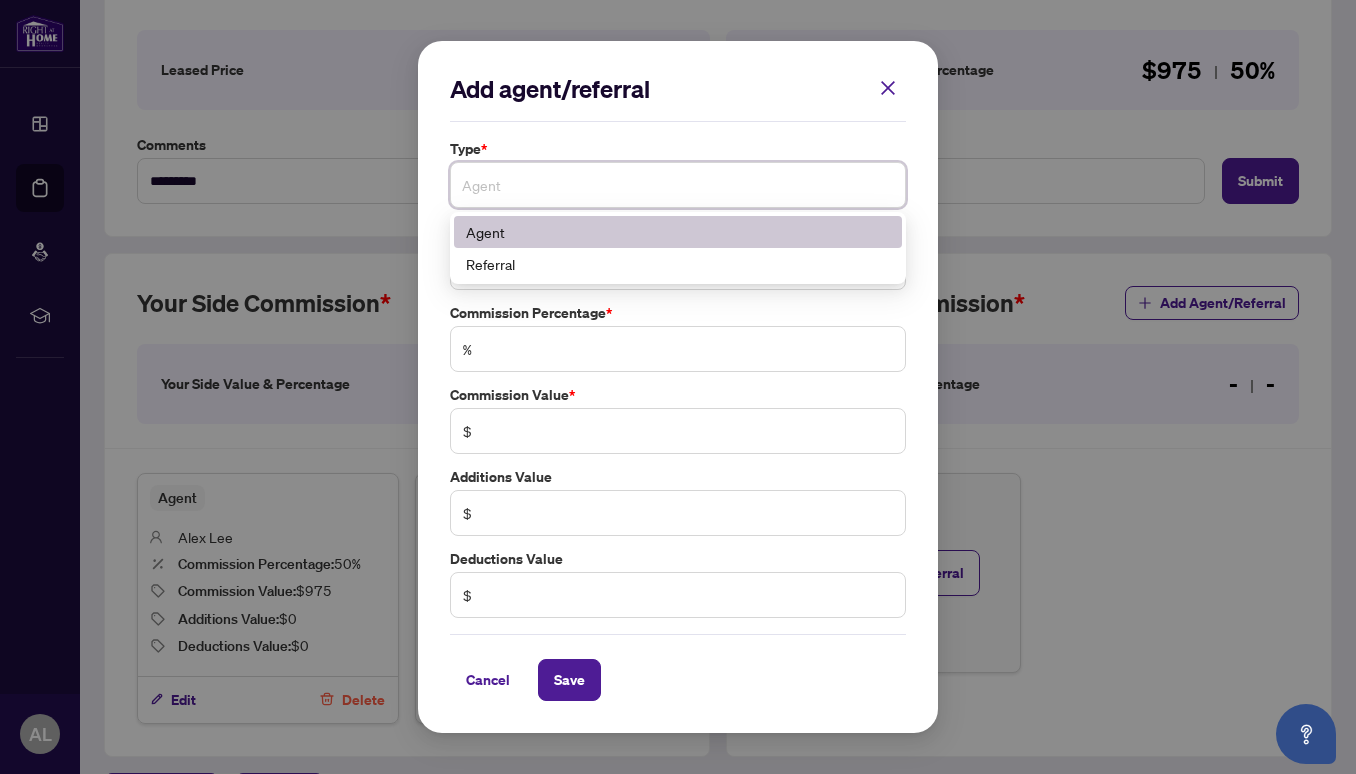 click on "Agent" at bounding box center (678, 232) 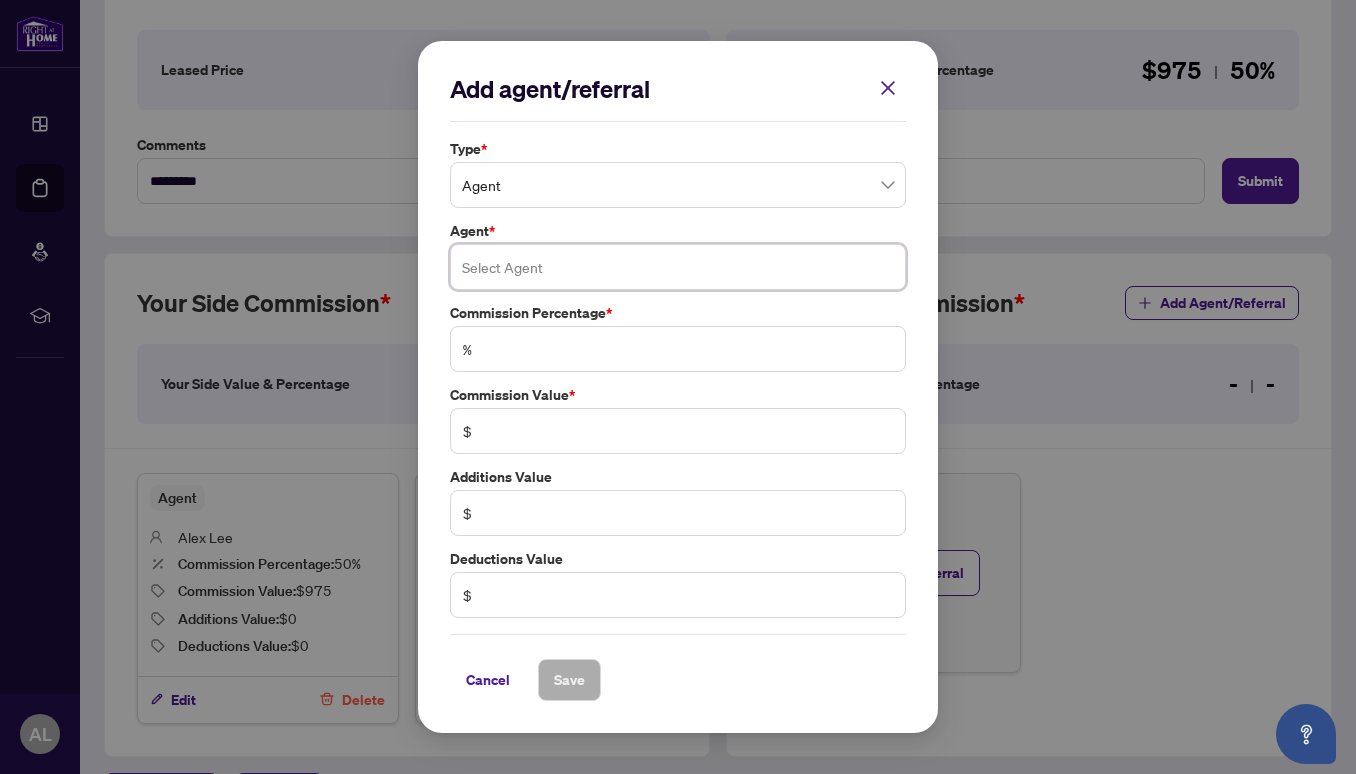 click at bounding box center [678, 267] 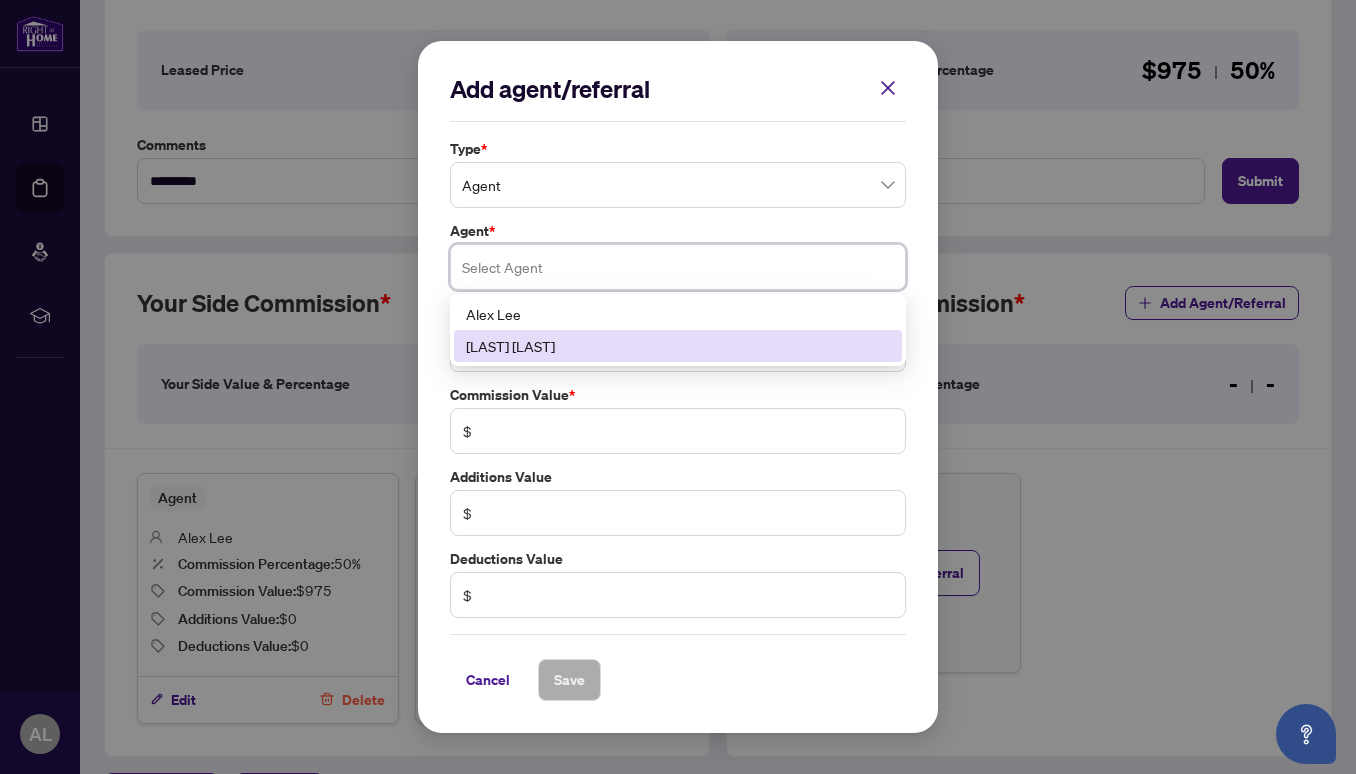click on "[LAST] [LAST]" at bounding box center (678, 346) 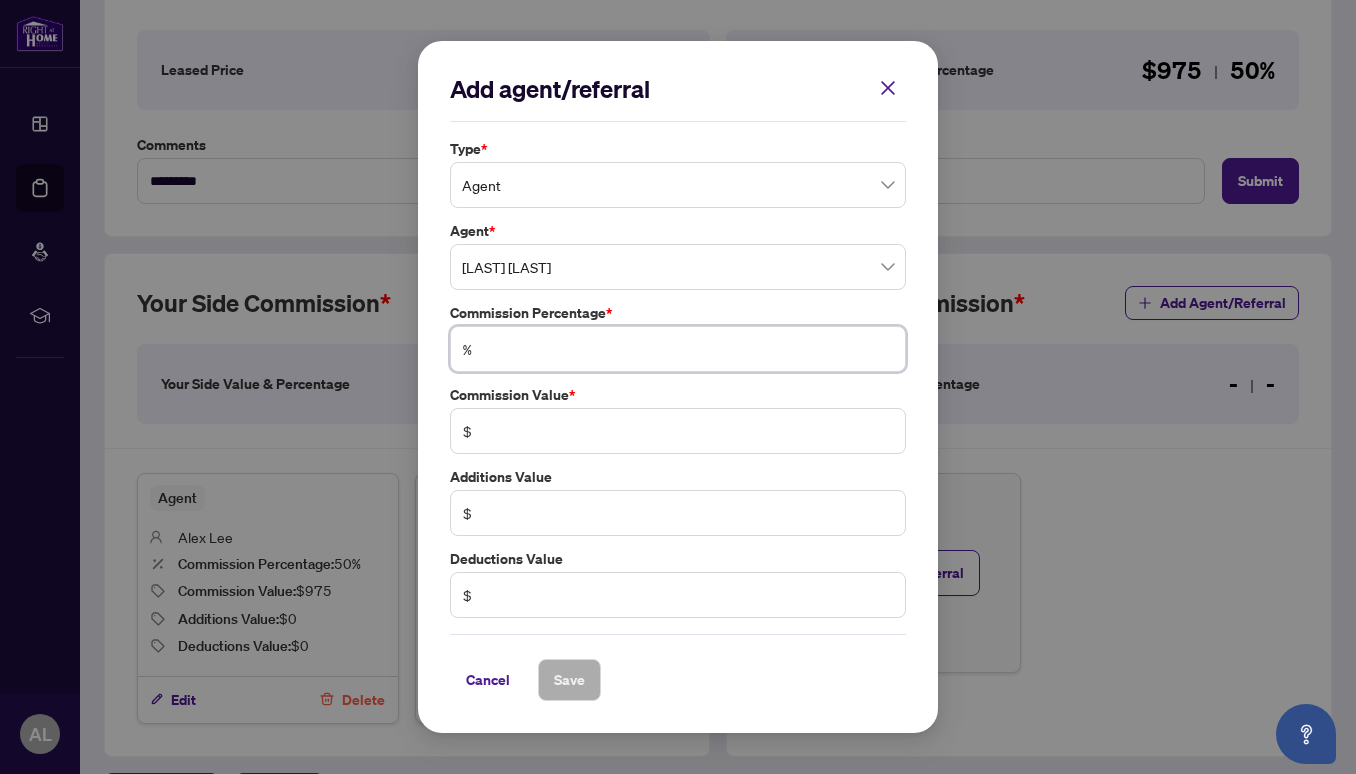 click at bounding box center (688, 349) 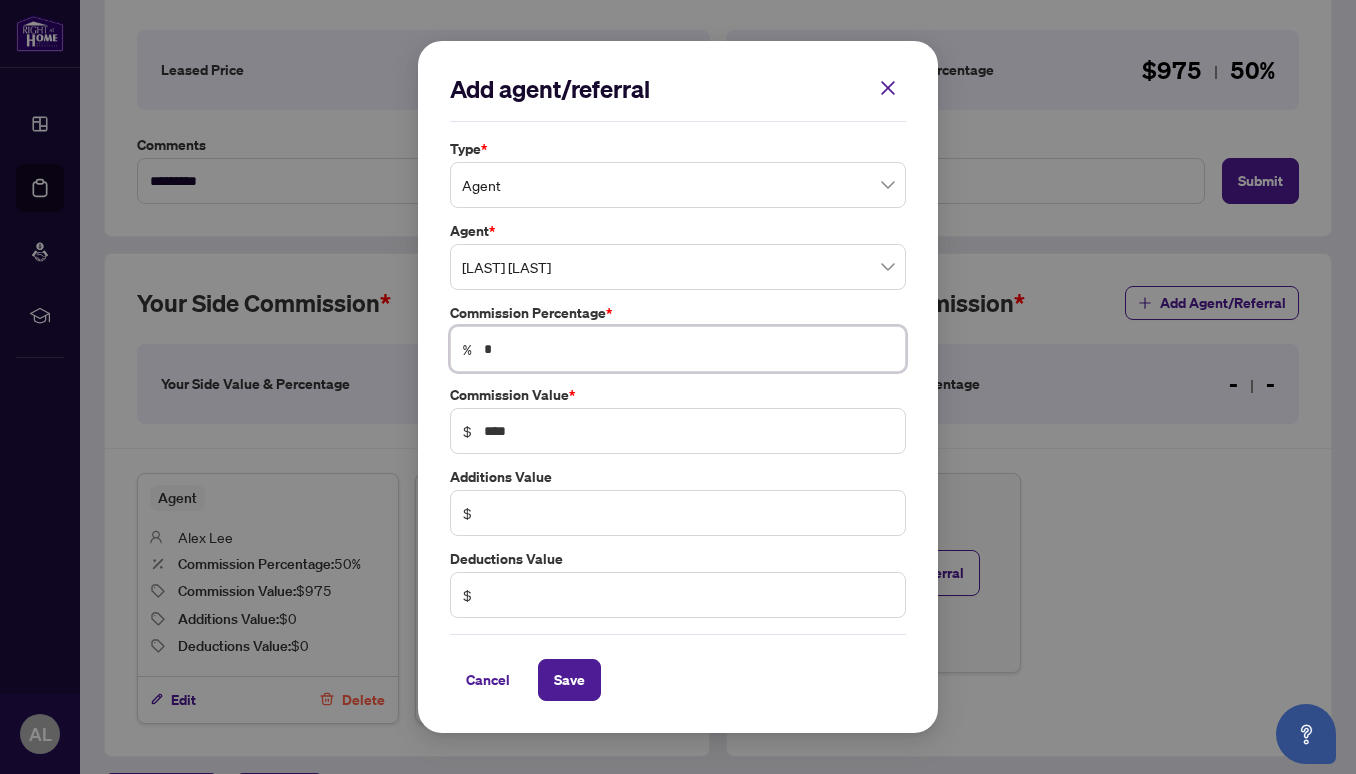 type on "**" 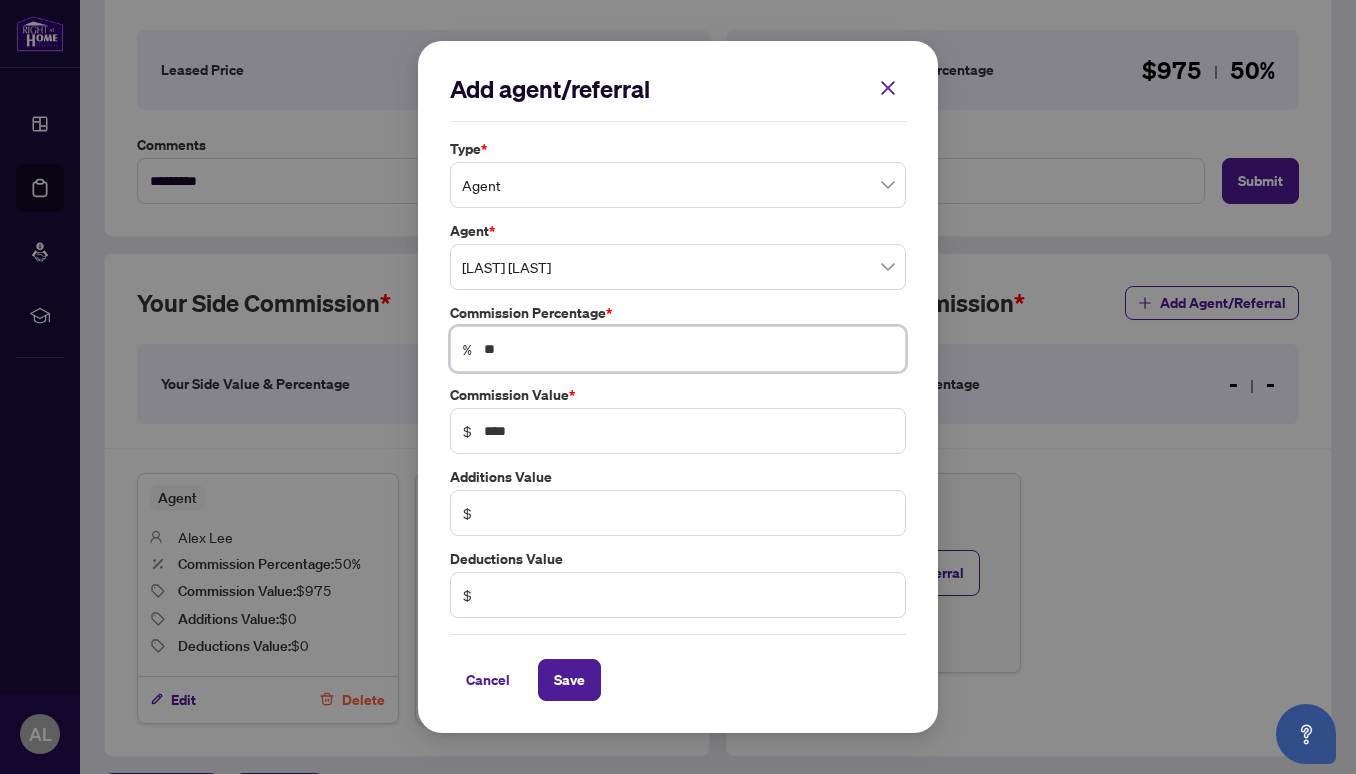 type on "***" 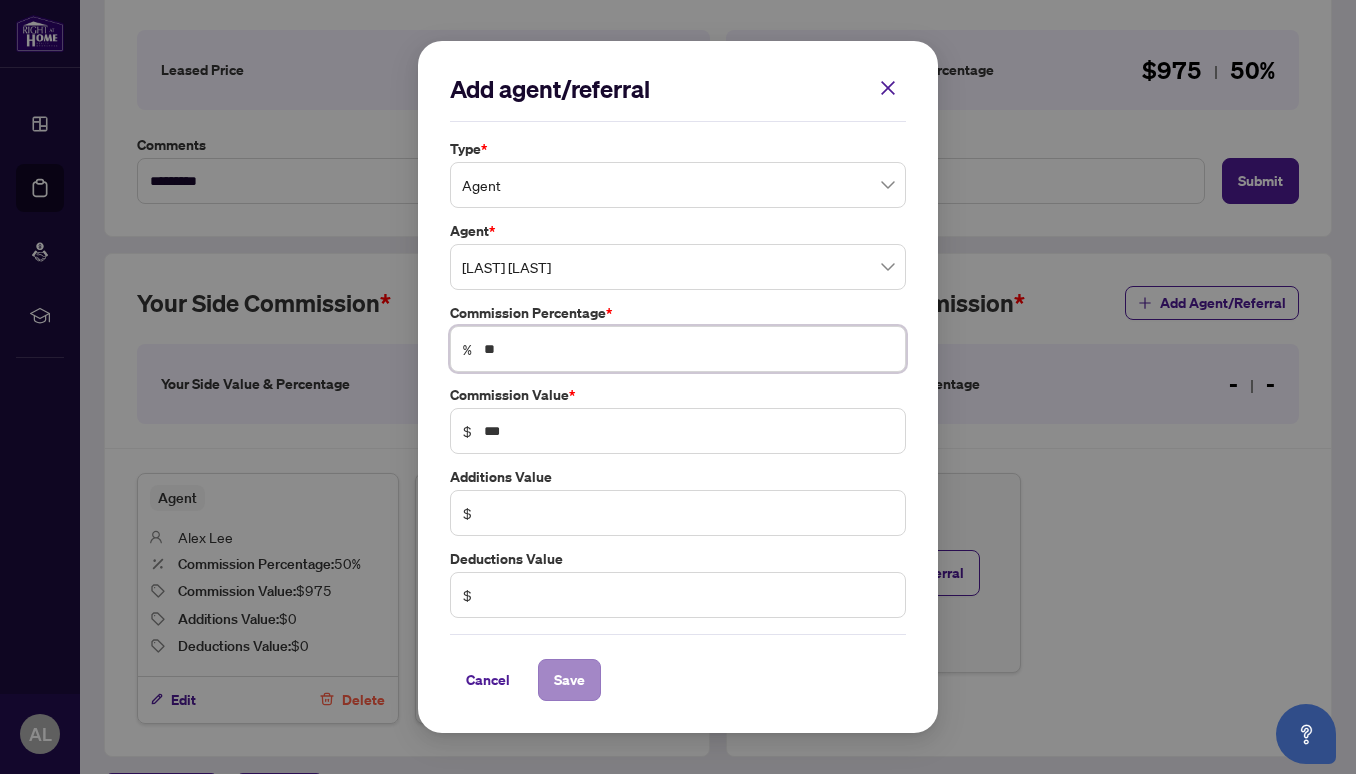 type on "**" 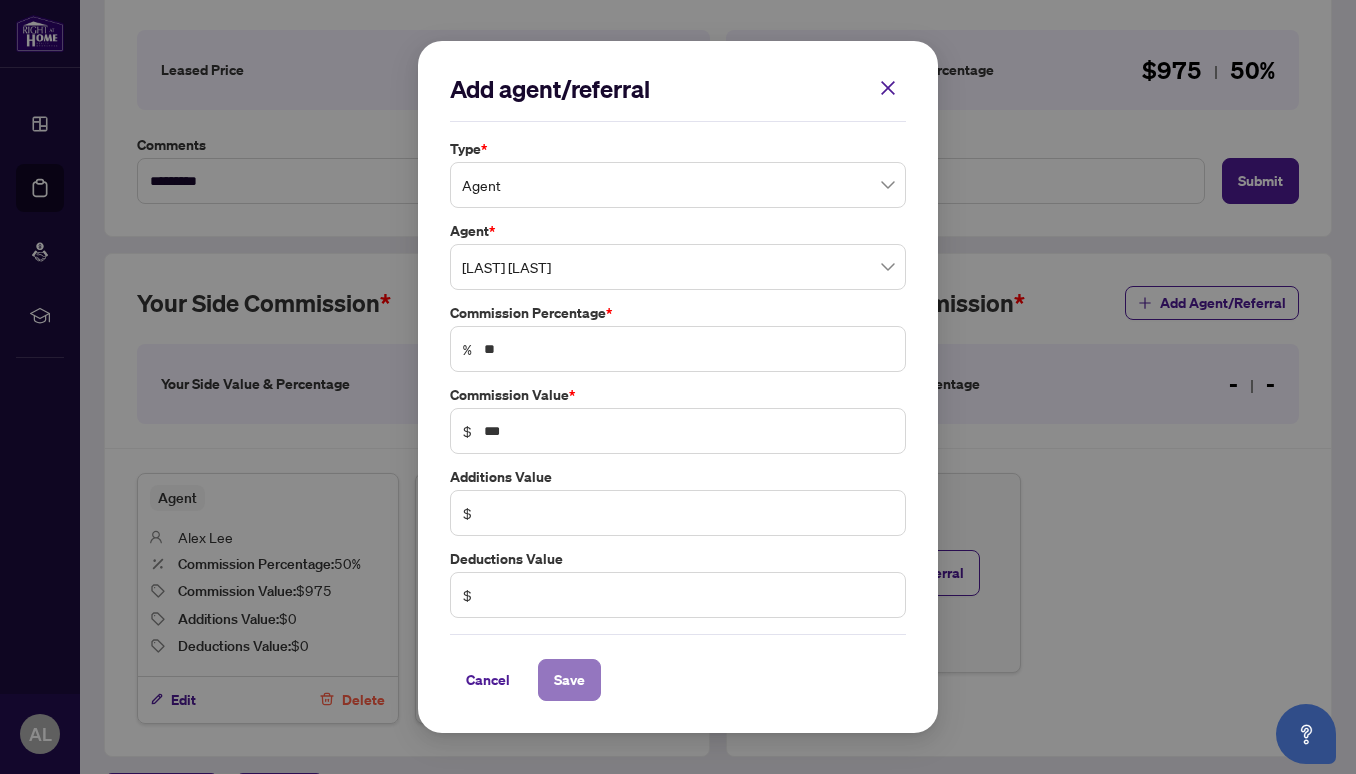 click on "Save" at bounding box center (569, 680) 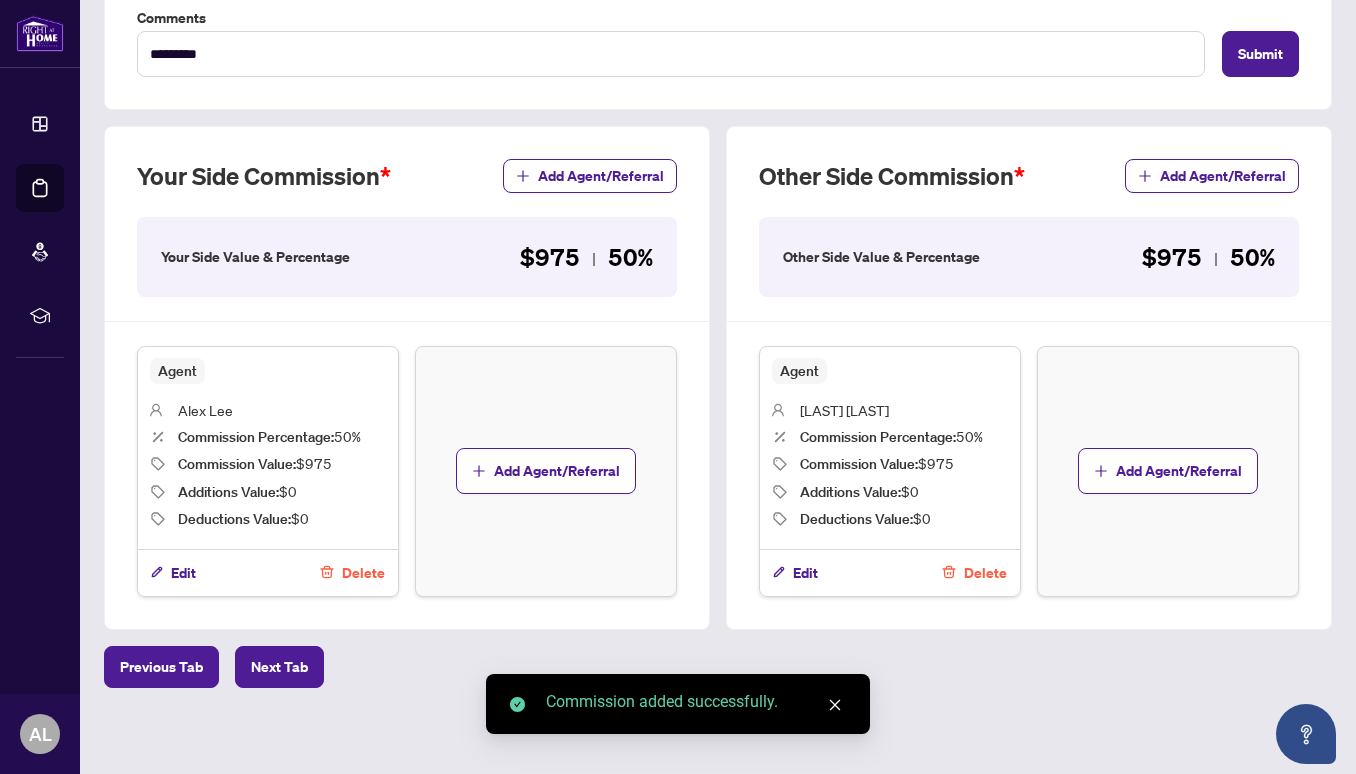 scroll, scrollTop: 0, scrollLeft: 0, axis: both 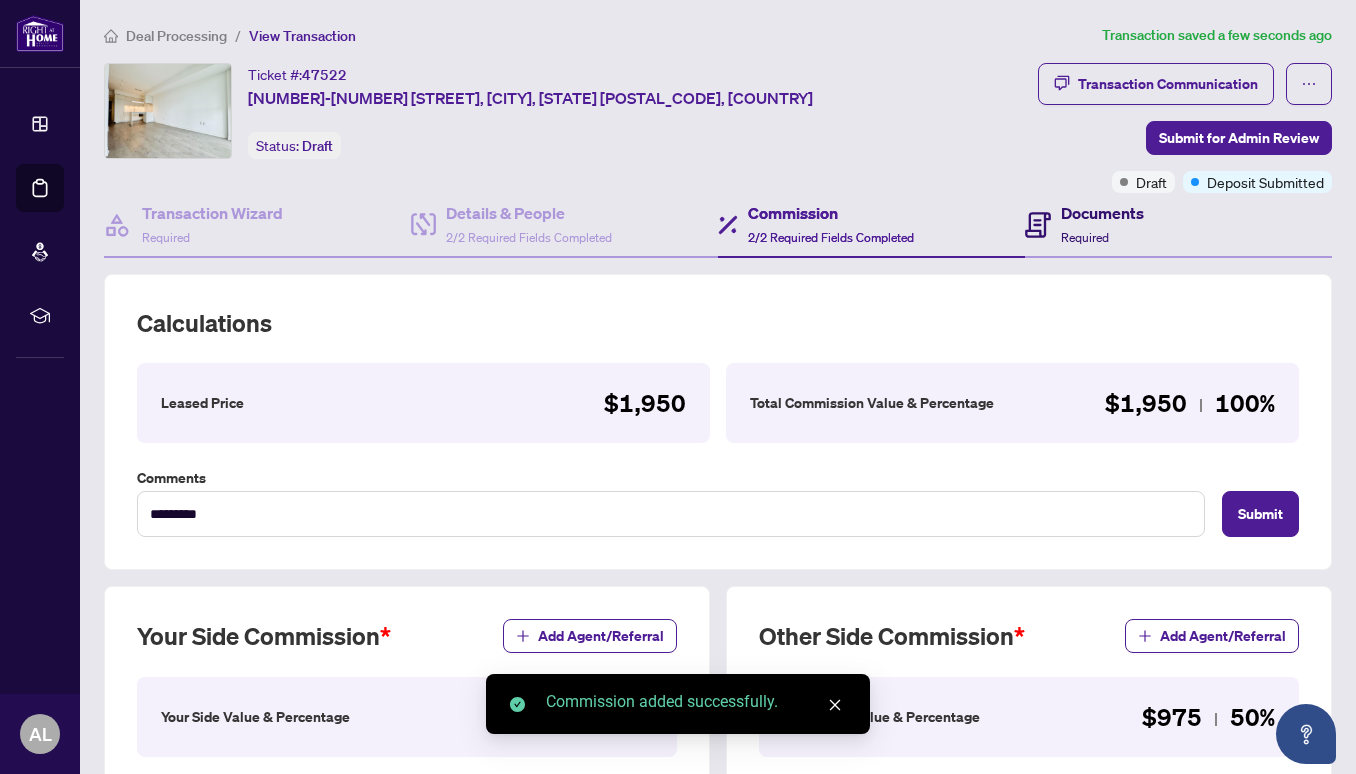 click on "Documents" at bounding box center (1102, 213) 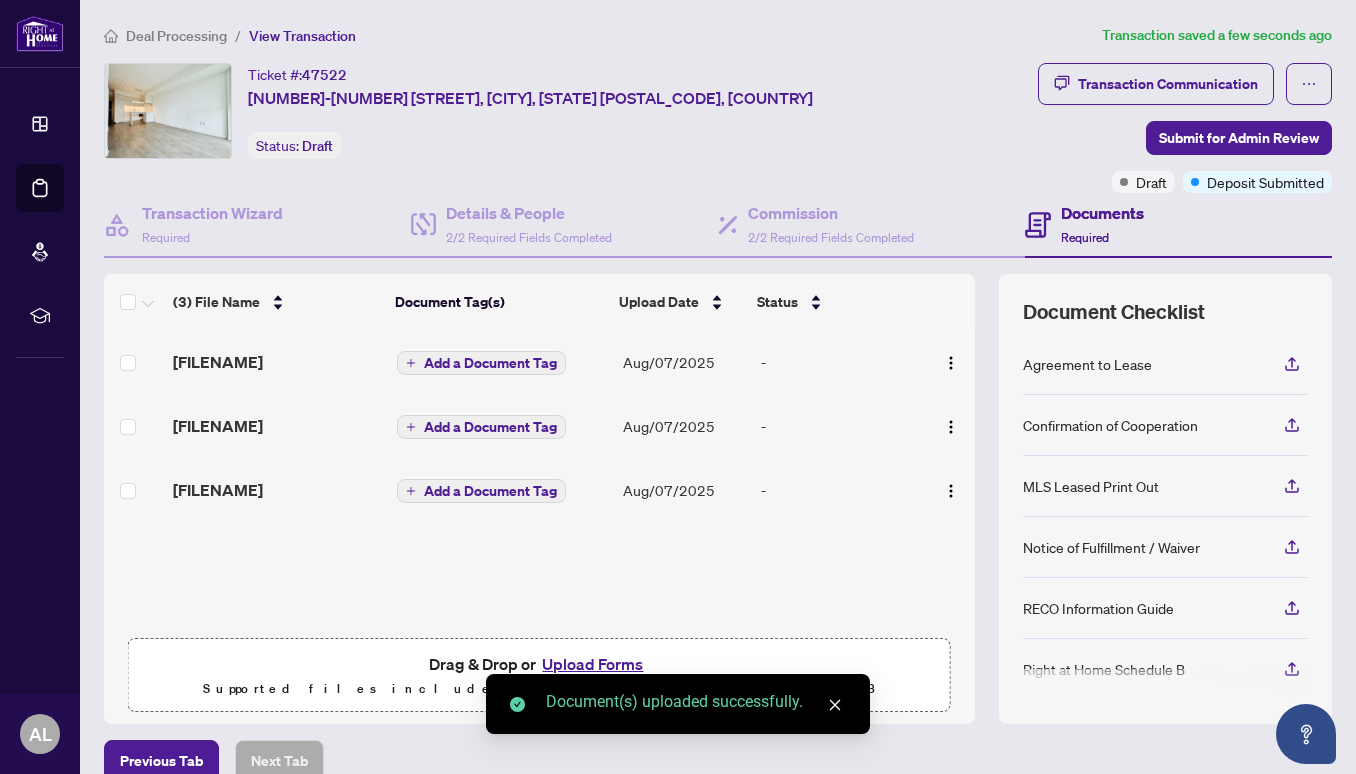 click on "Add a Document Tag" at bounding box center (490, 427) 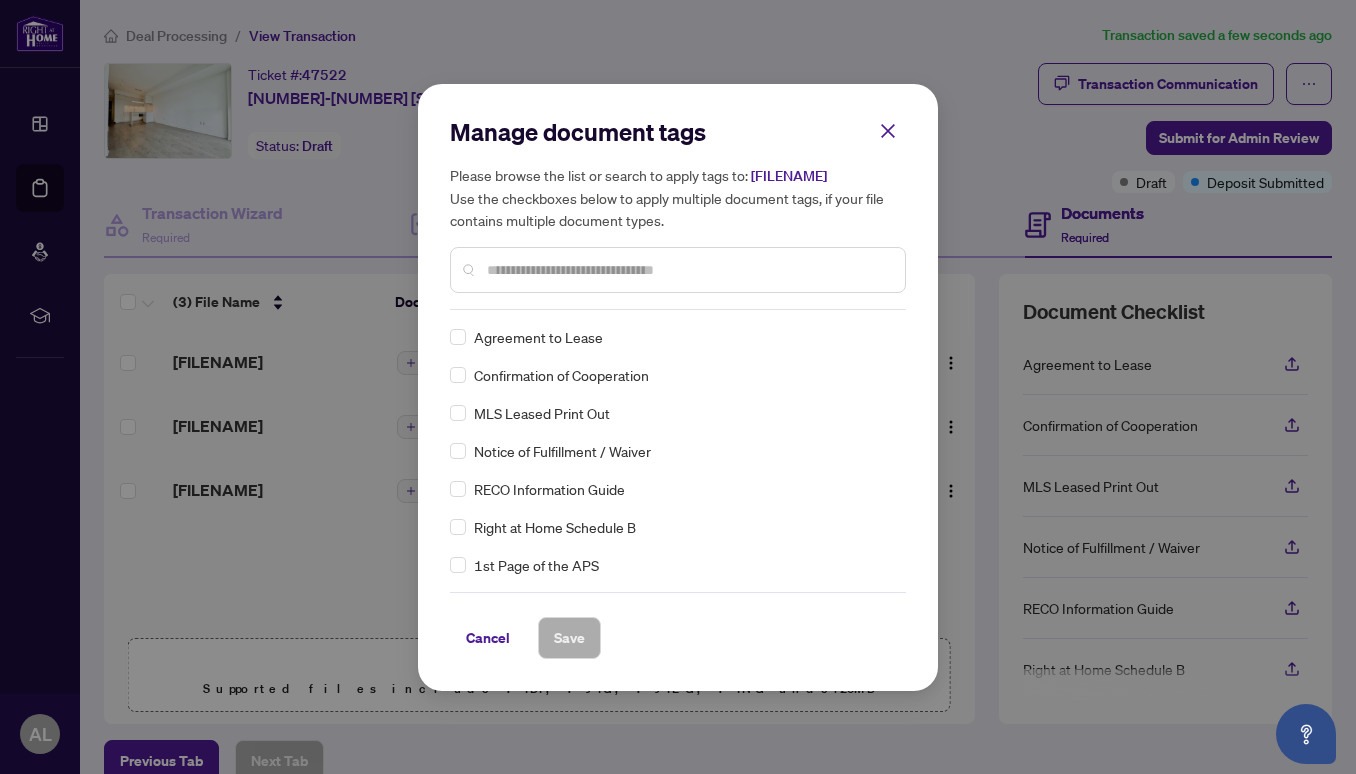 click at bounding box center [688, 270] 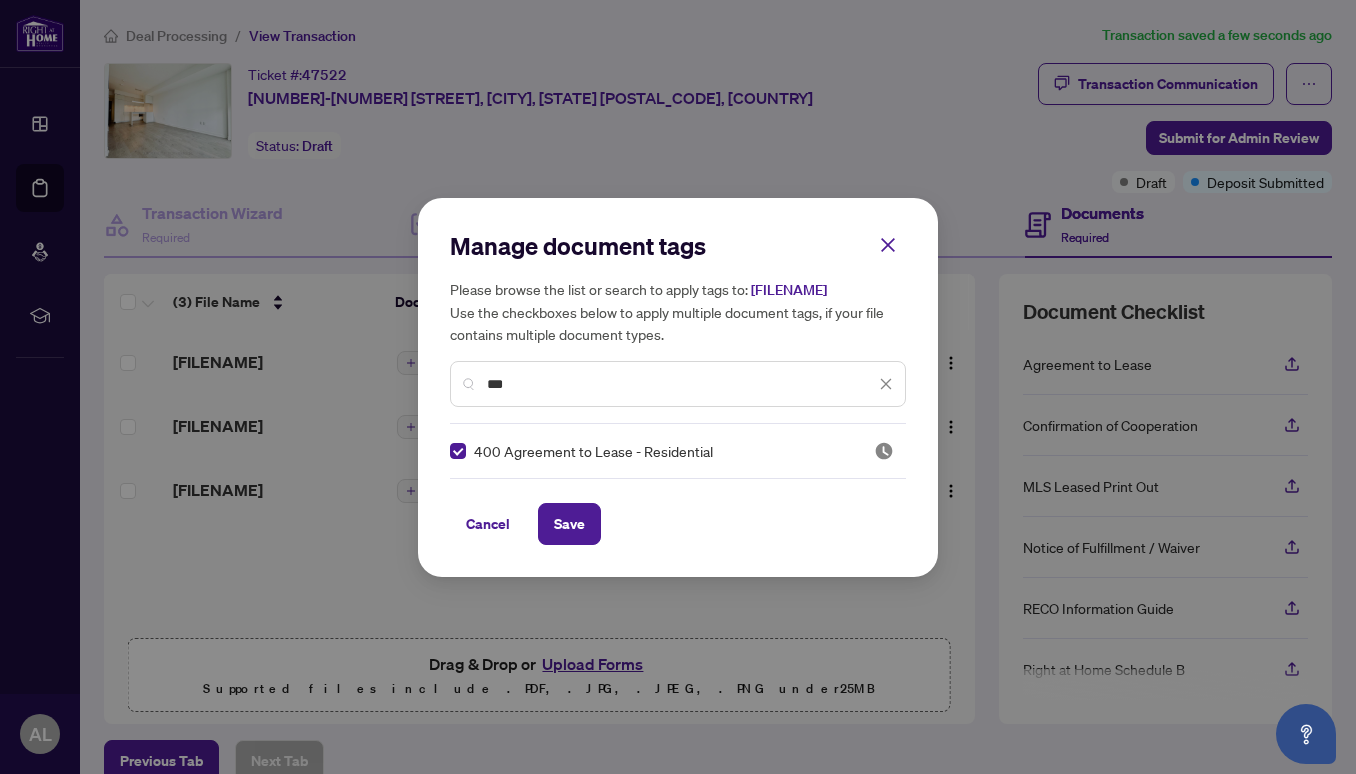 click on "***" at bounding box center [681, 384] 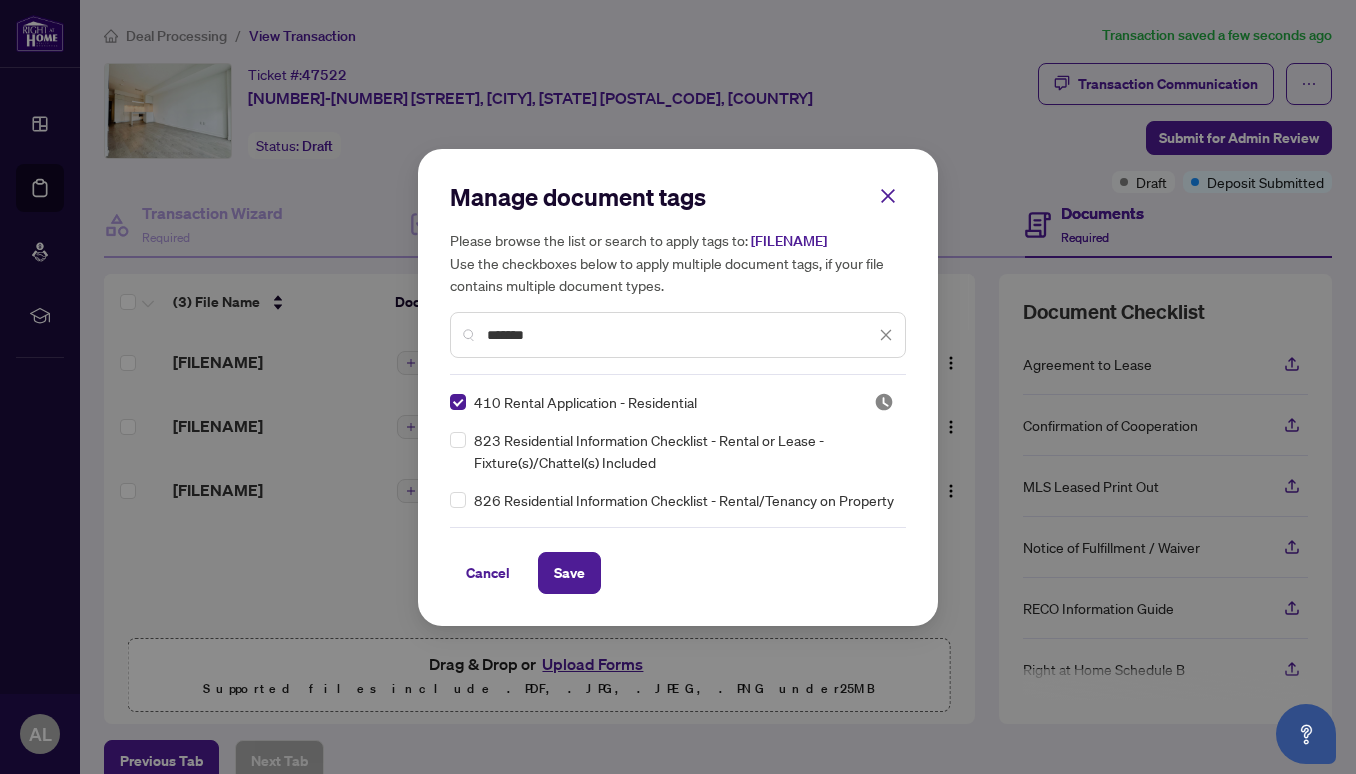 click on "******" at bounding box center [681, 335] 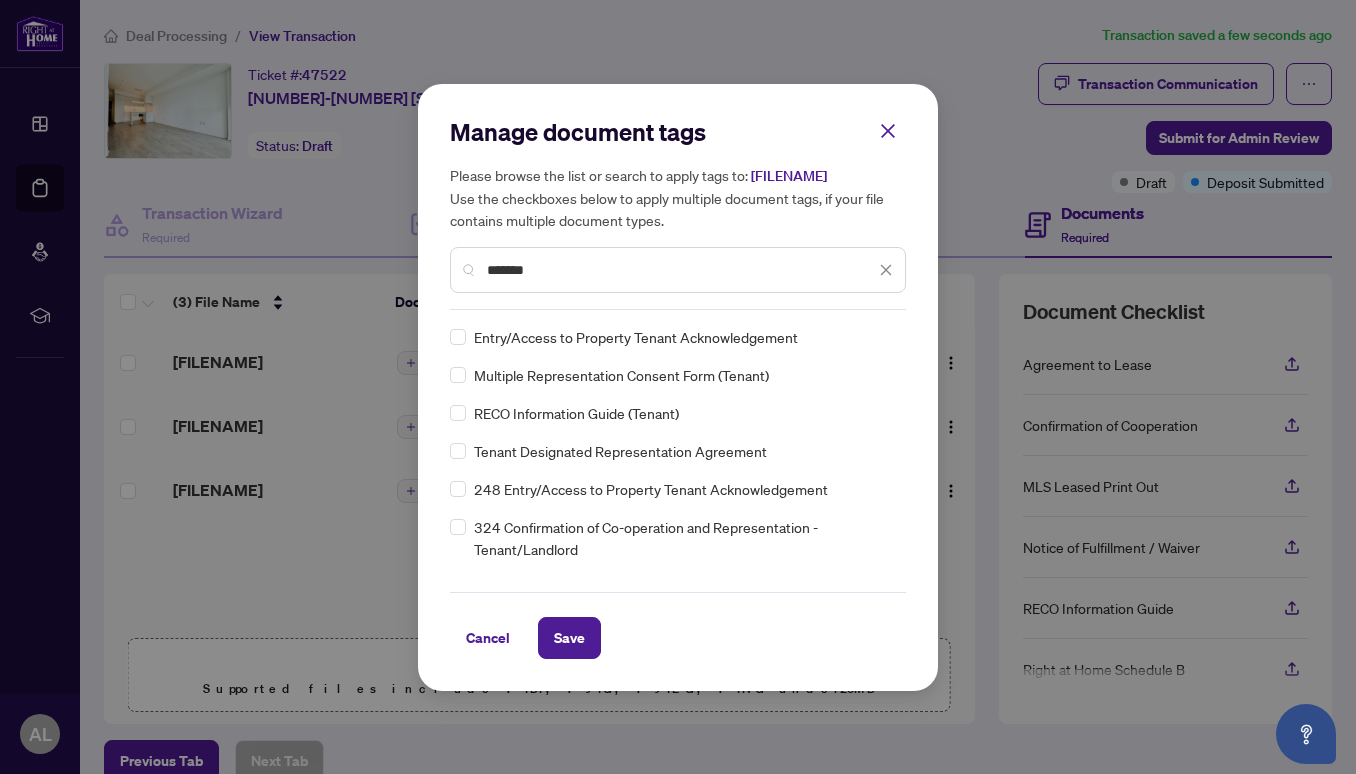 click on "******" at bounding box center (681, 270) 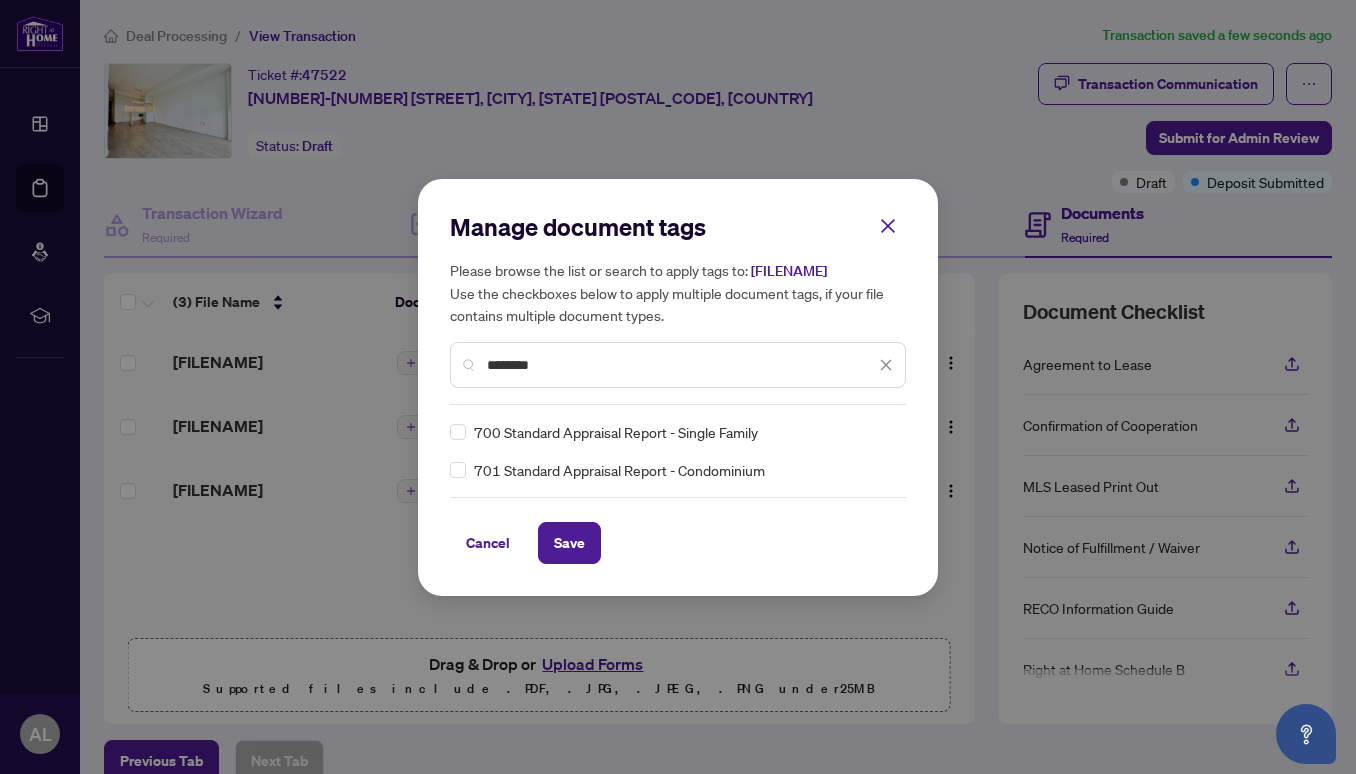 click on "********" at bounding box center [681, 365] 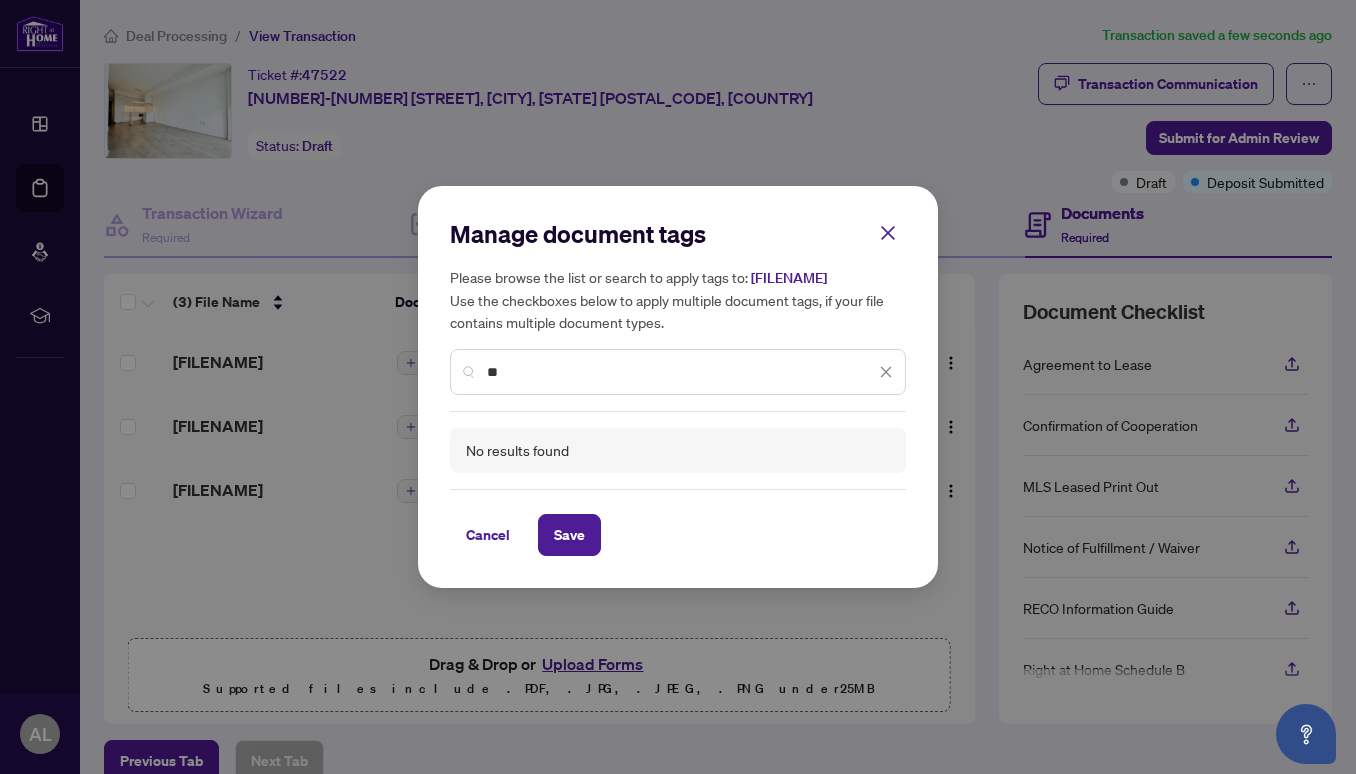 type on "*" 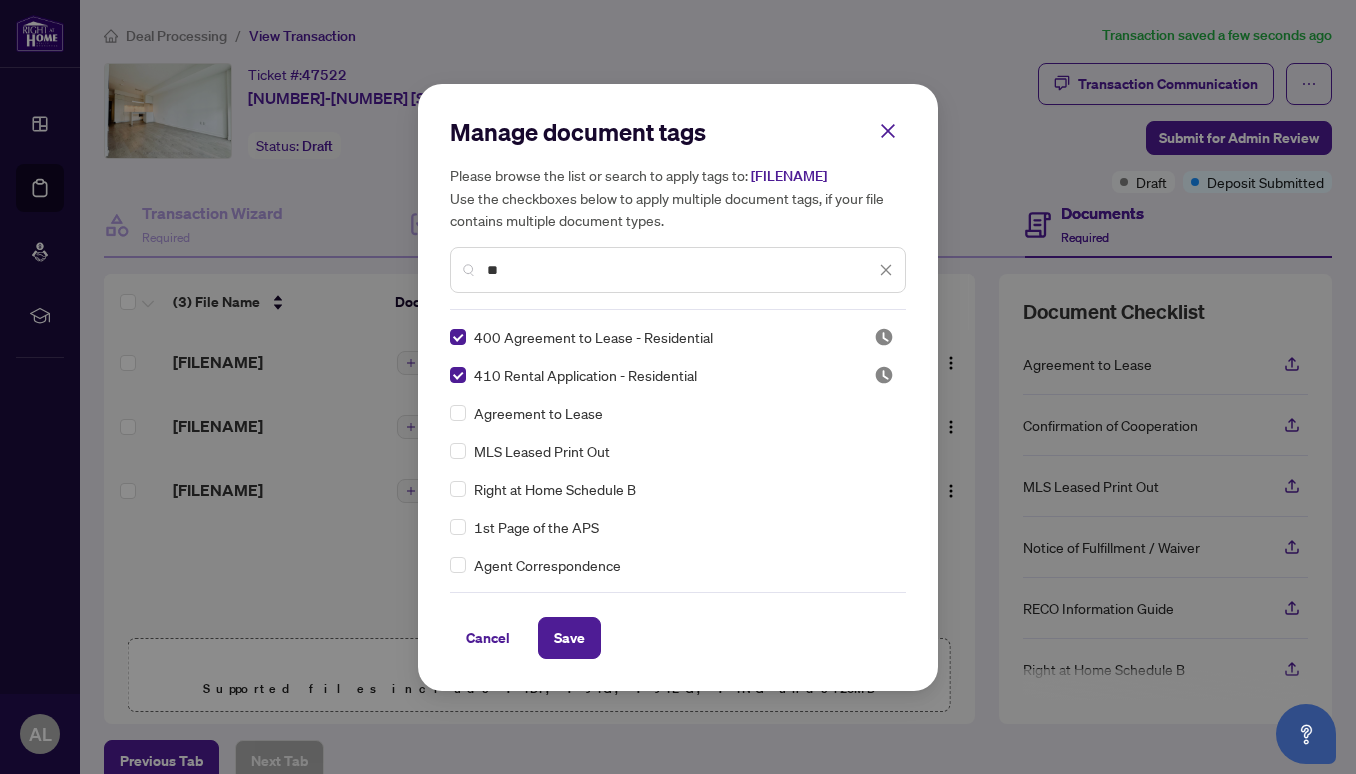 type on "*" 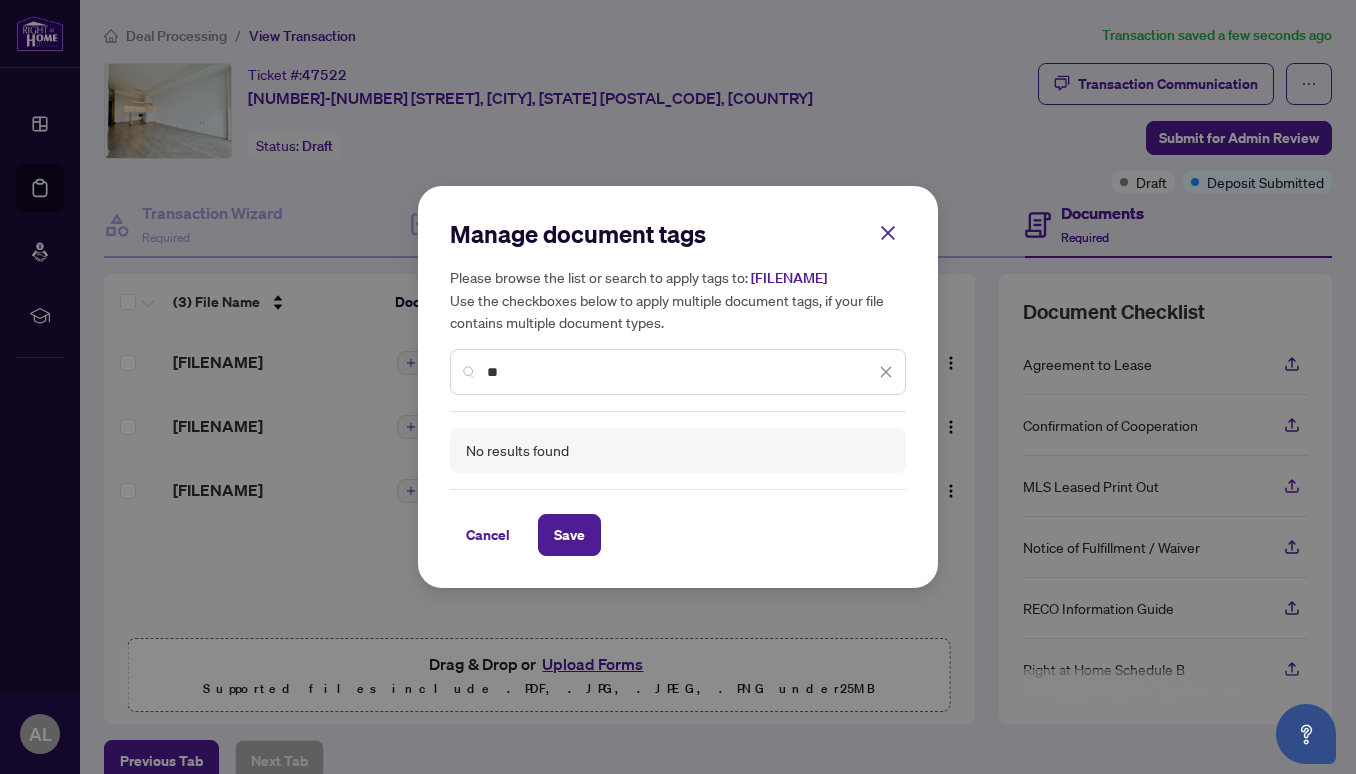 type on "*" 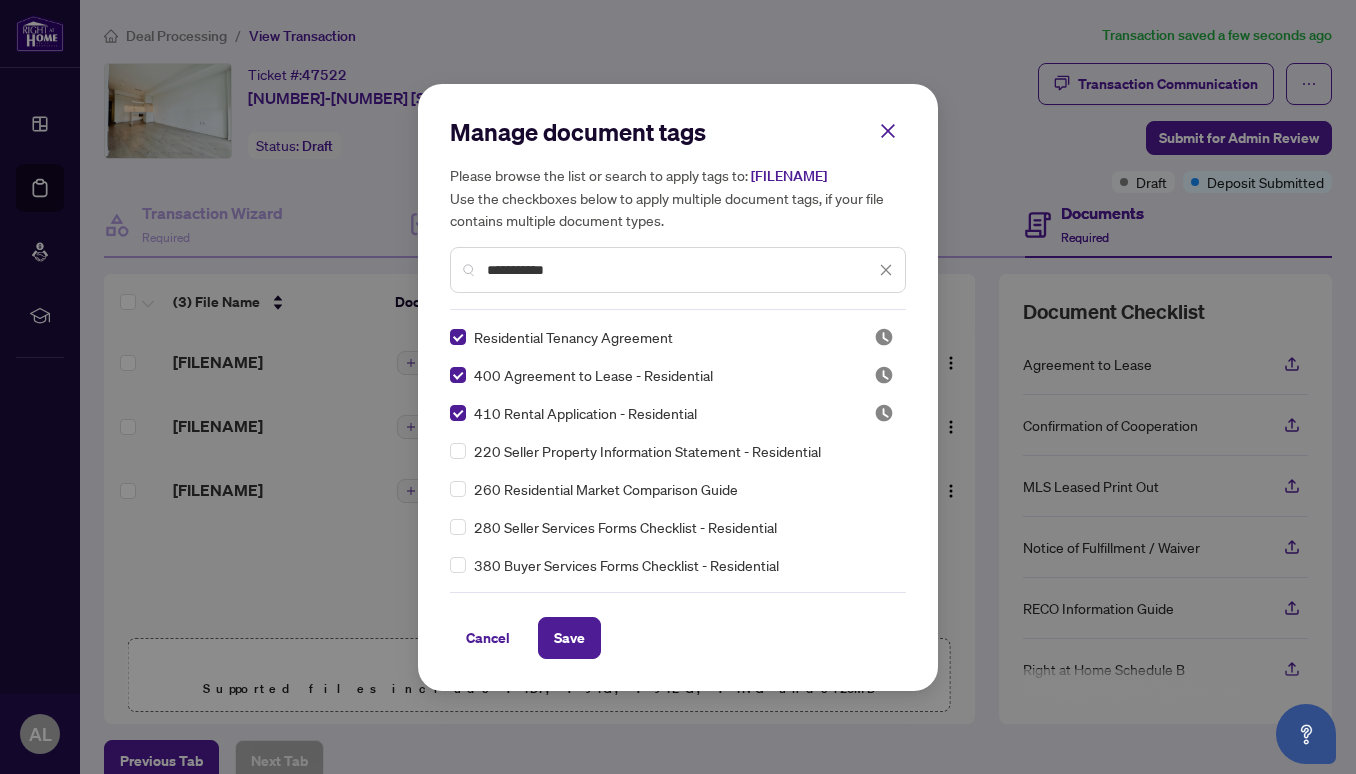 click on "**********" at bounding box center [681, 270] 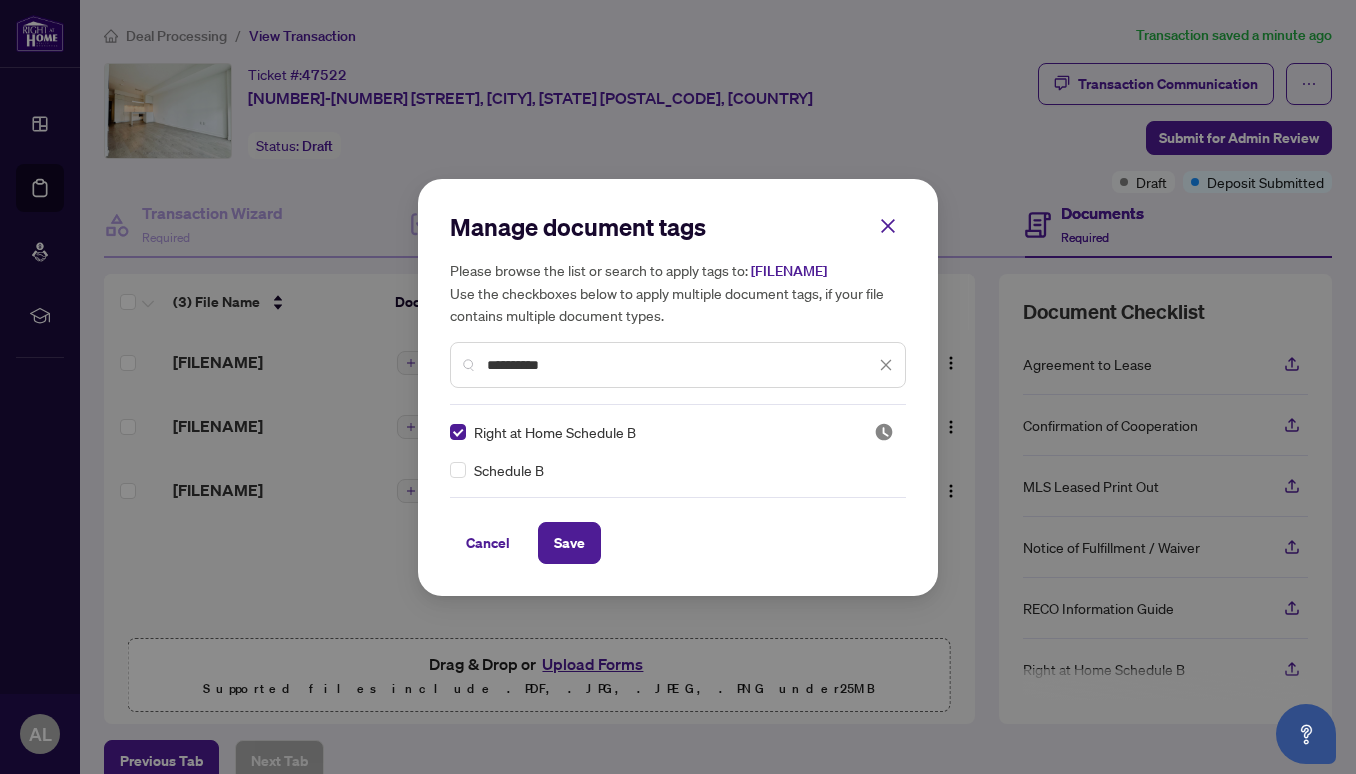 click on "**********" at bounding box center [681, 365] 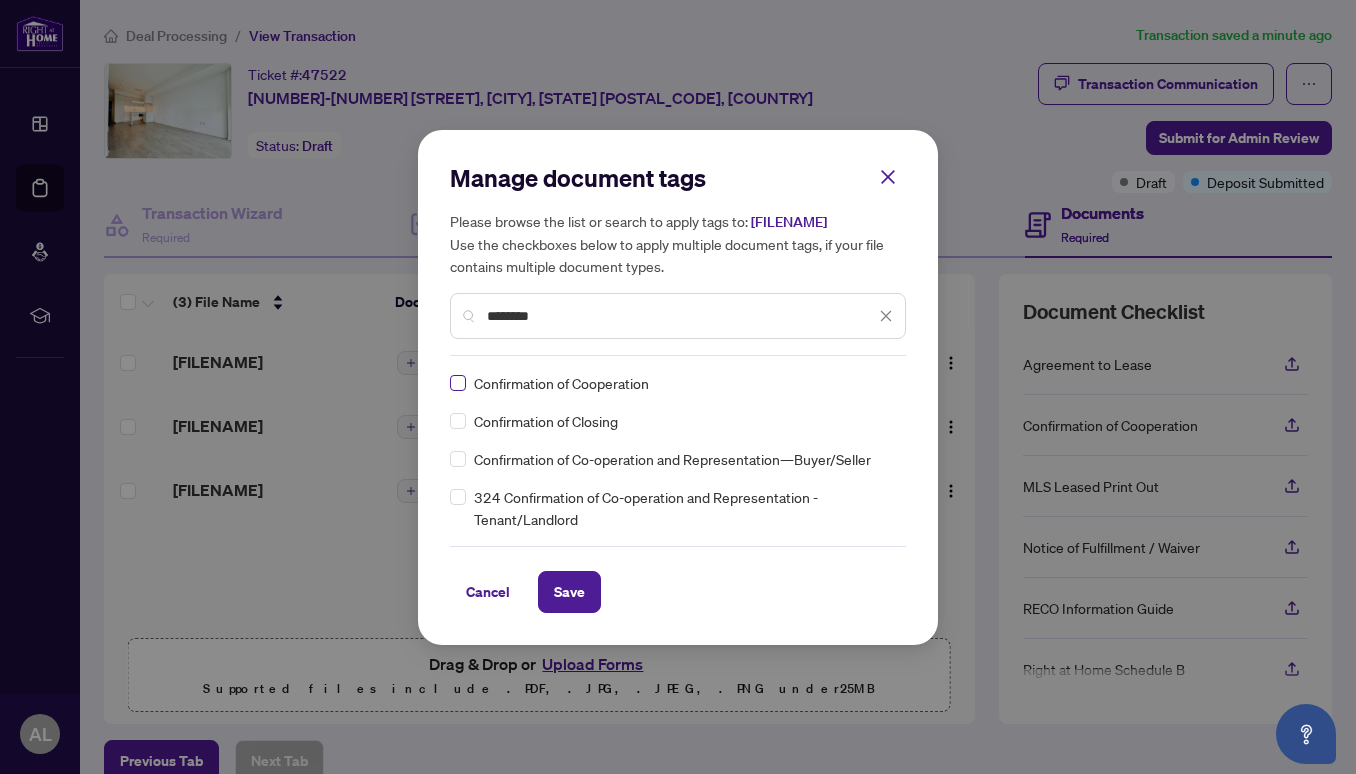 type on "********" 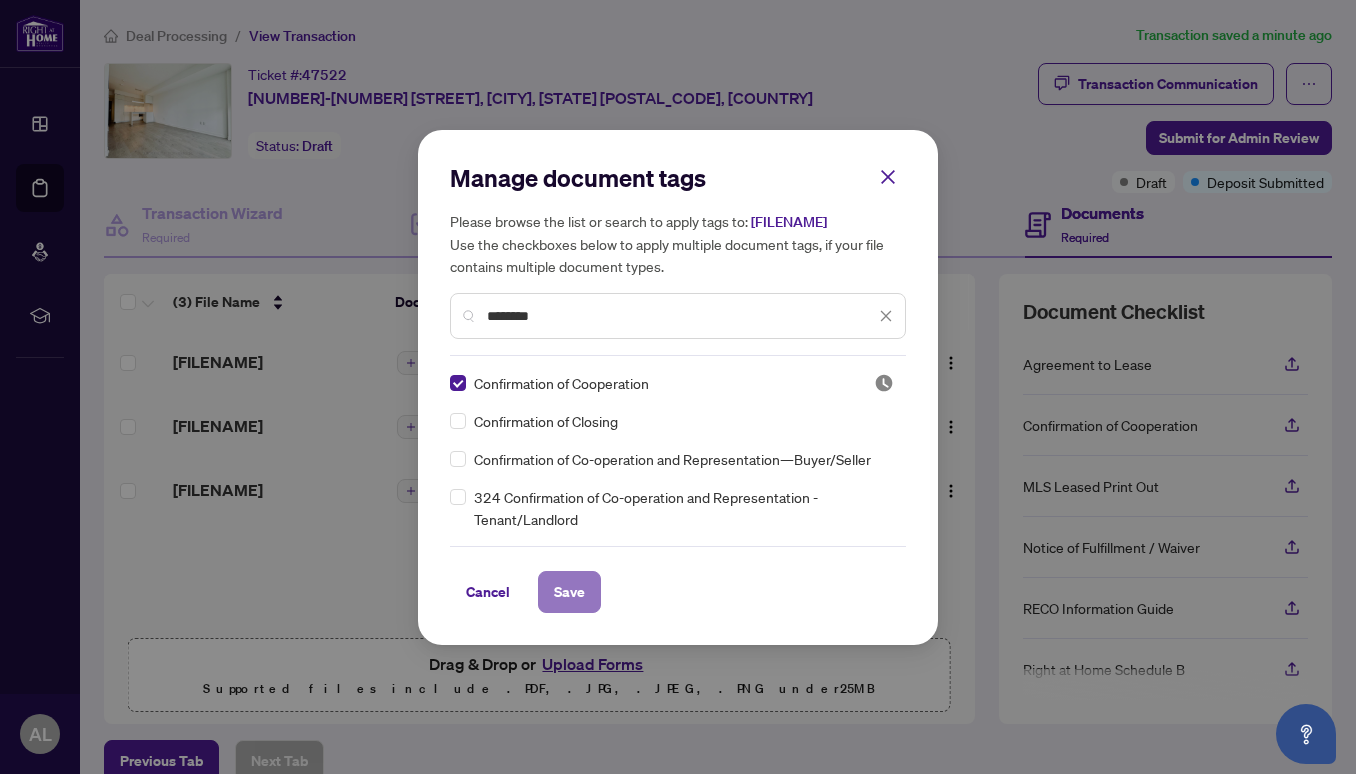 click on "Save" at bounding box center [569, 592] 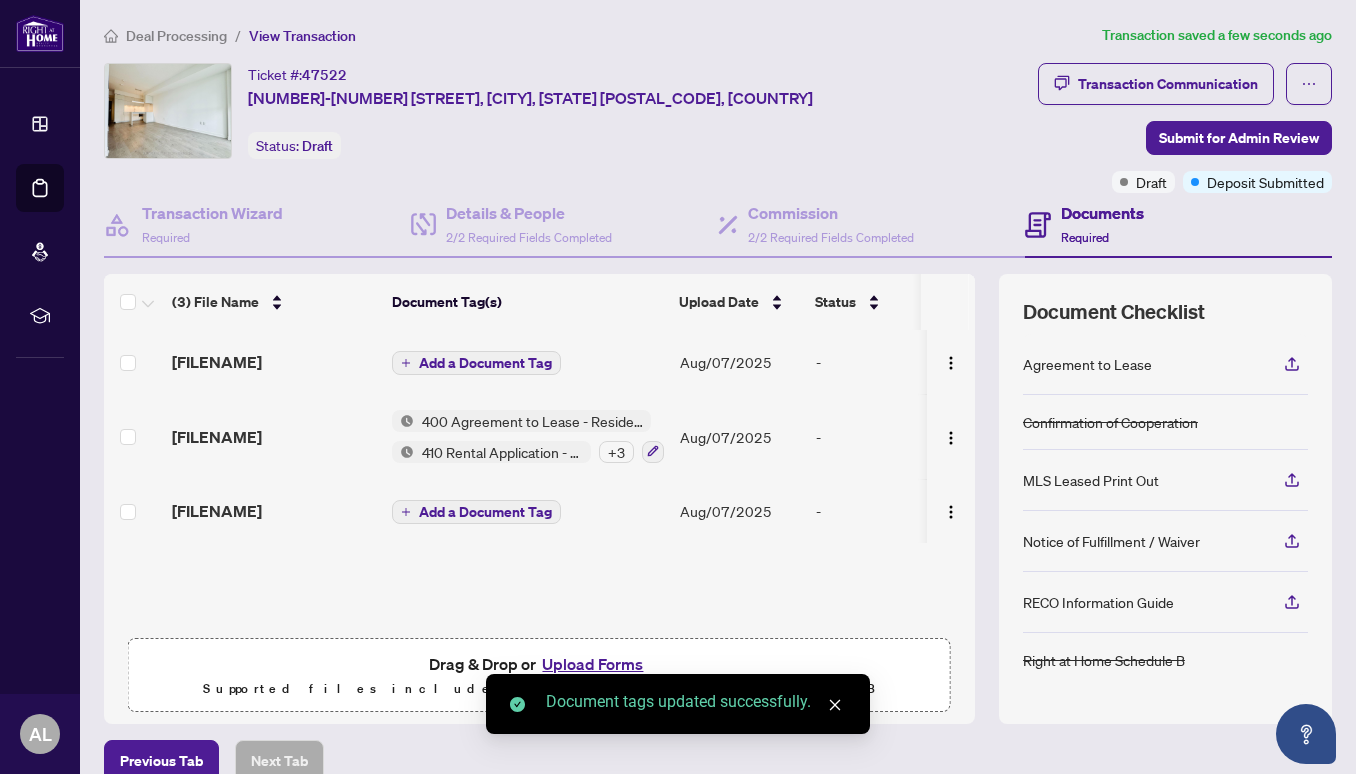 click on "Add a Document Tag" at bounding box center (485, 363) 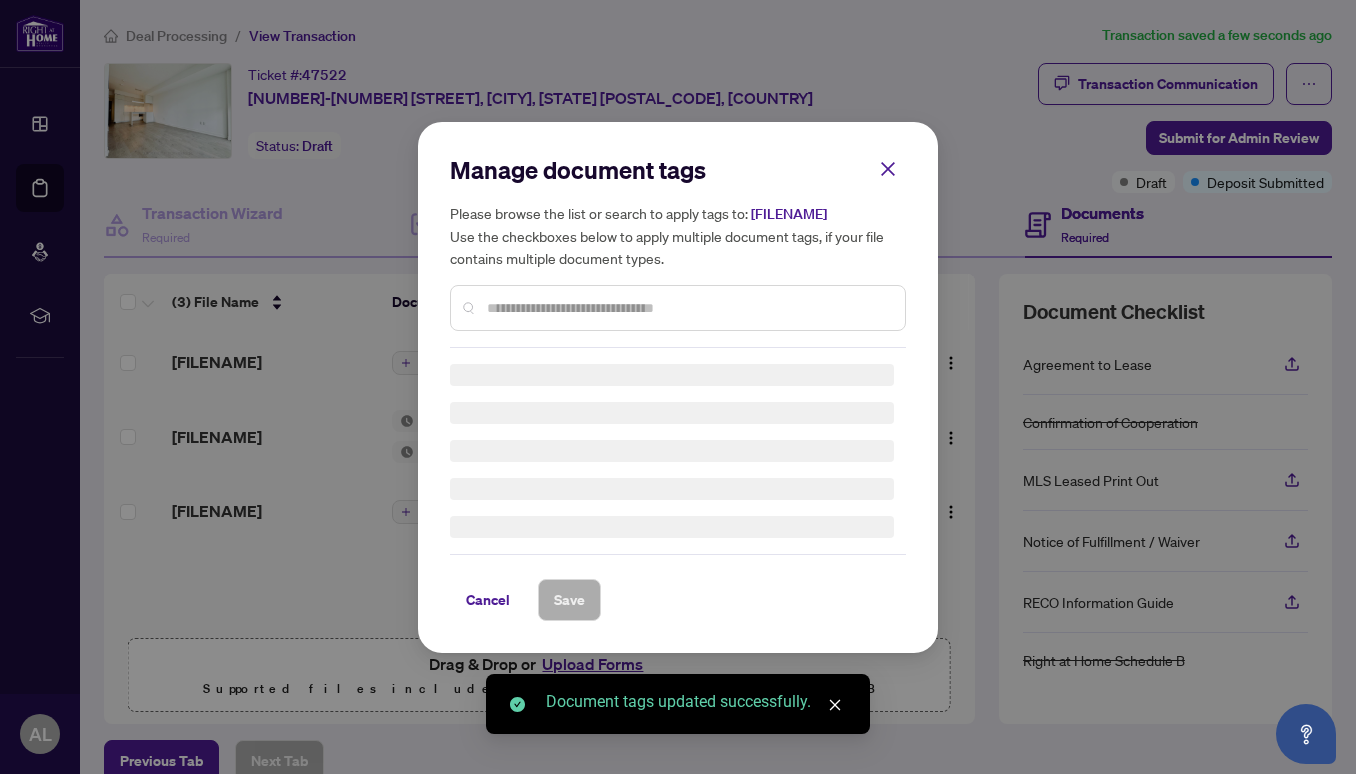 click at bounding box center (688, 308) 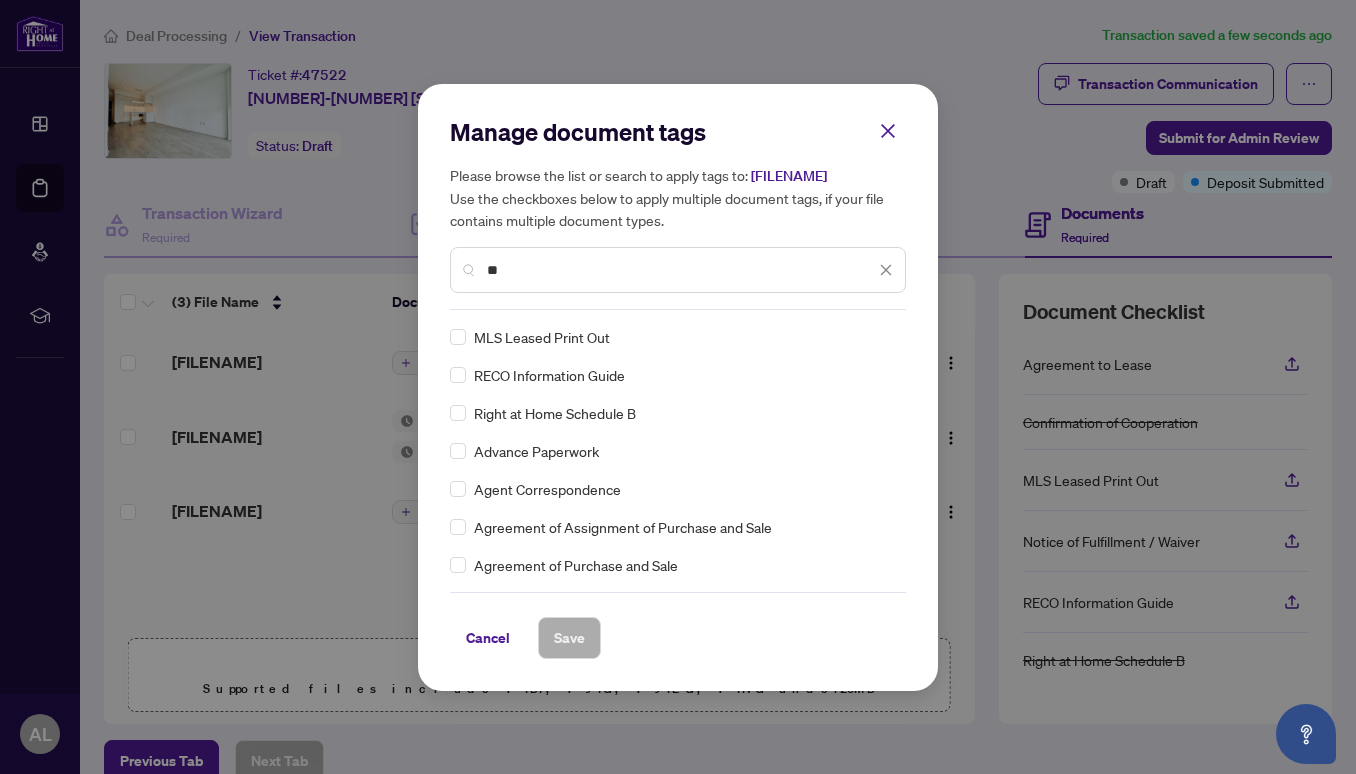 type on "*" 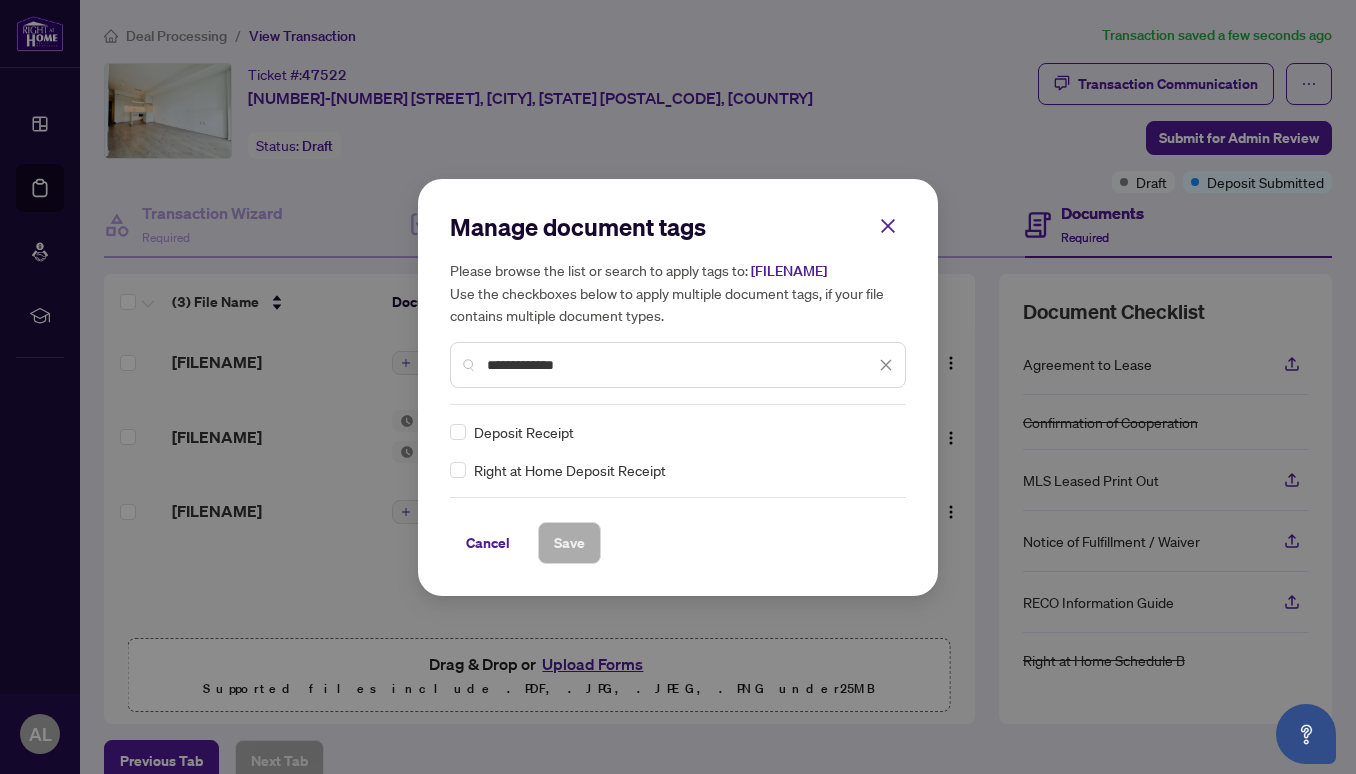 type on "**********" 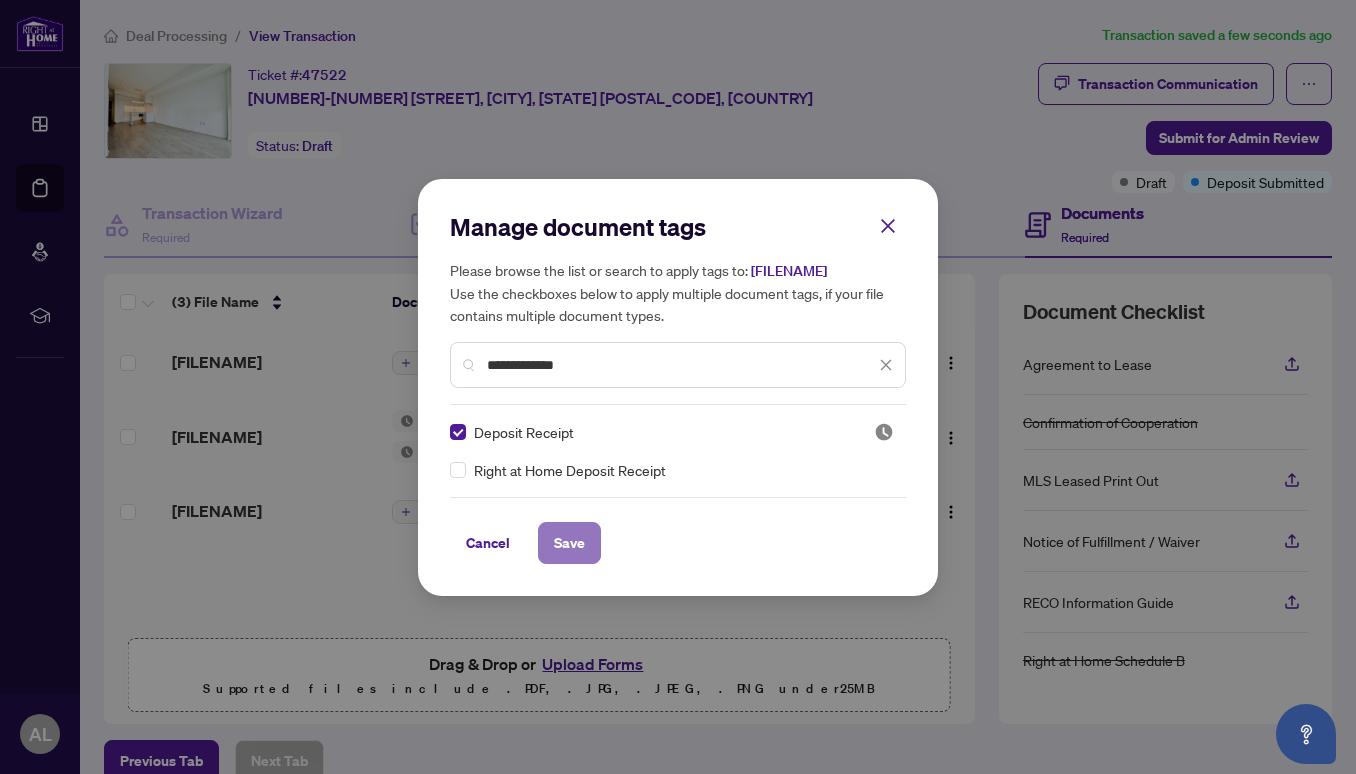 click on "Save" at bounding box center [569, 543] 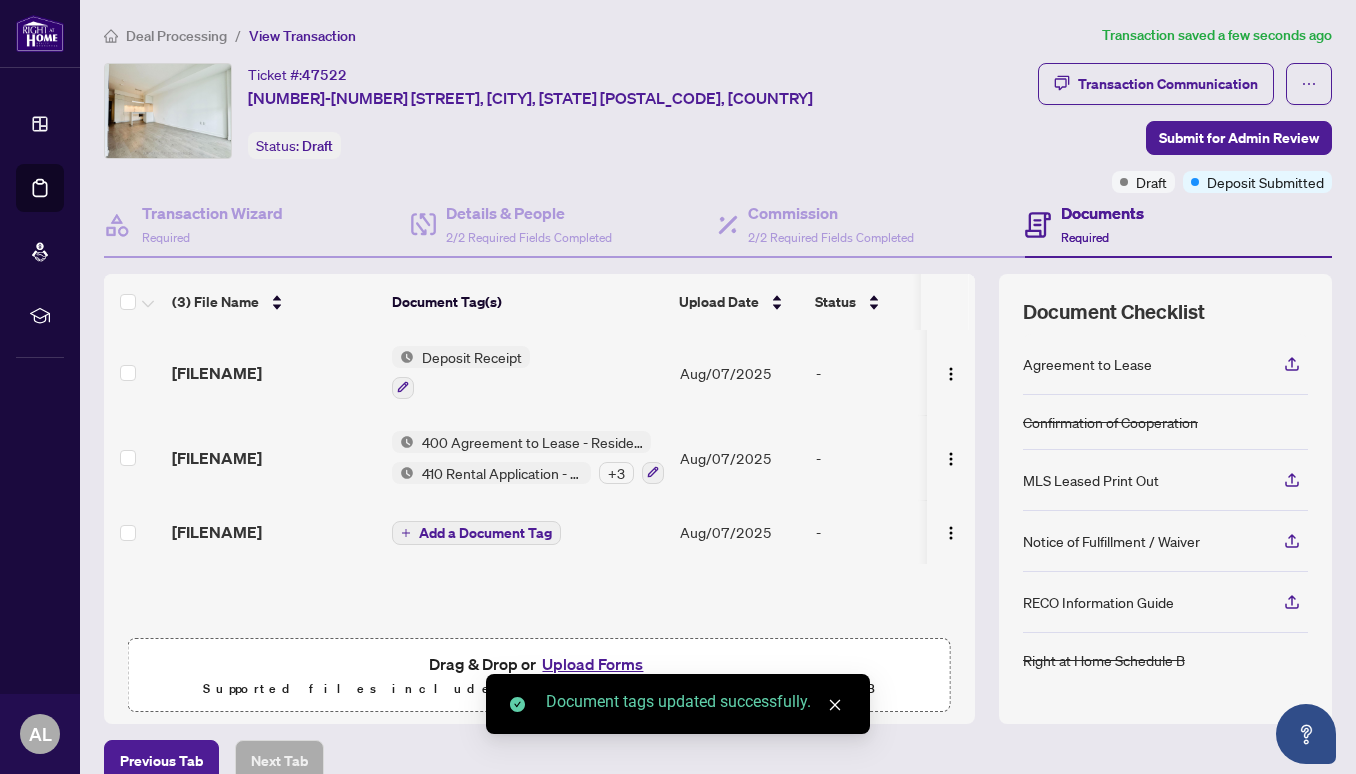 click on "Add a Document Tag" at bounding box center [476, 533] 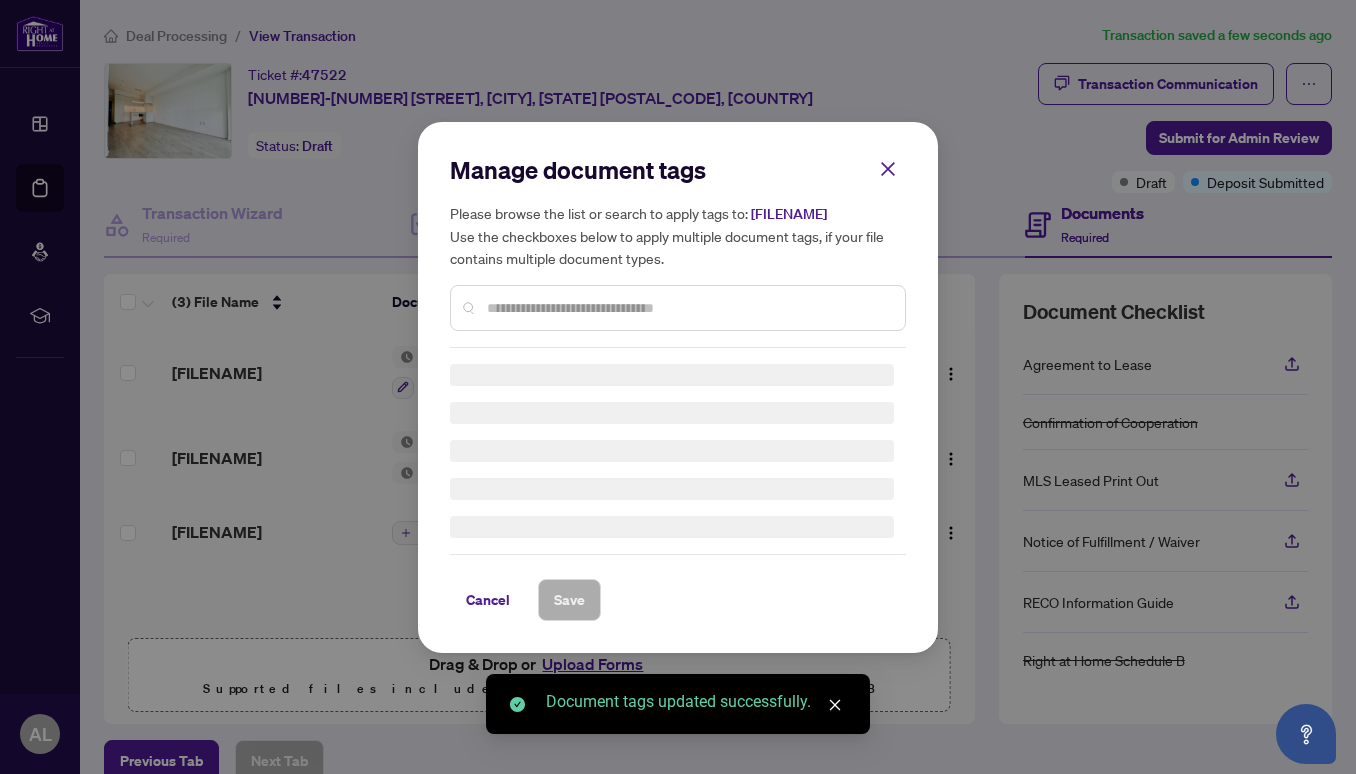 click on "Manage document tags Please browse the list or search to apply tags to:   [FILENAME]   Use the checkboxes below to apply multiple document tags, if your file contains multiple document types." at bounding box center [678, 251] 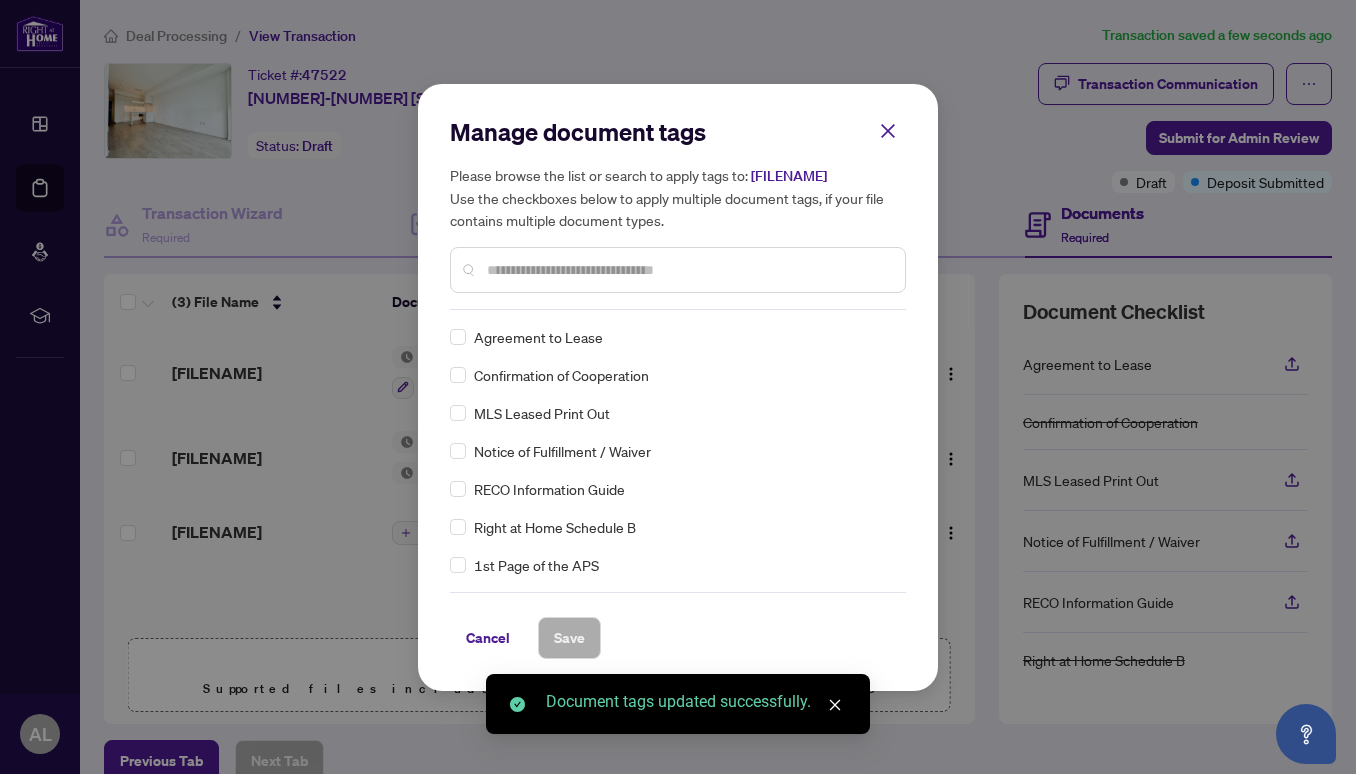 click at bounding box center [688, 270] 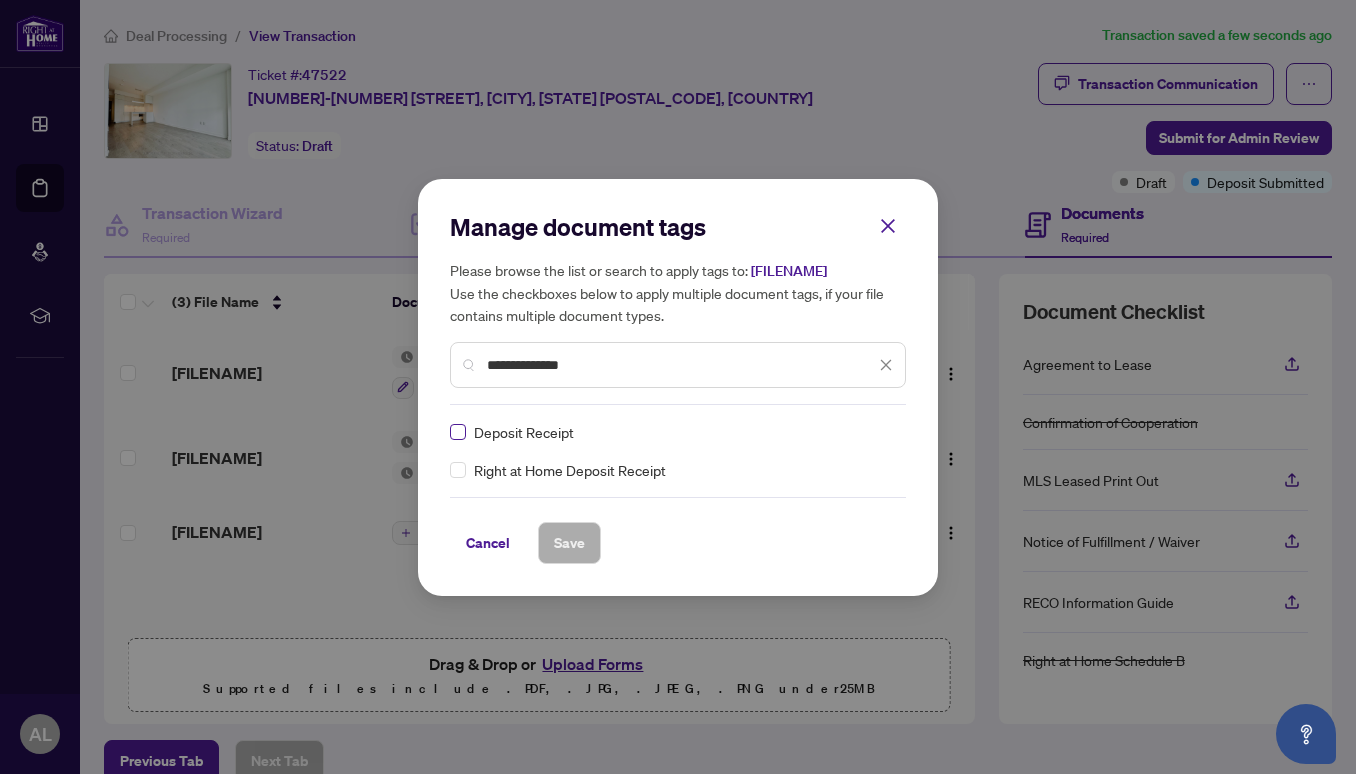 type on "**********" 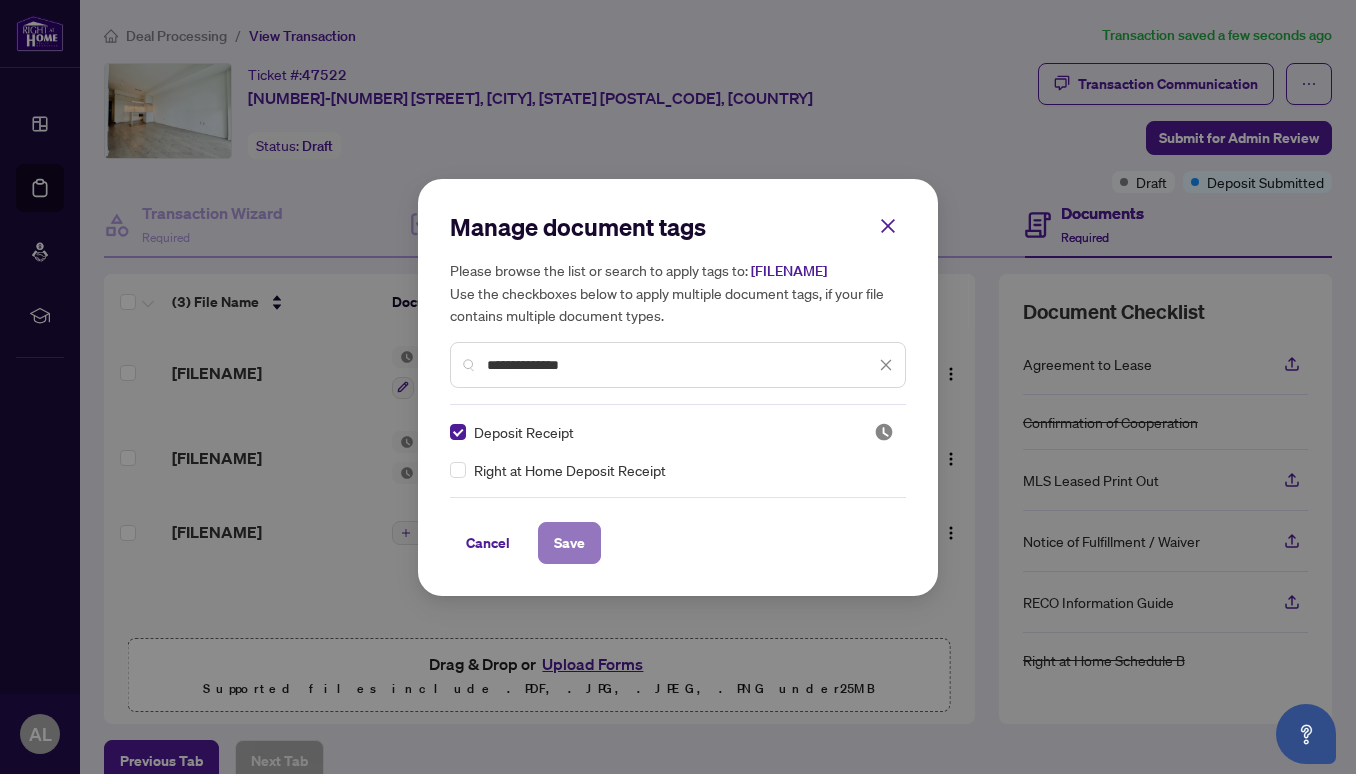 click on "Save" at bounding box center [569, 543] 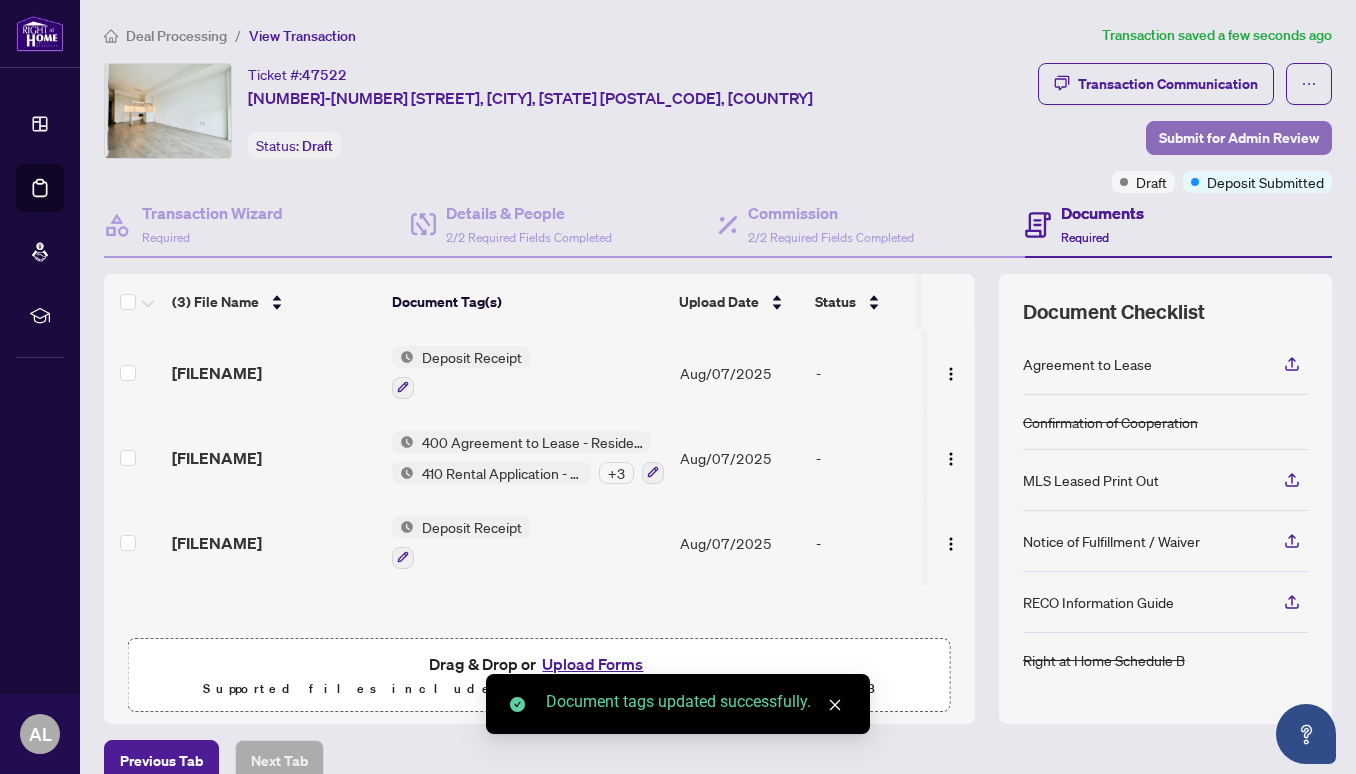 click on "Submit for Admin Review" at bounding box center [1239, 138] 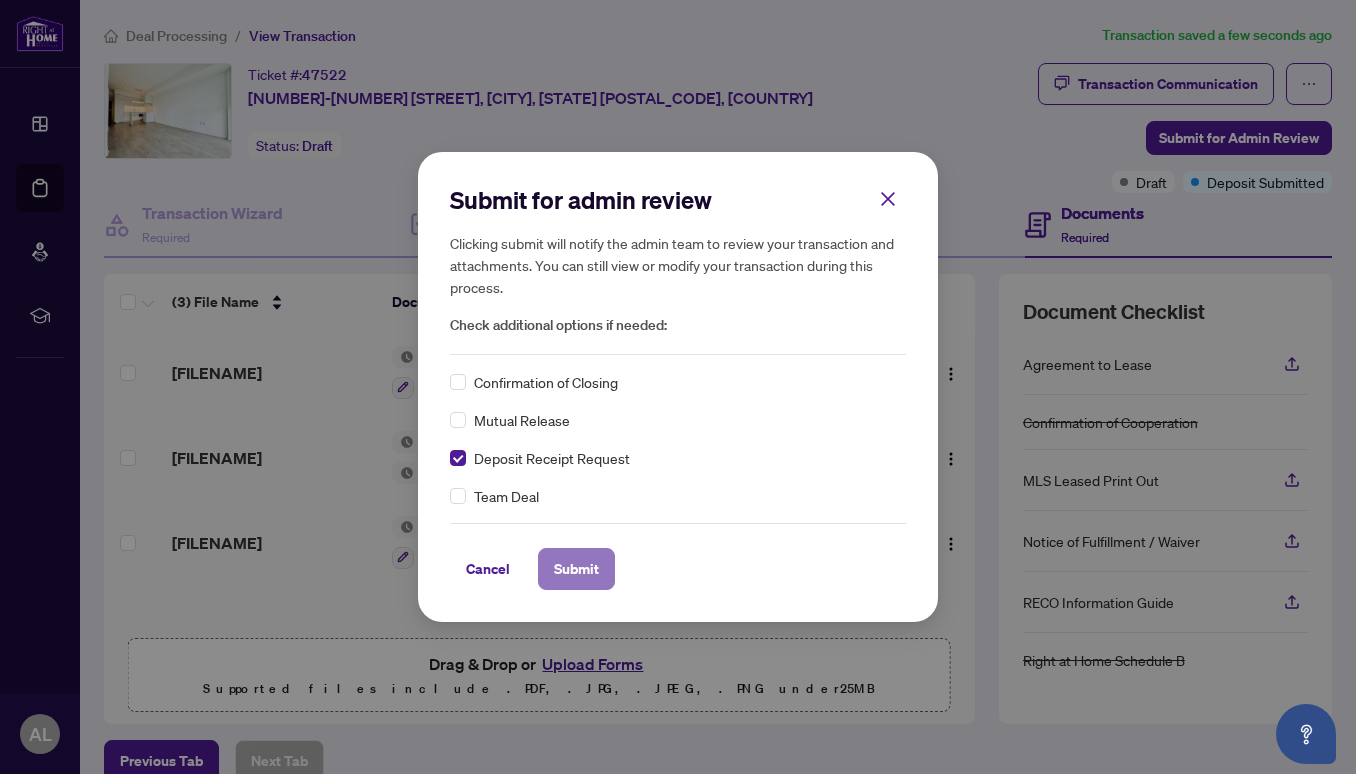 click on "Submit" at bounding box center [576, 569] 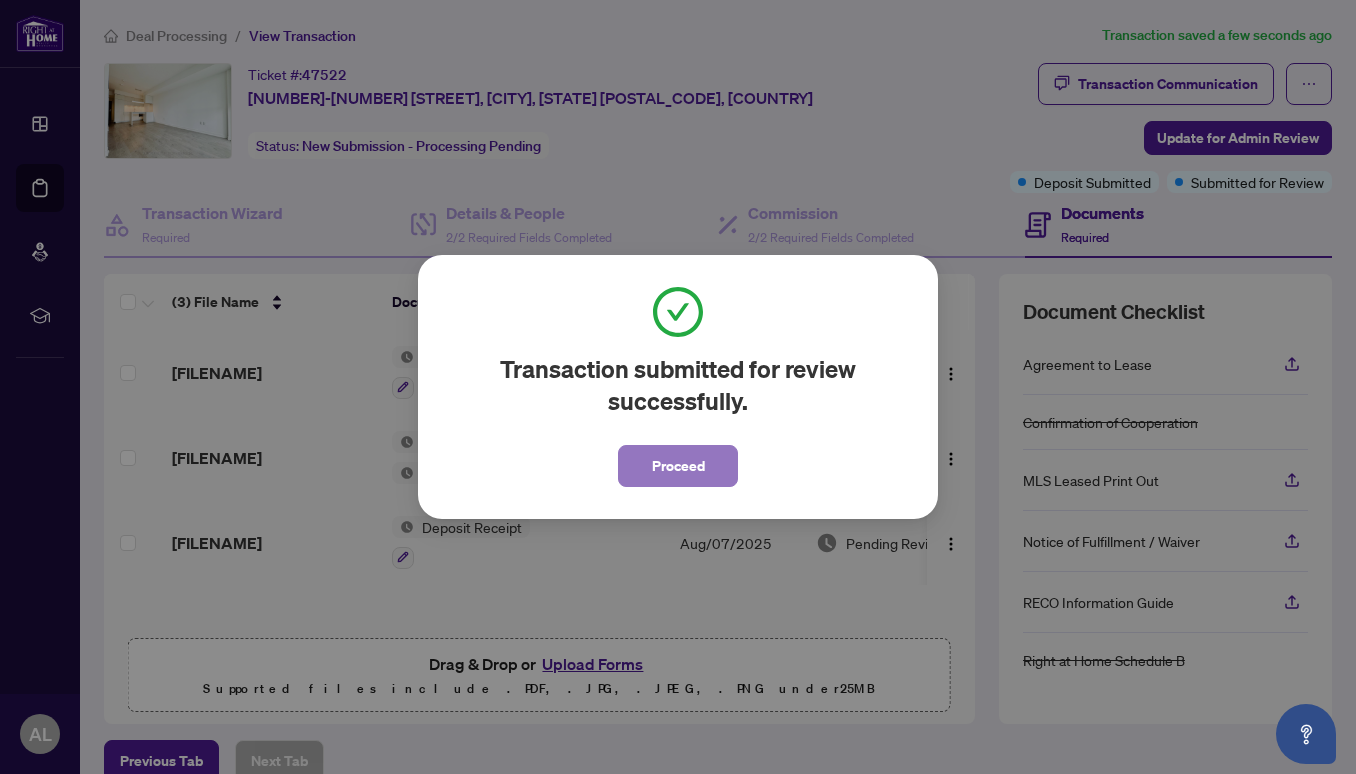 click on "Proceed" at bounding box center (678, 466) 